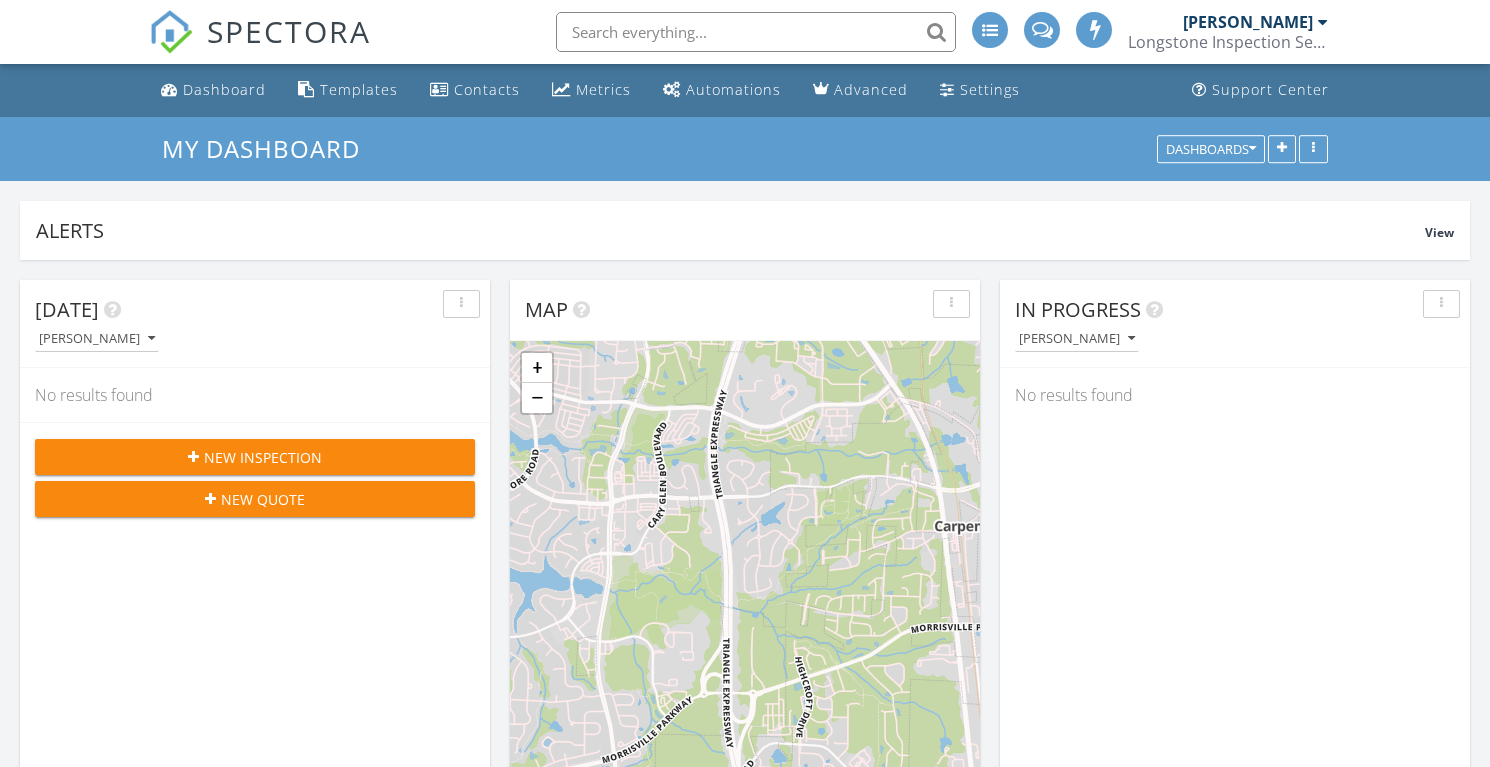 scroll, scrollTop: 0, scrollLeft: 0, axis: both 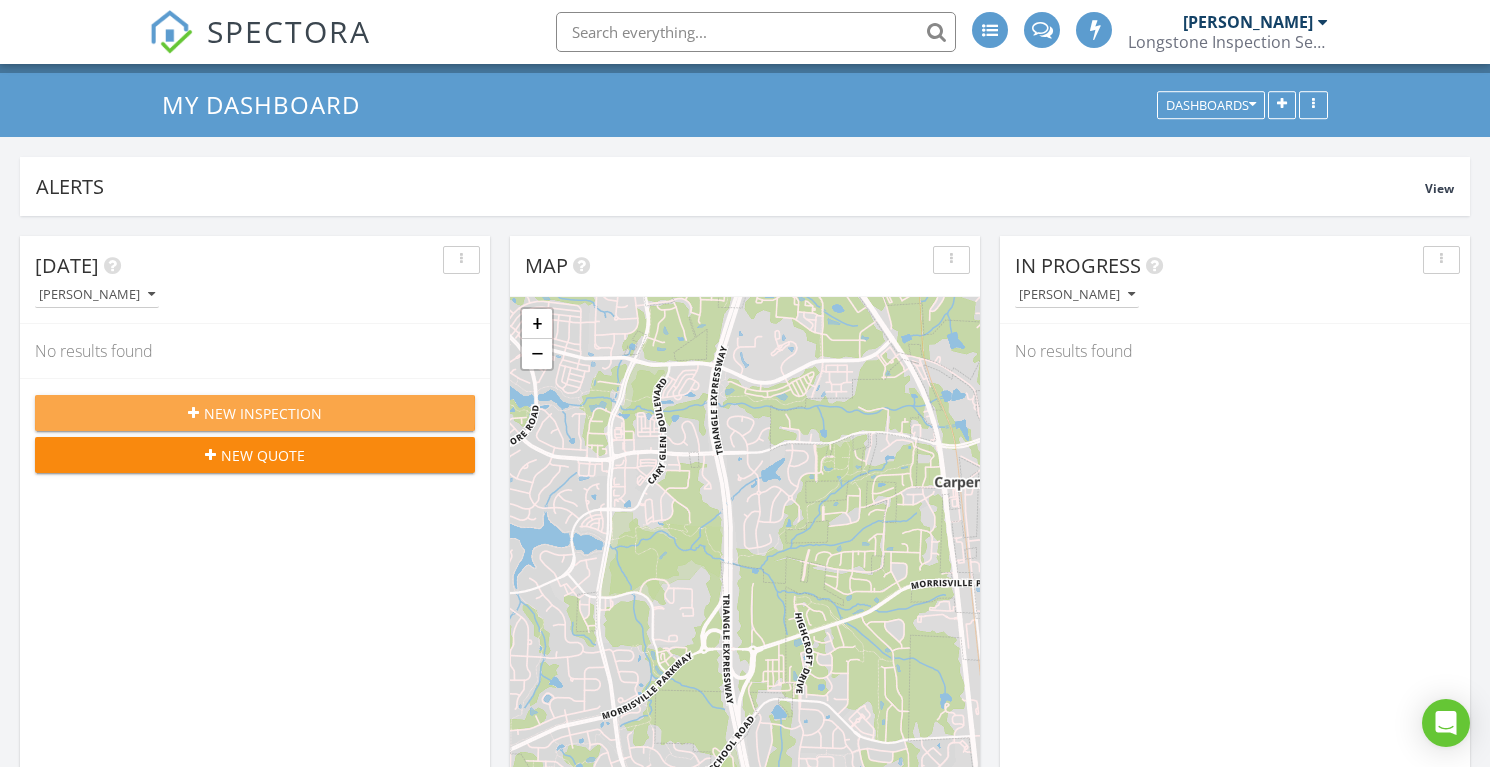click on "New Inspection" at bounding box center [263, 413] 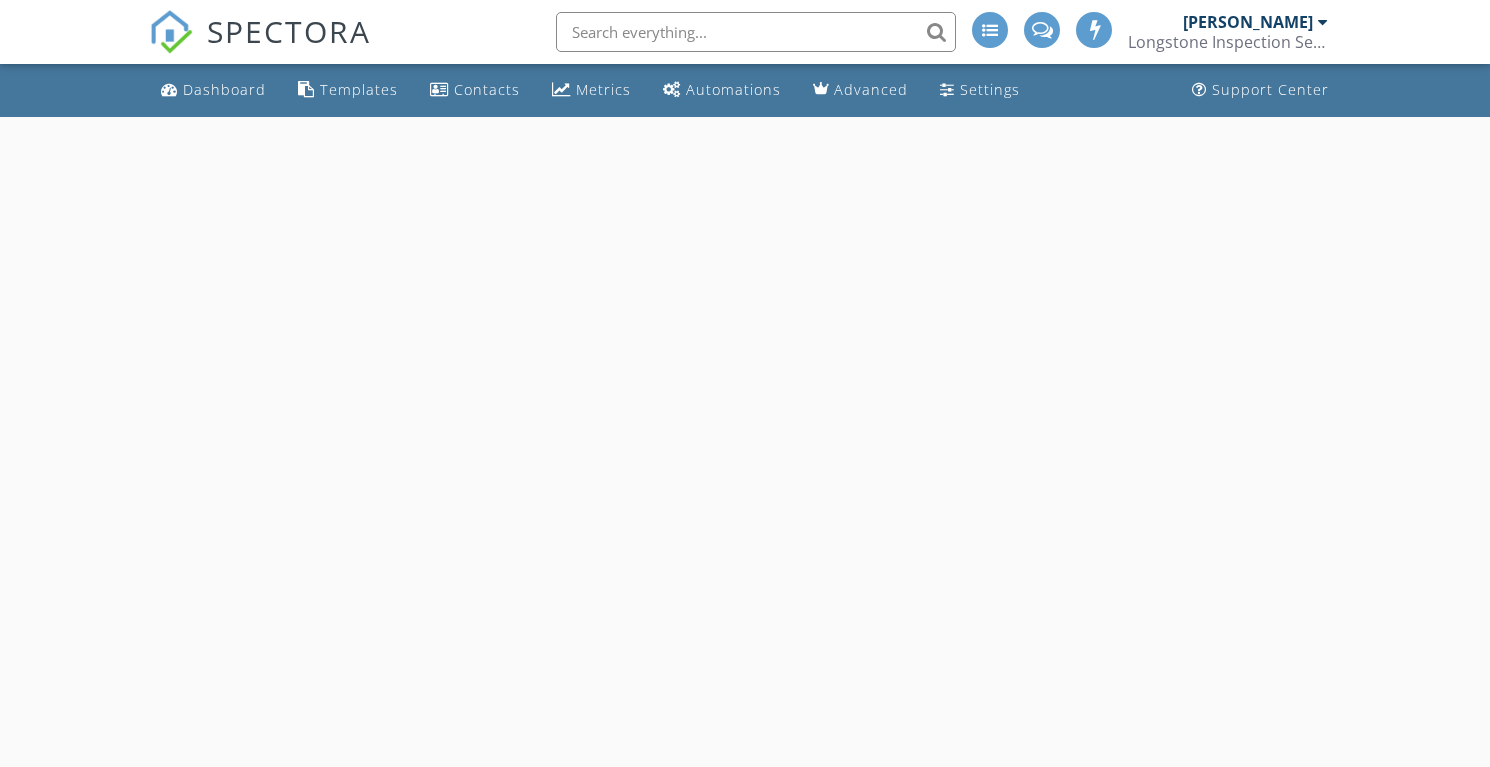 scroll, scrollTop: 0, scrollLeft: 0, axis: both 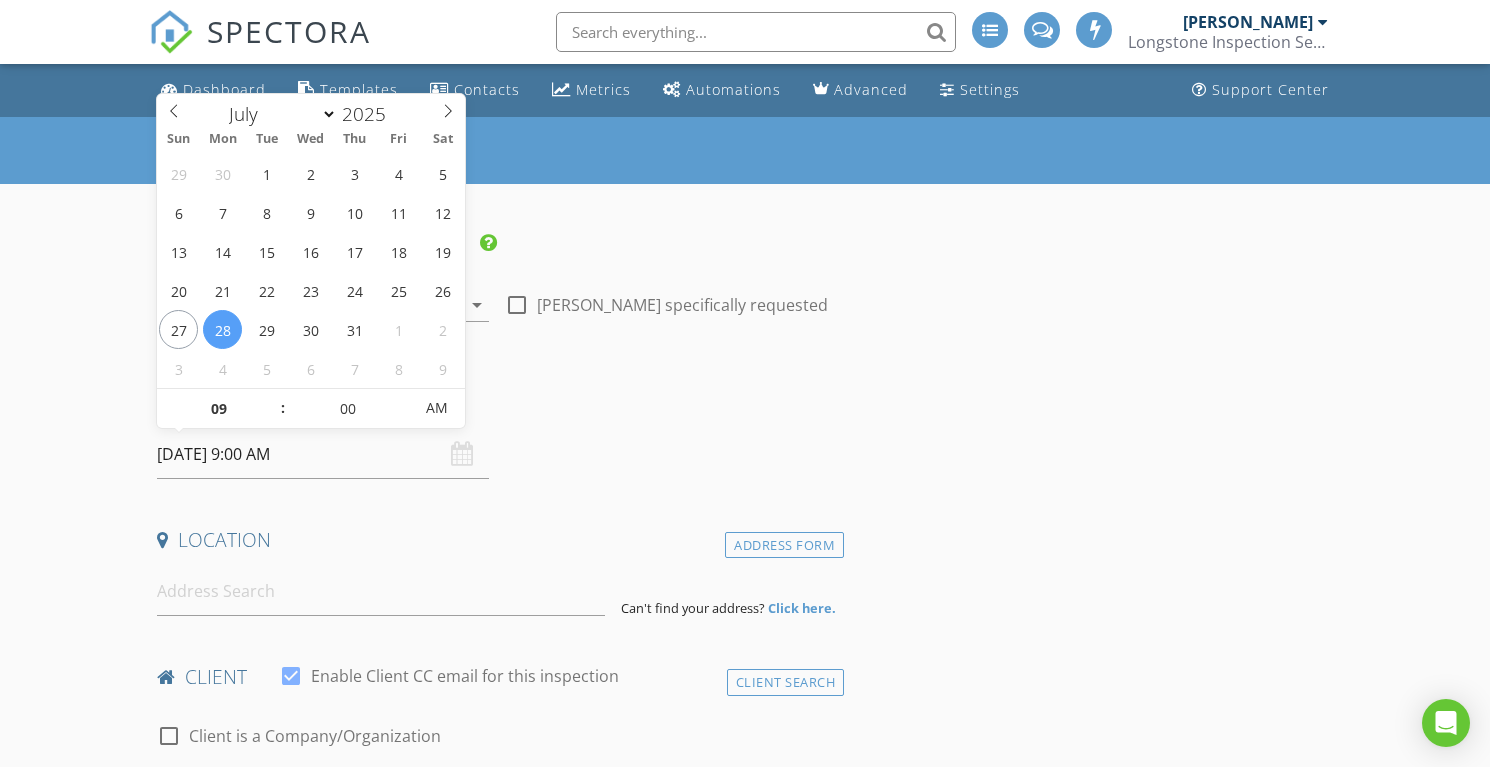 click on "[DATE] 9:00 AM" at bounding box center [323, 454] 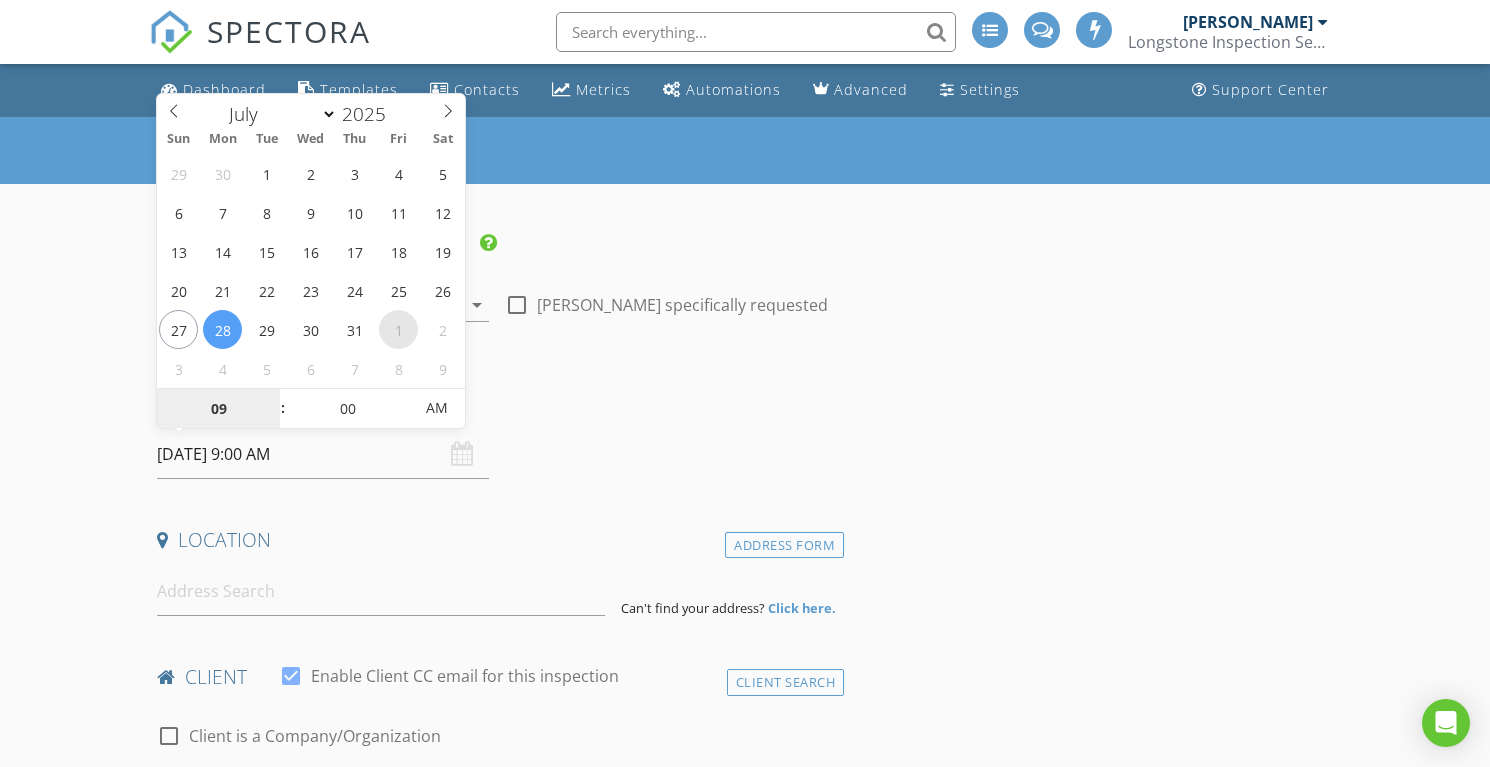 select on "7" 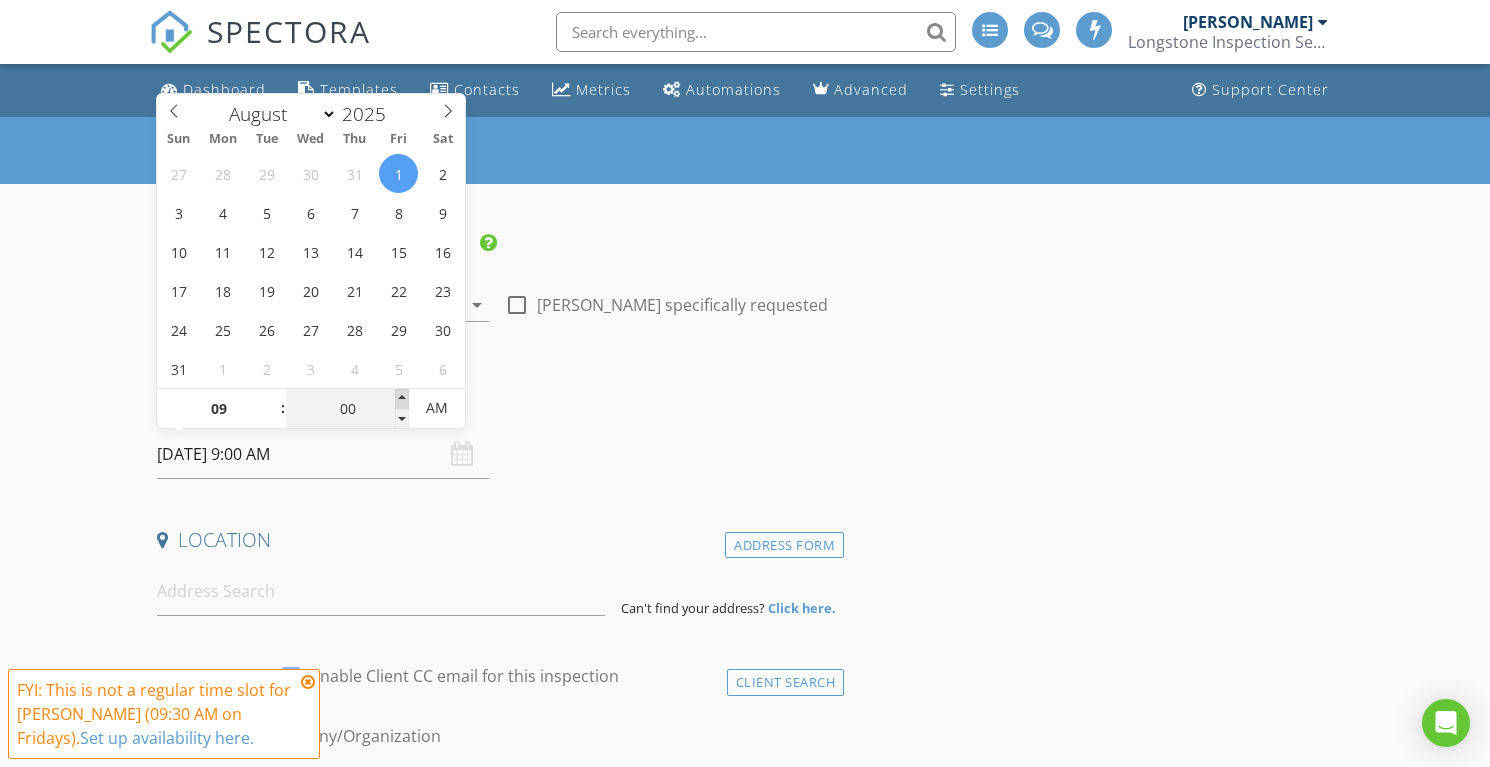 type on "05" 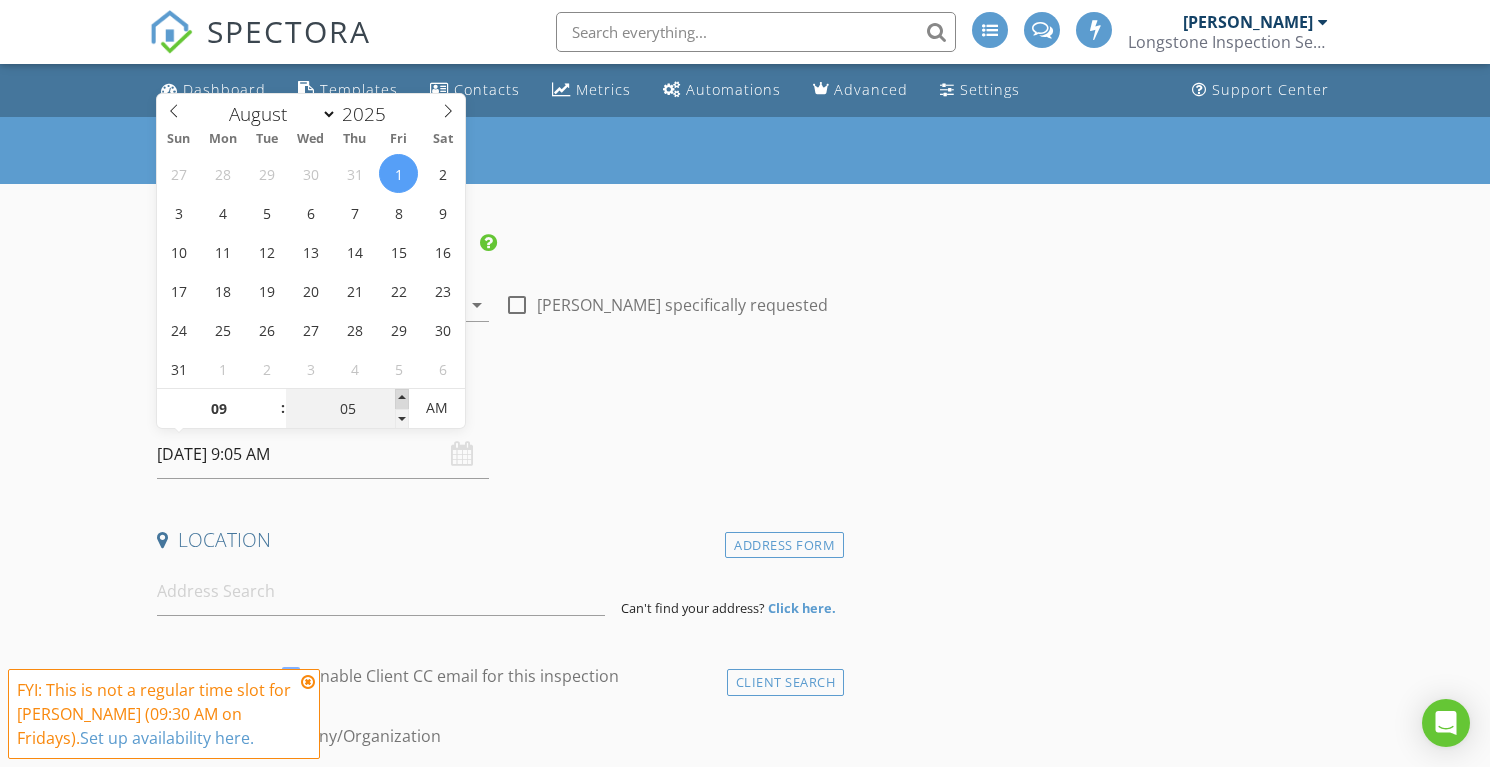 click at bounding box center (402, 399) 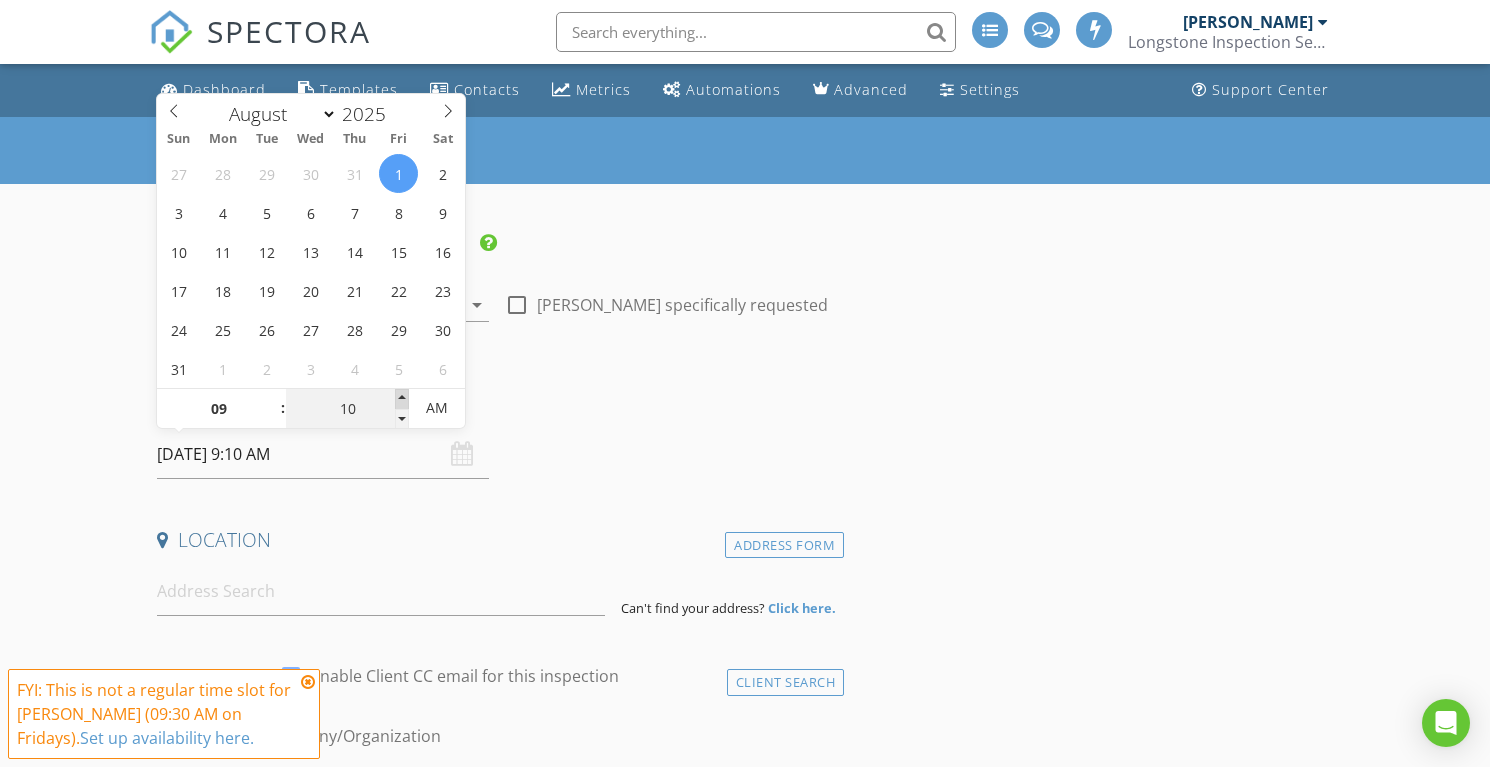 click at bounding box center (402, 399) 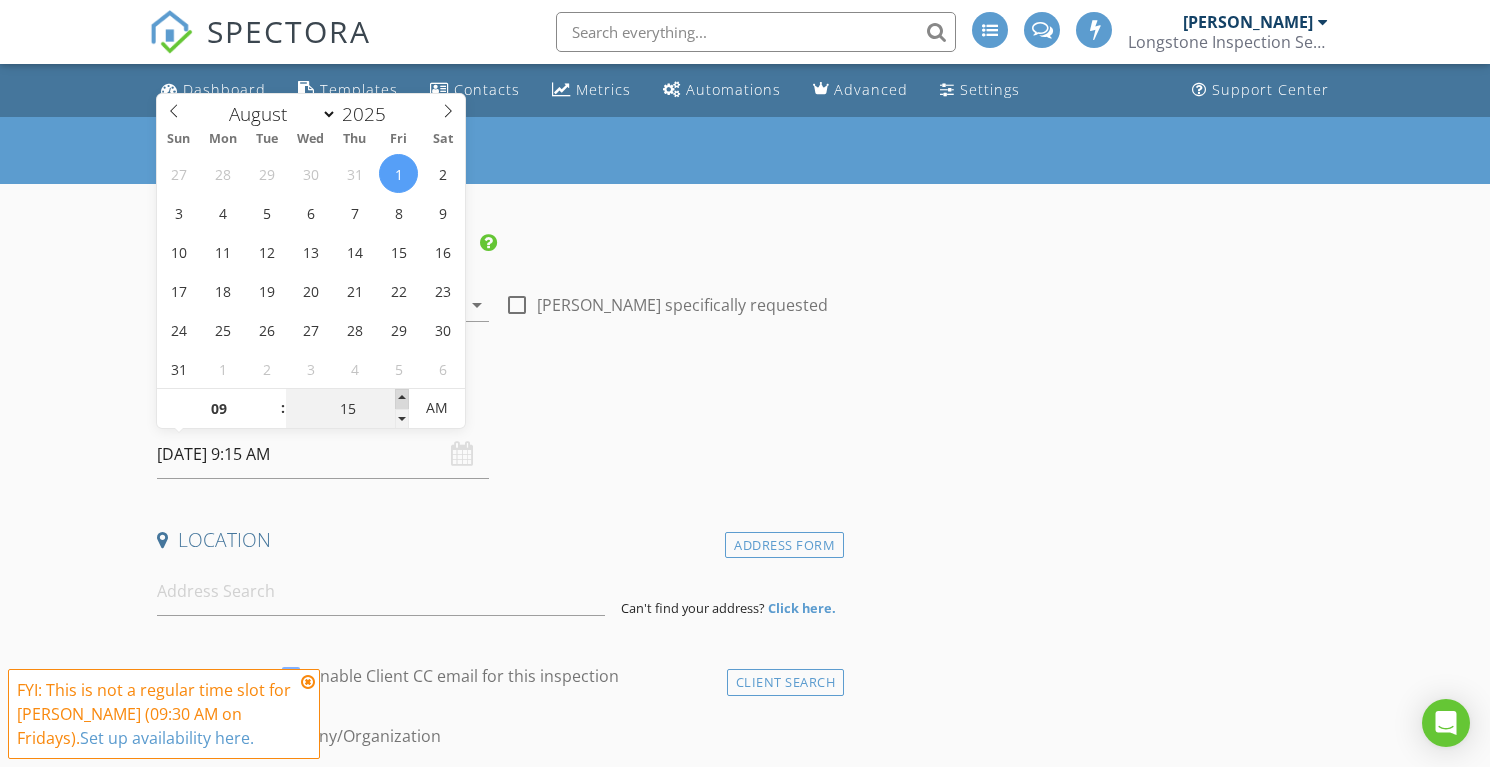 click at bounding box center (402, 399) 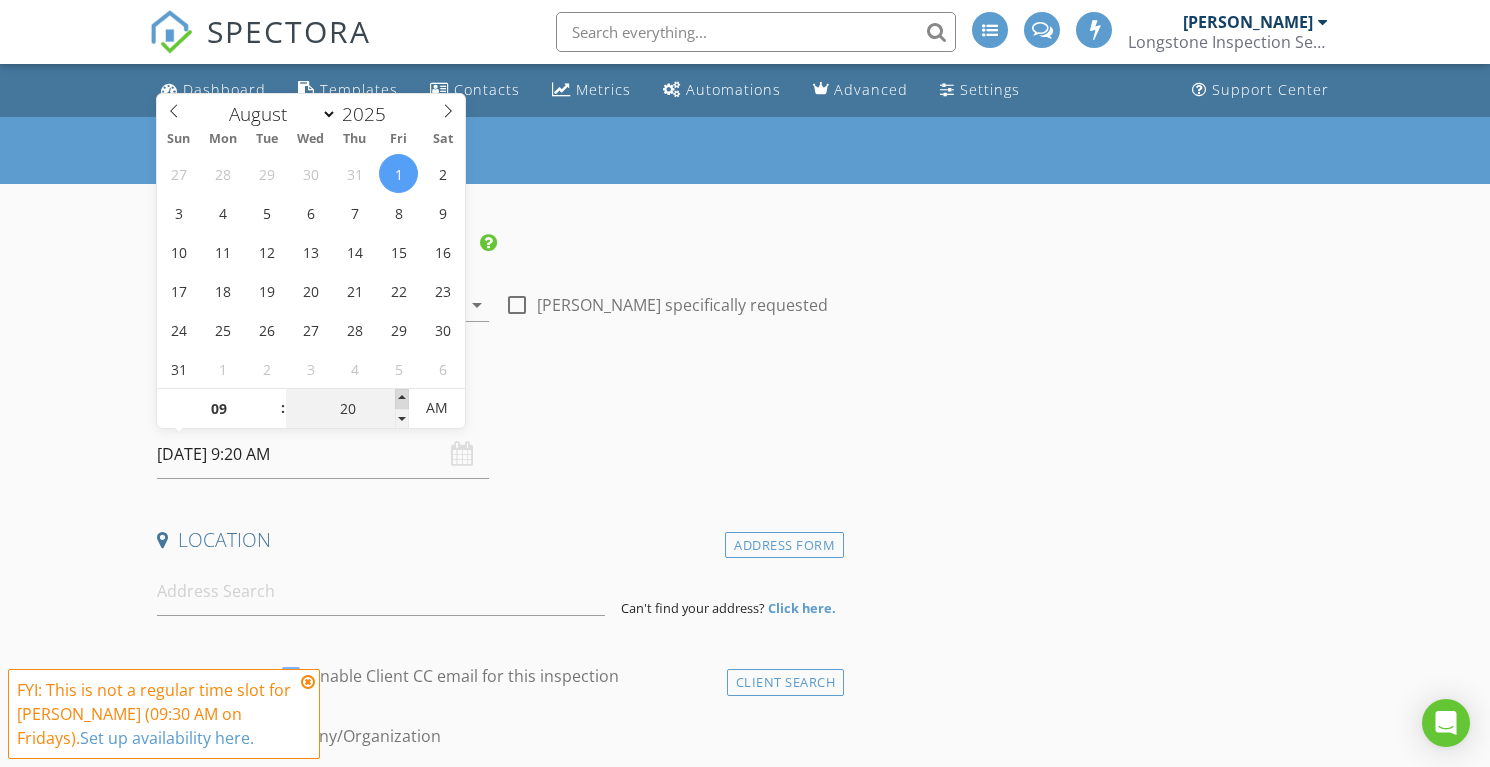 click at bounding box center [402, 399] 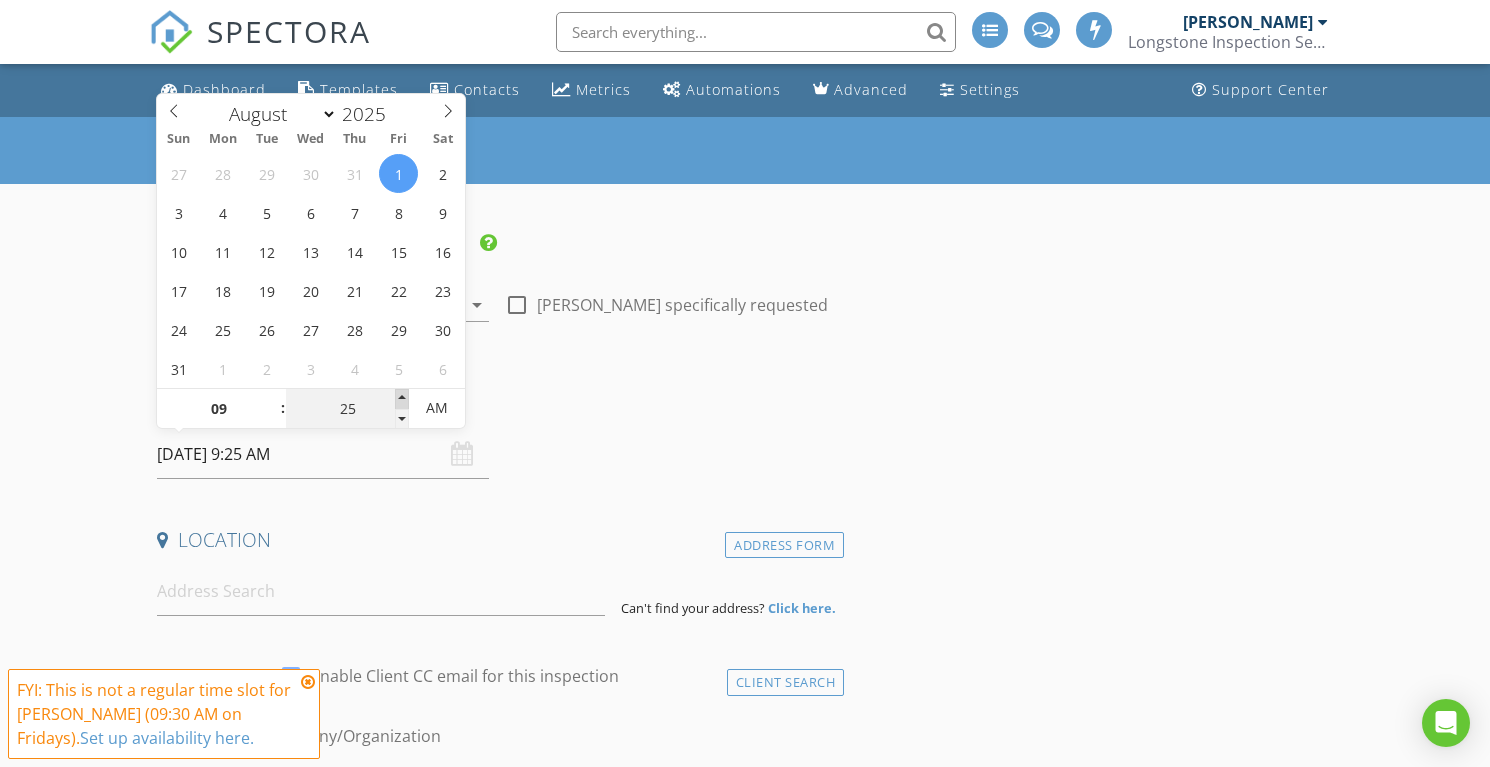 click at bounding box center (402, 399) 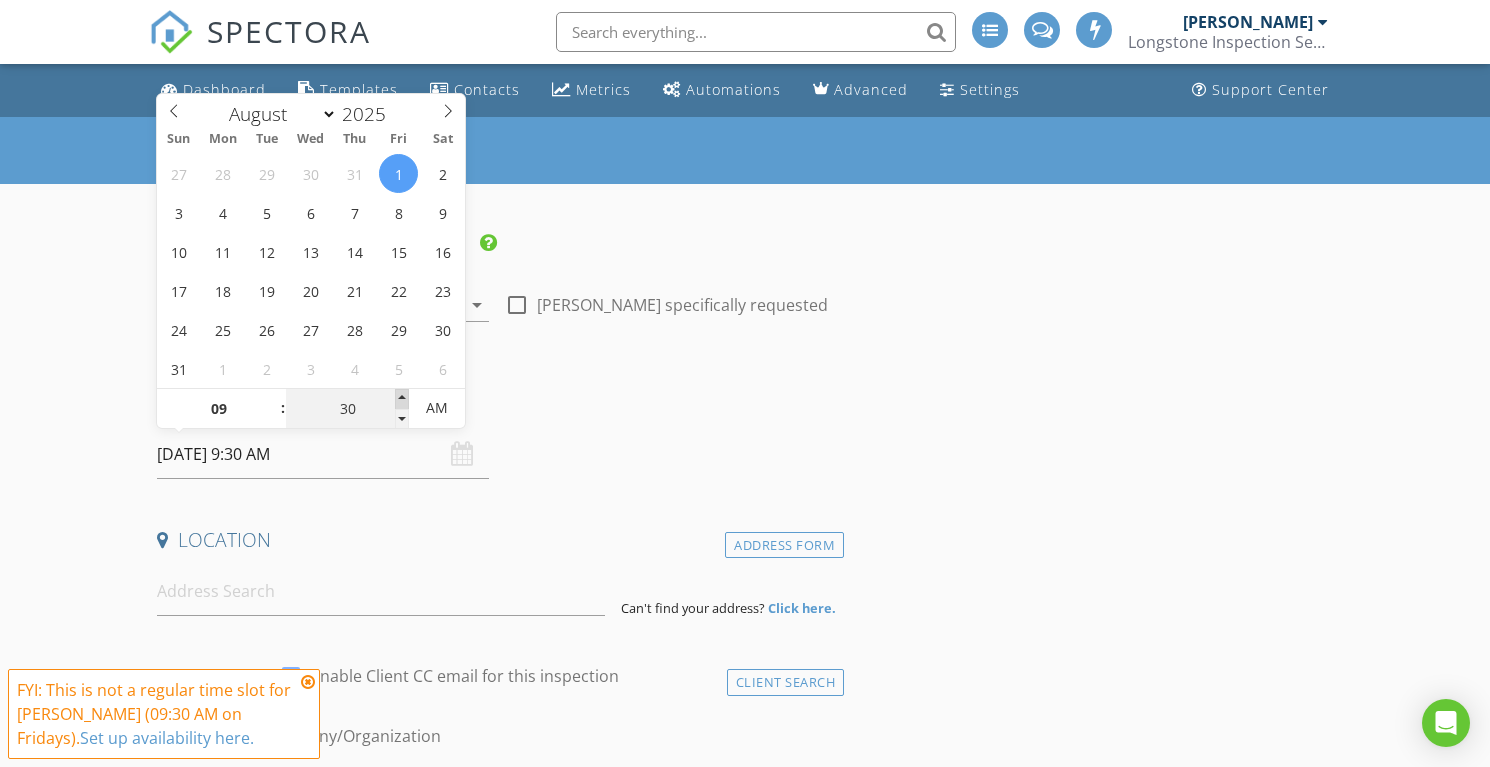click at bounding box center [402, 399] 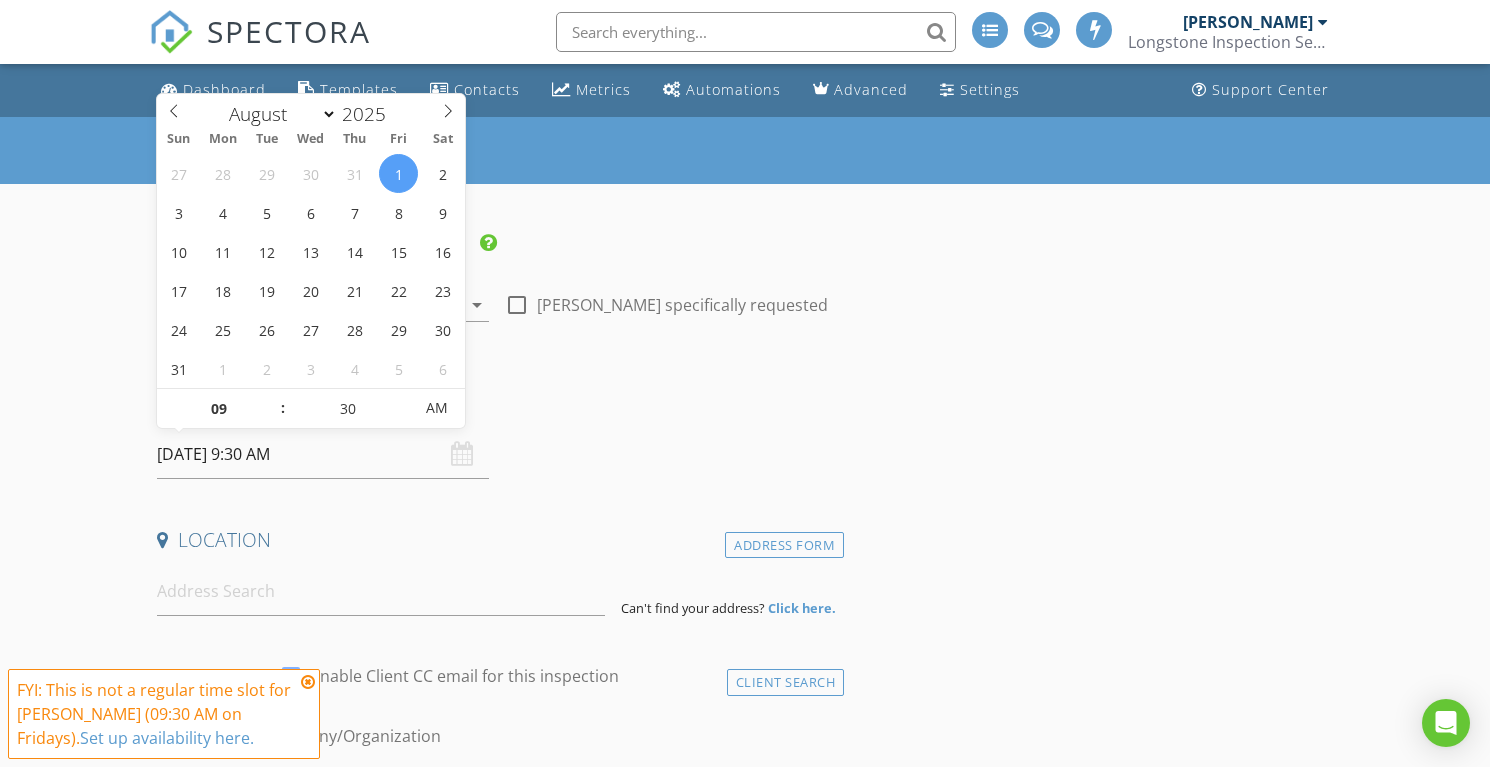 click on "Date/Time" at bounding box center [496, 403] 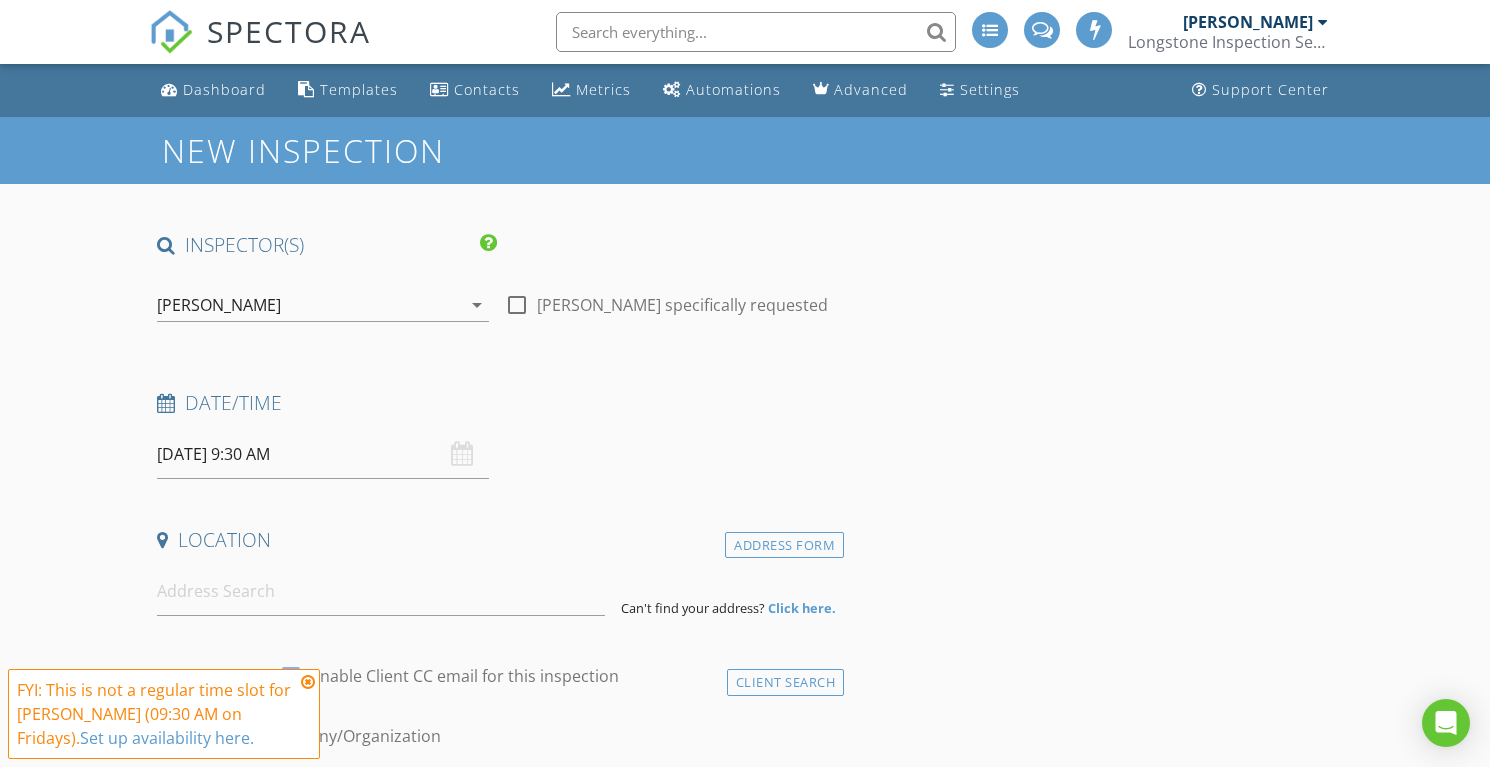 click at bounding box center (308, 682) 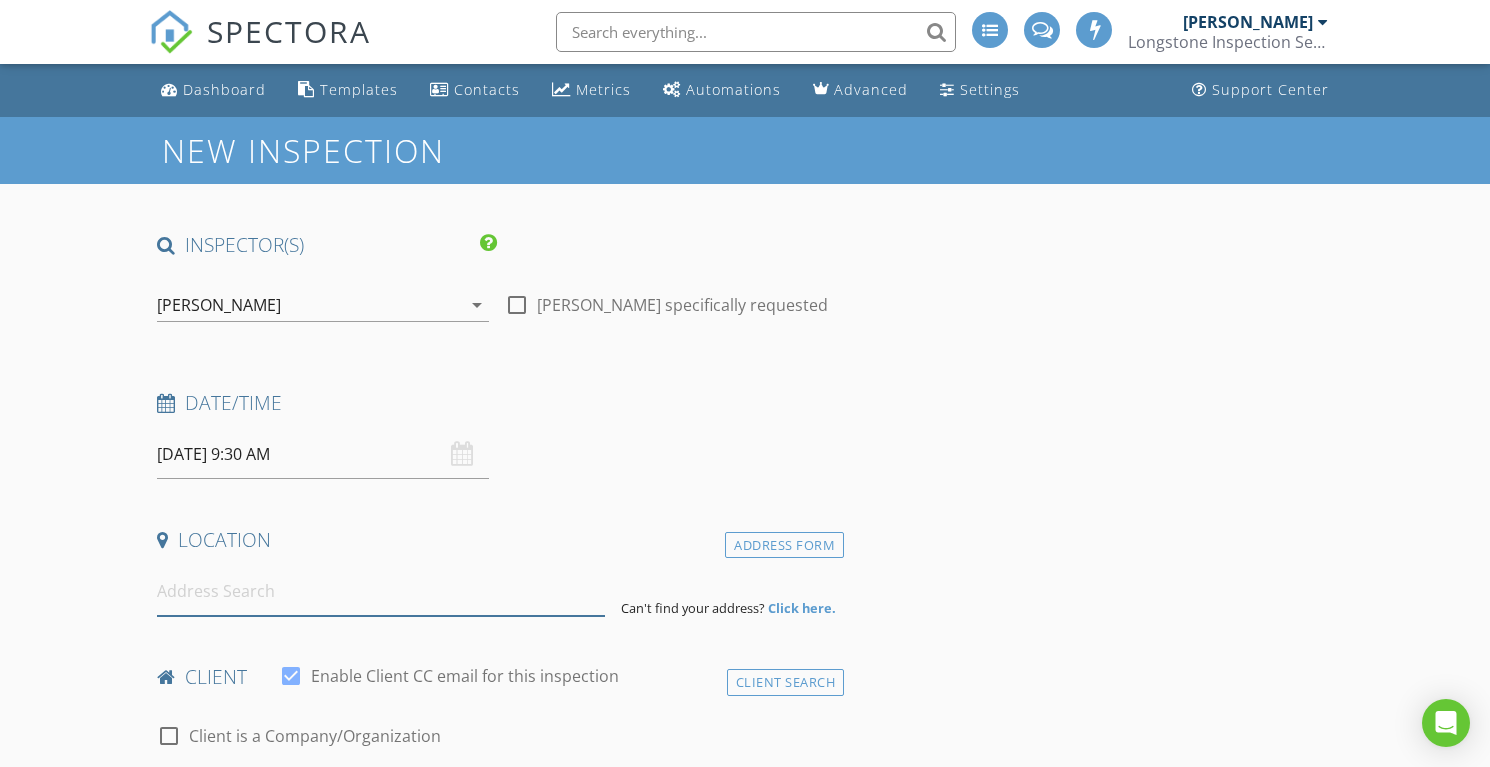 click at bounding box center [381, 591] 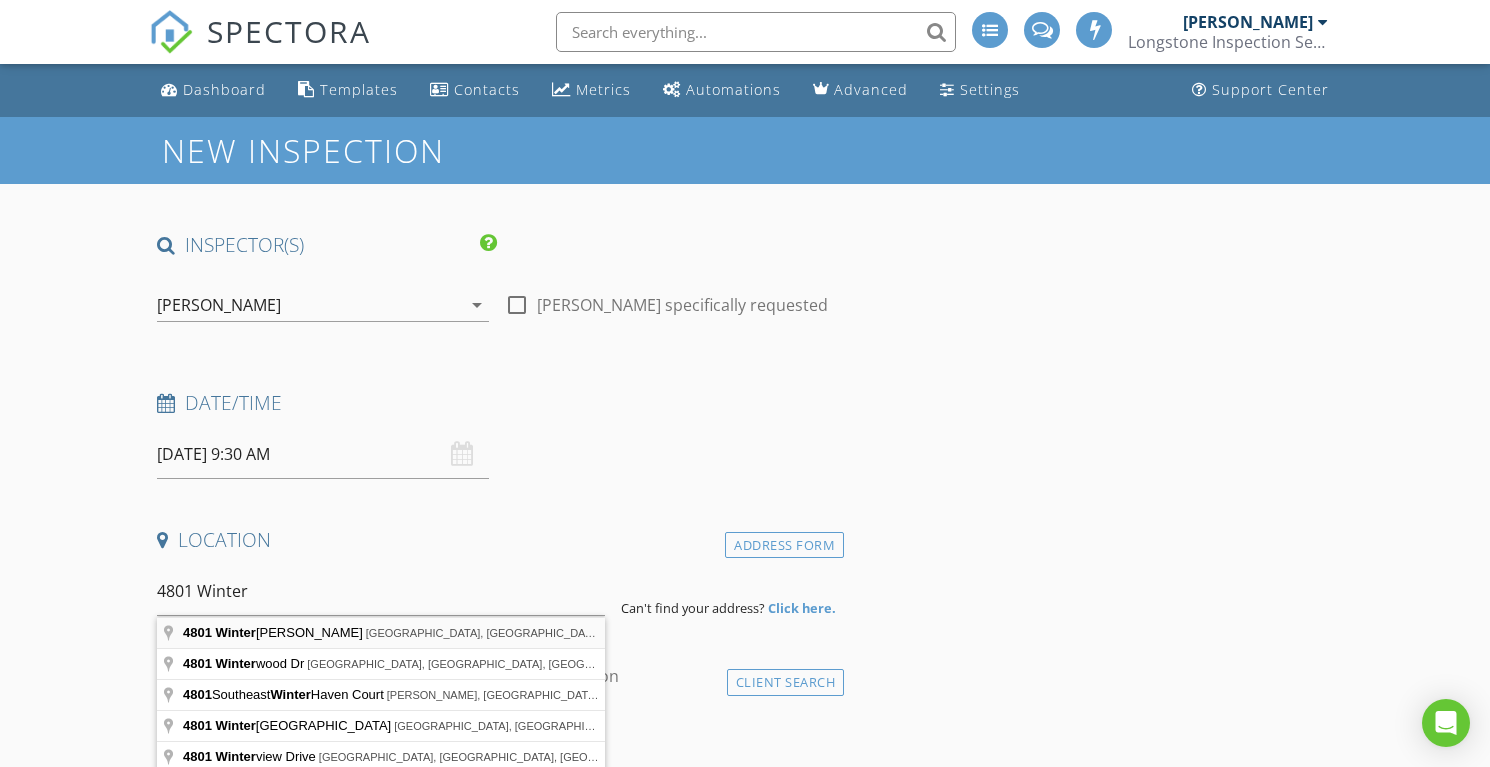 type on "4801 Winterlochen Rd, Raleigh, NC, USA" 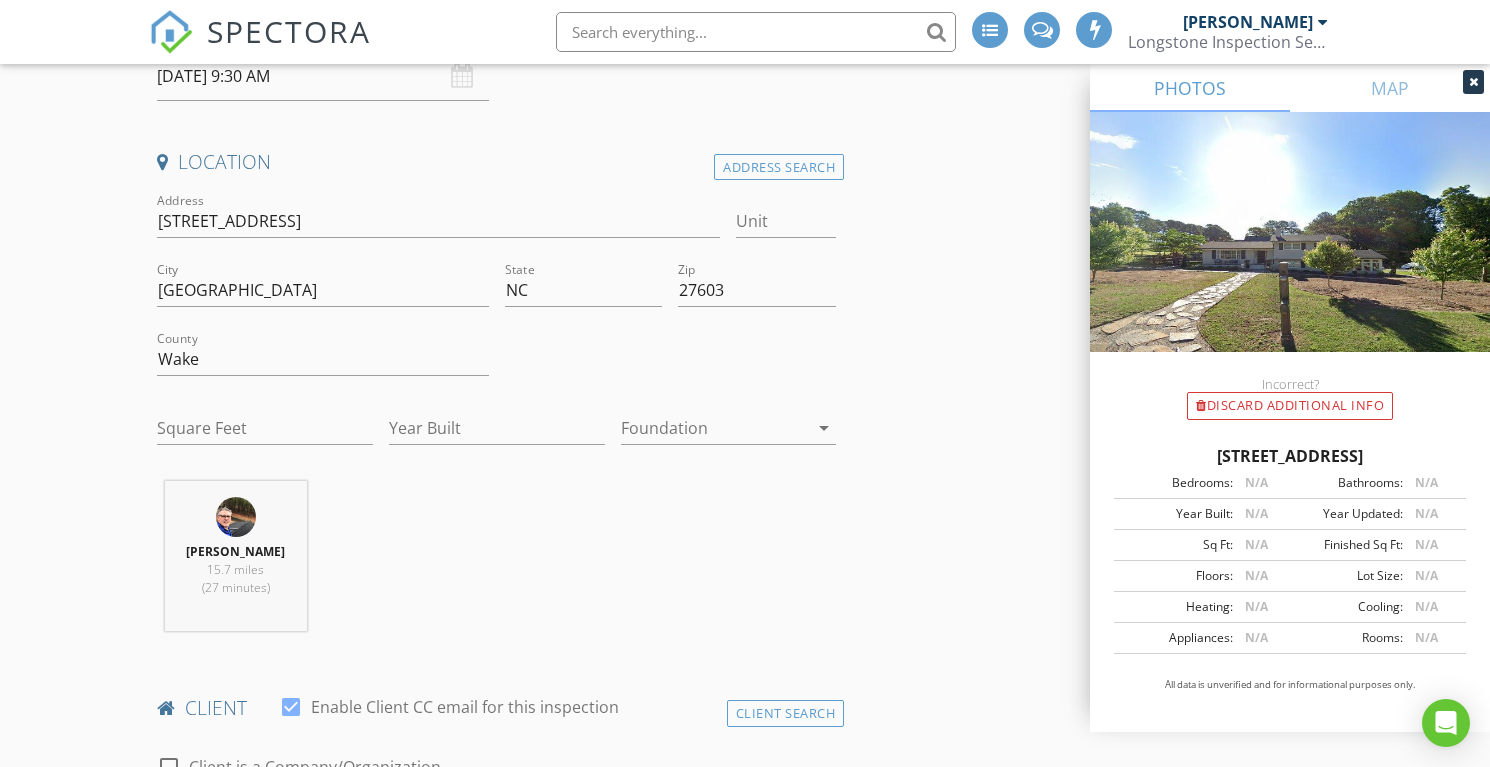 scroll, scrollTop: 388, scrollLeft: 0, axis: vertical 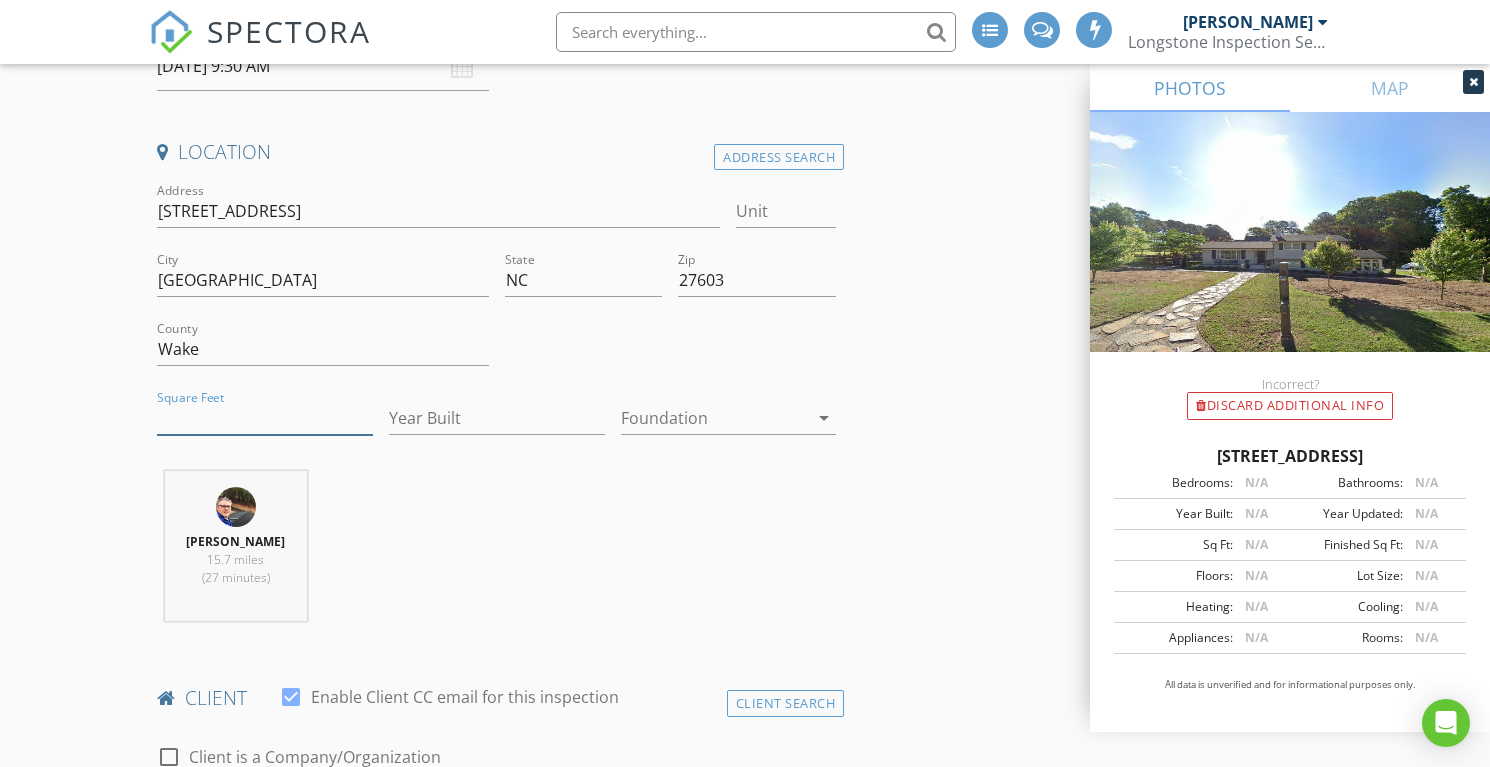 click on "Square Feet" at bounding box center (265, 418) 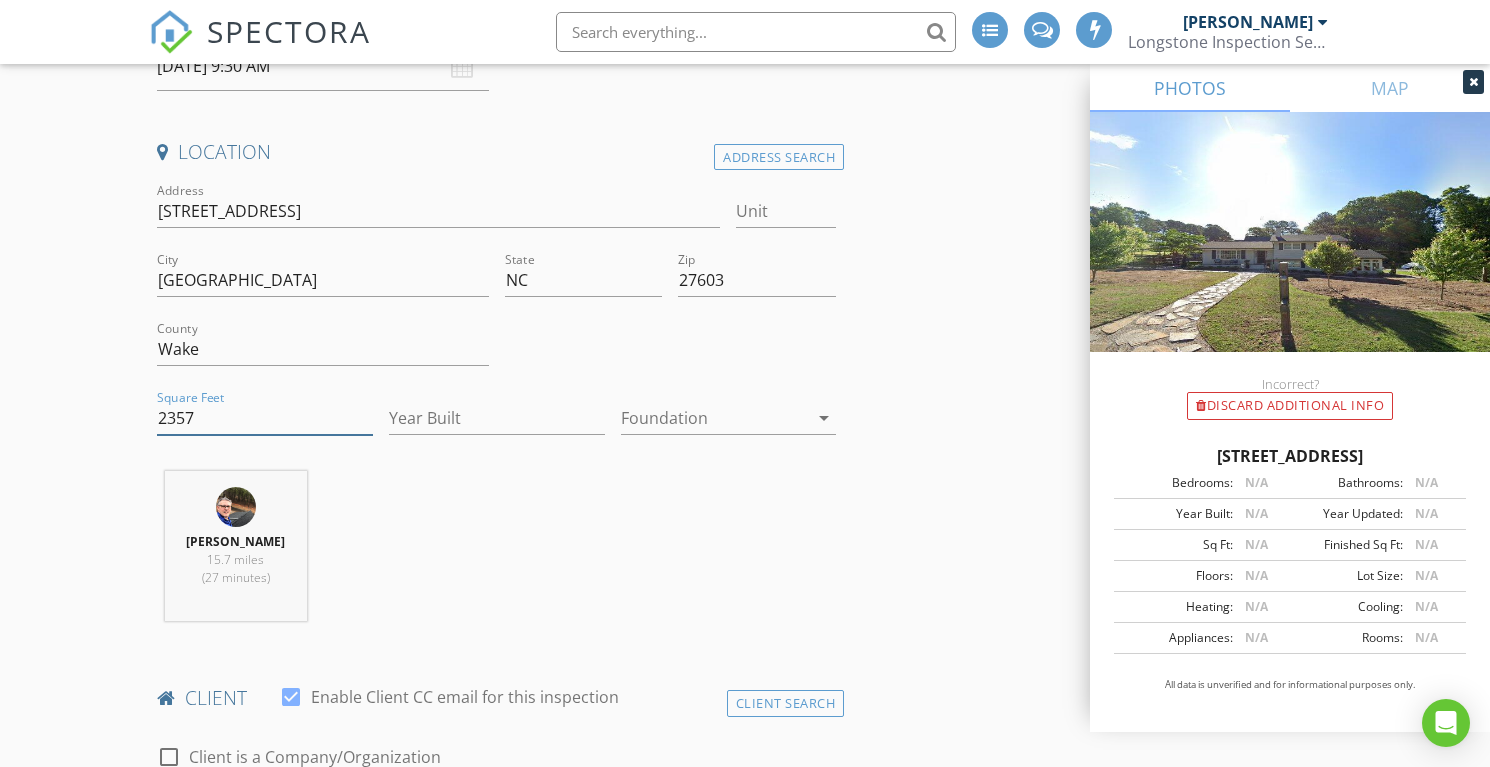 type on "2357" 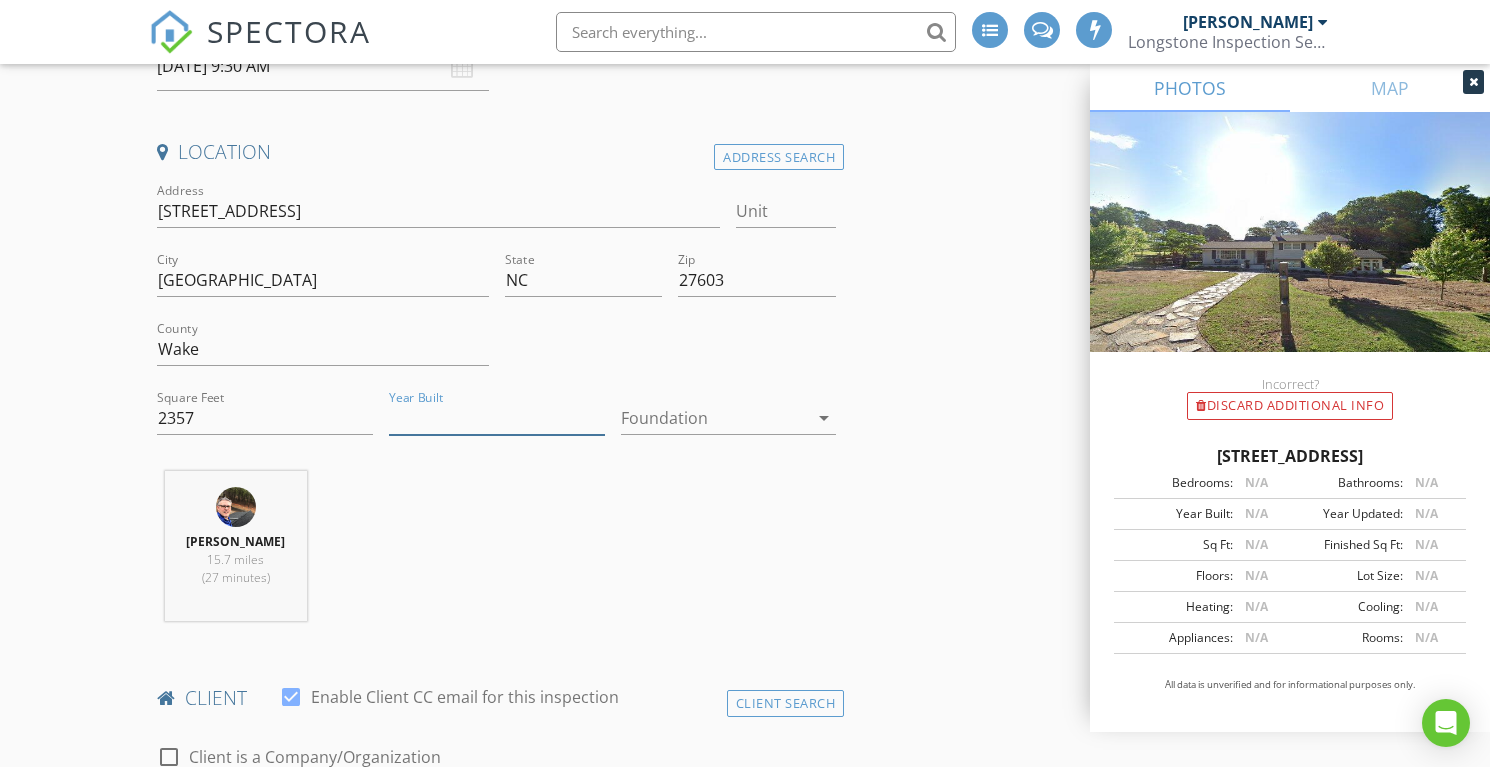 drag, startPoint x: 487, startPoint y: 419, endPoint x: 501, endPoint y: 419, distance: 14 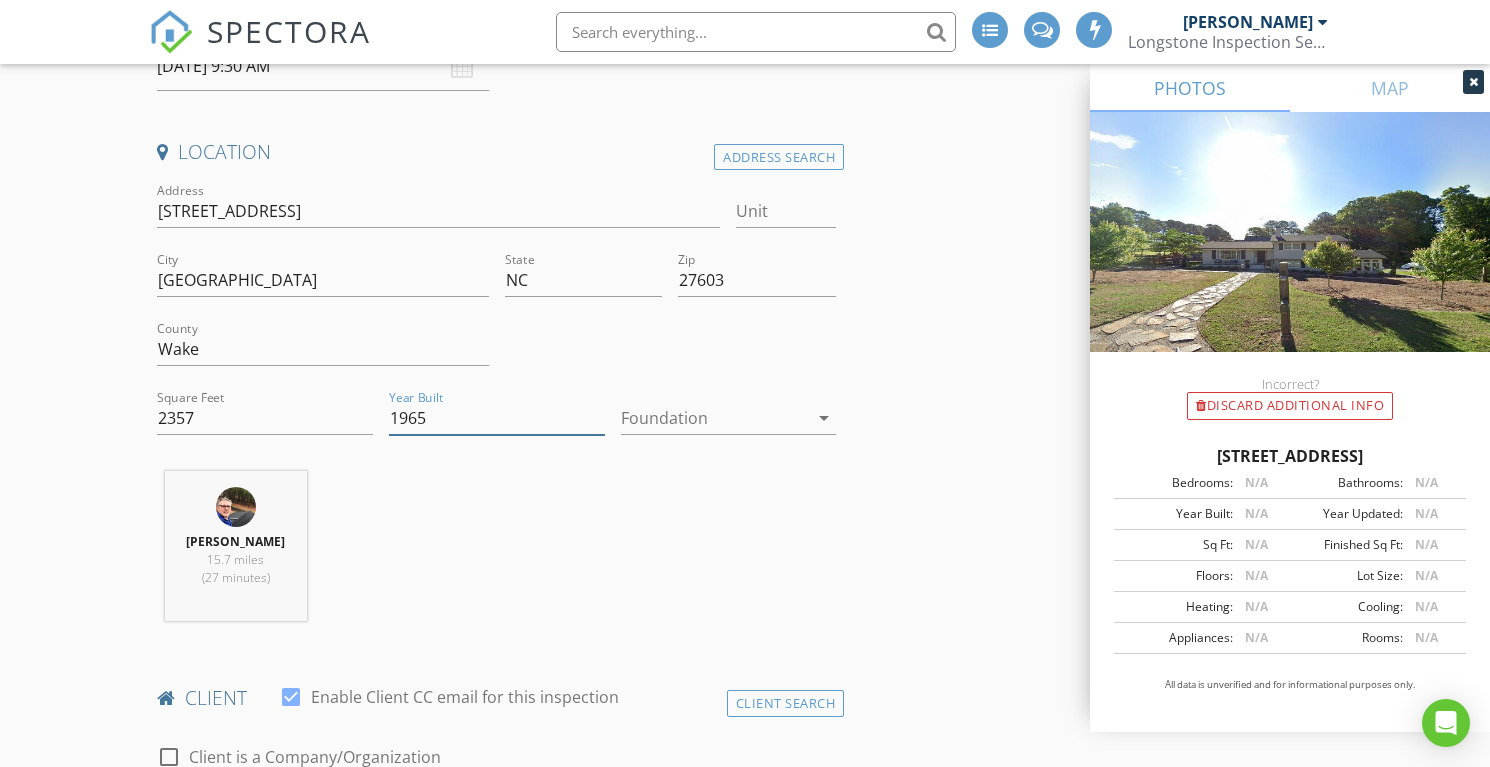 type on "1965" 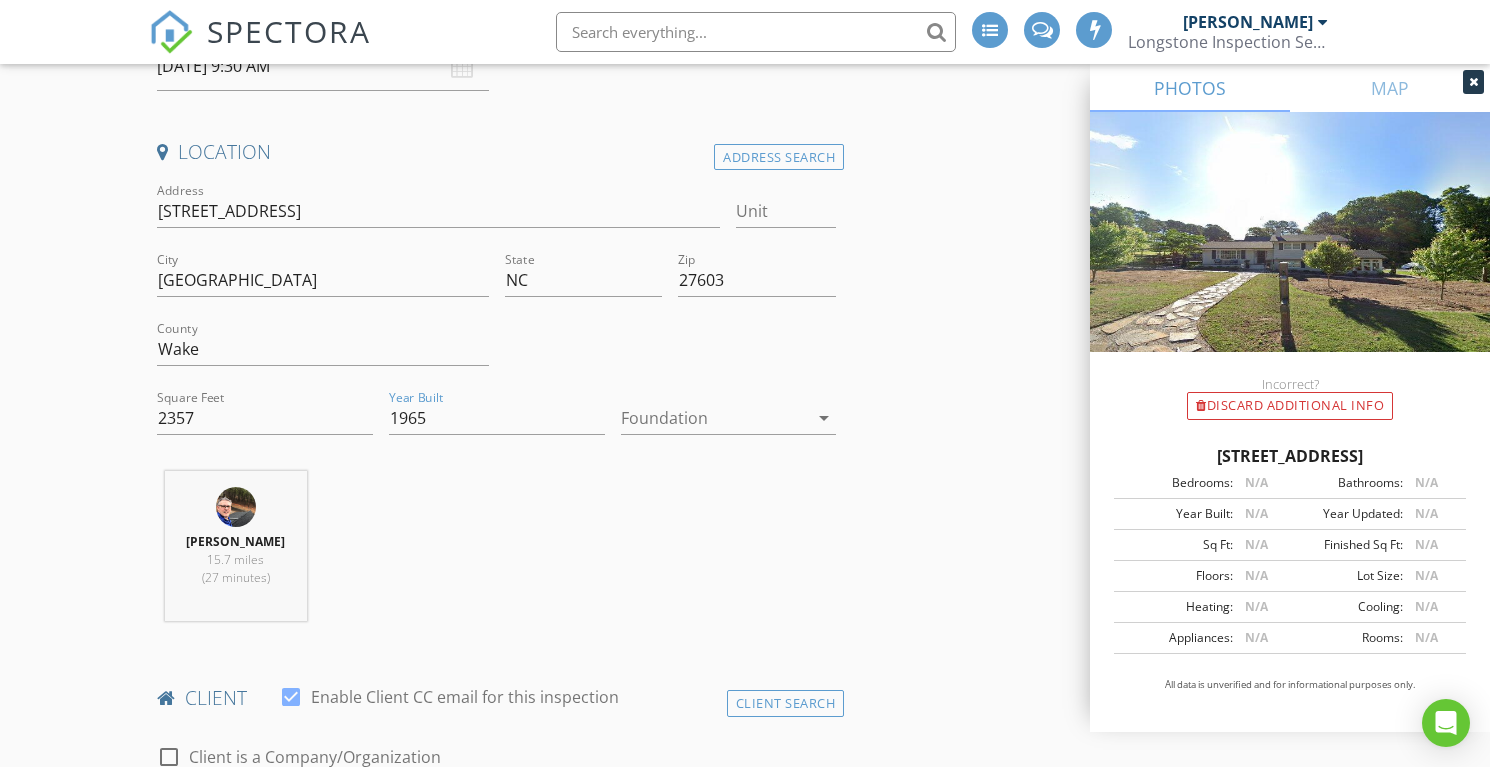 click at bounding box center [715, 418] 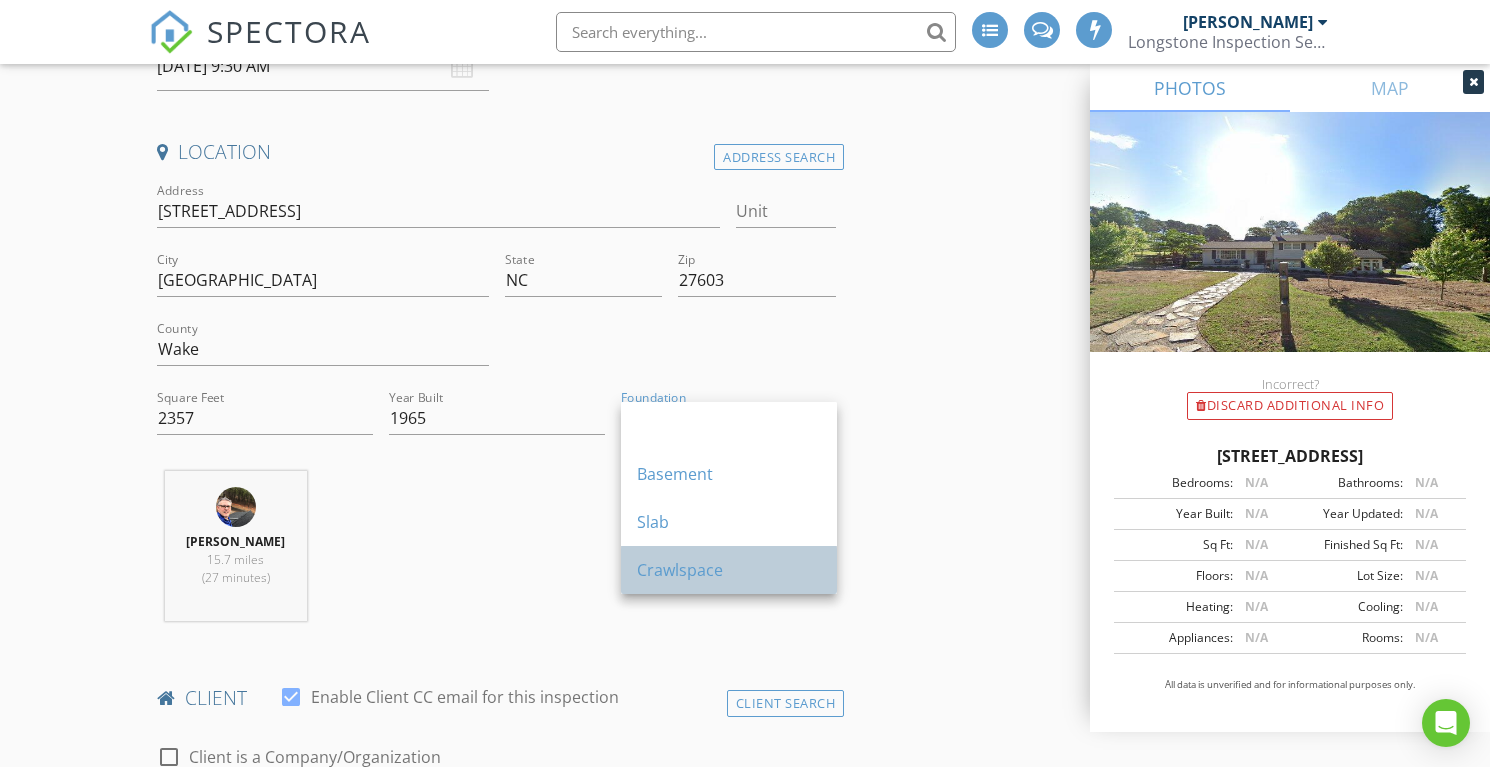 click on "Crawlspace" at bounding box center (729, 570) 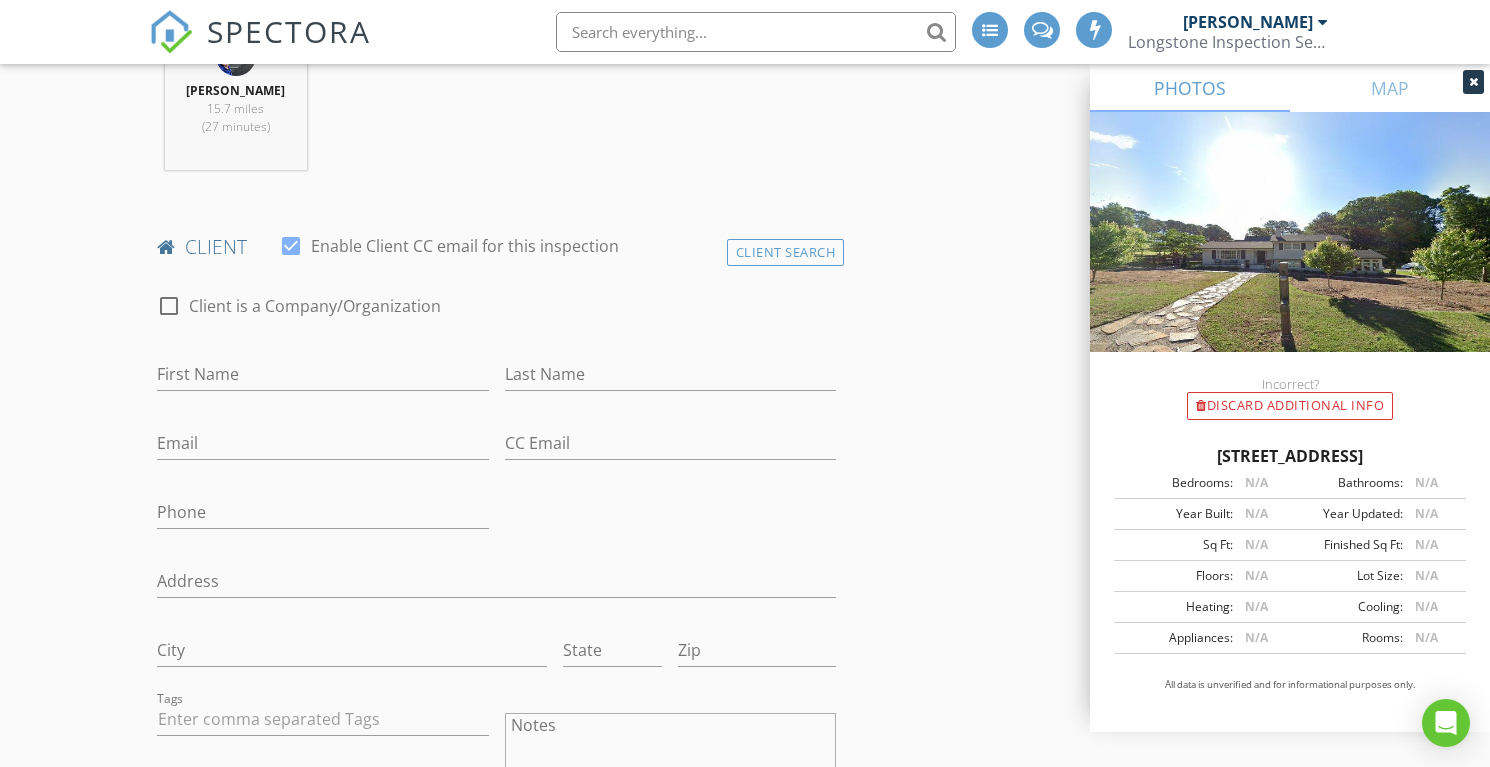 scroll, scrollTop: 846, scrollLeft: 0, axis: vertical 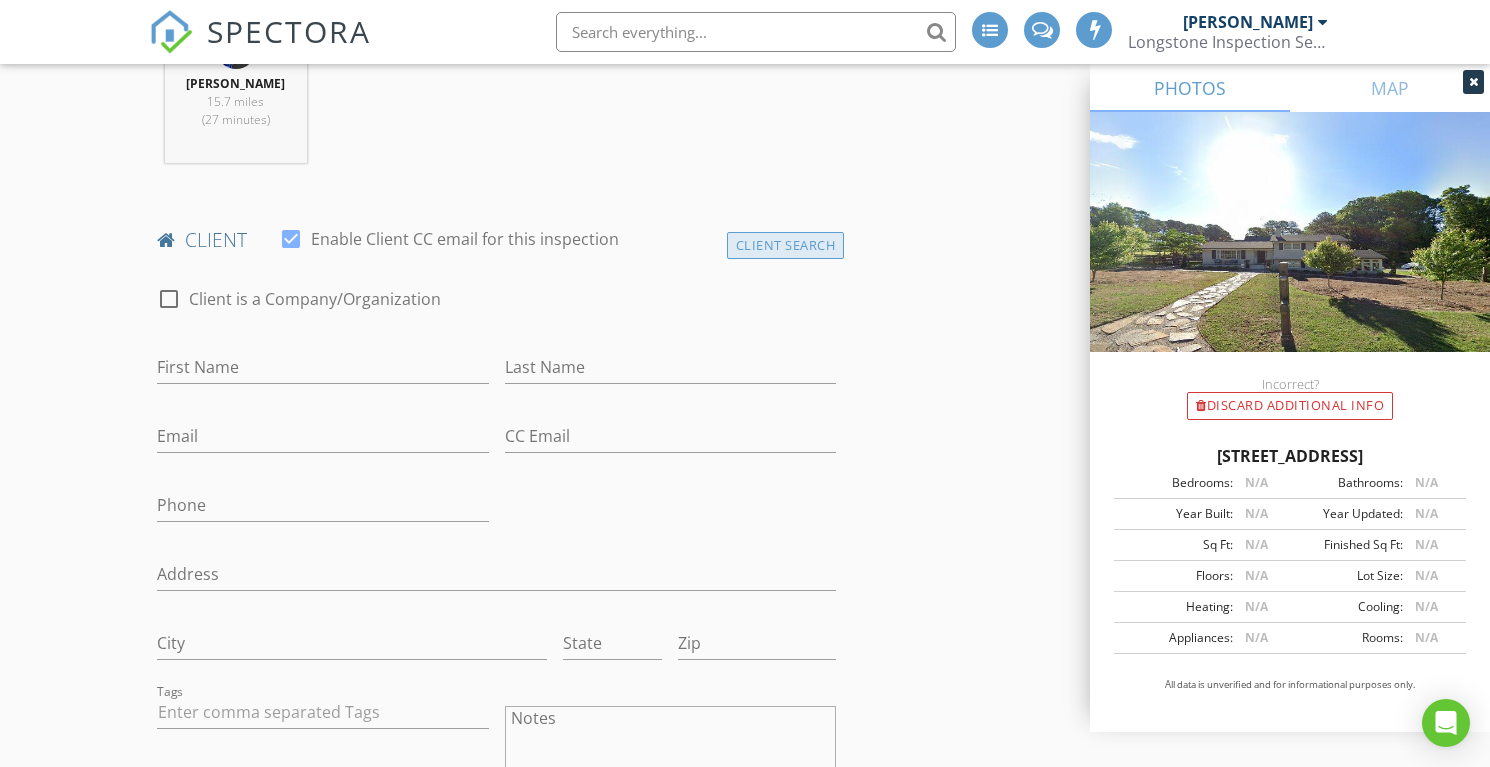 click on "Client Search" at bounding box center [786, 245] 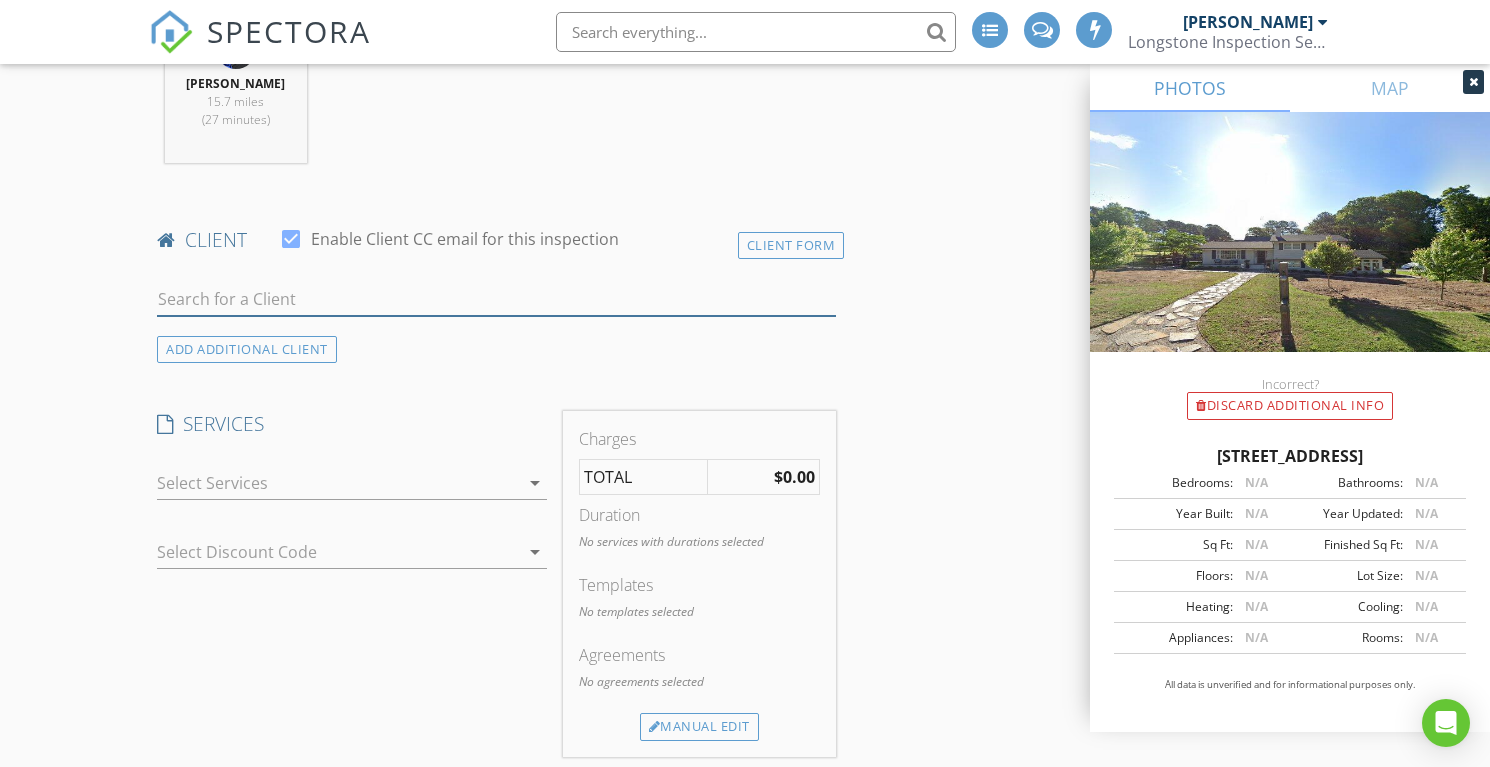 click at bounding box center [496, 299] 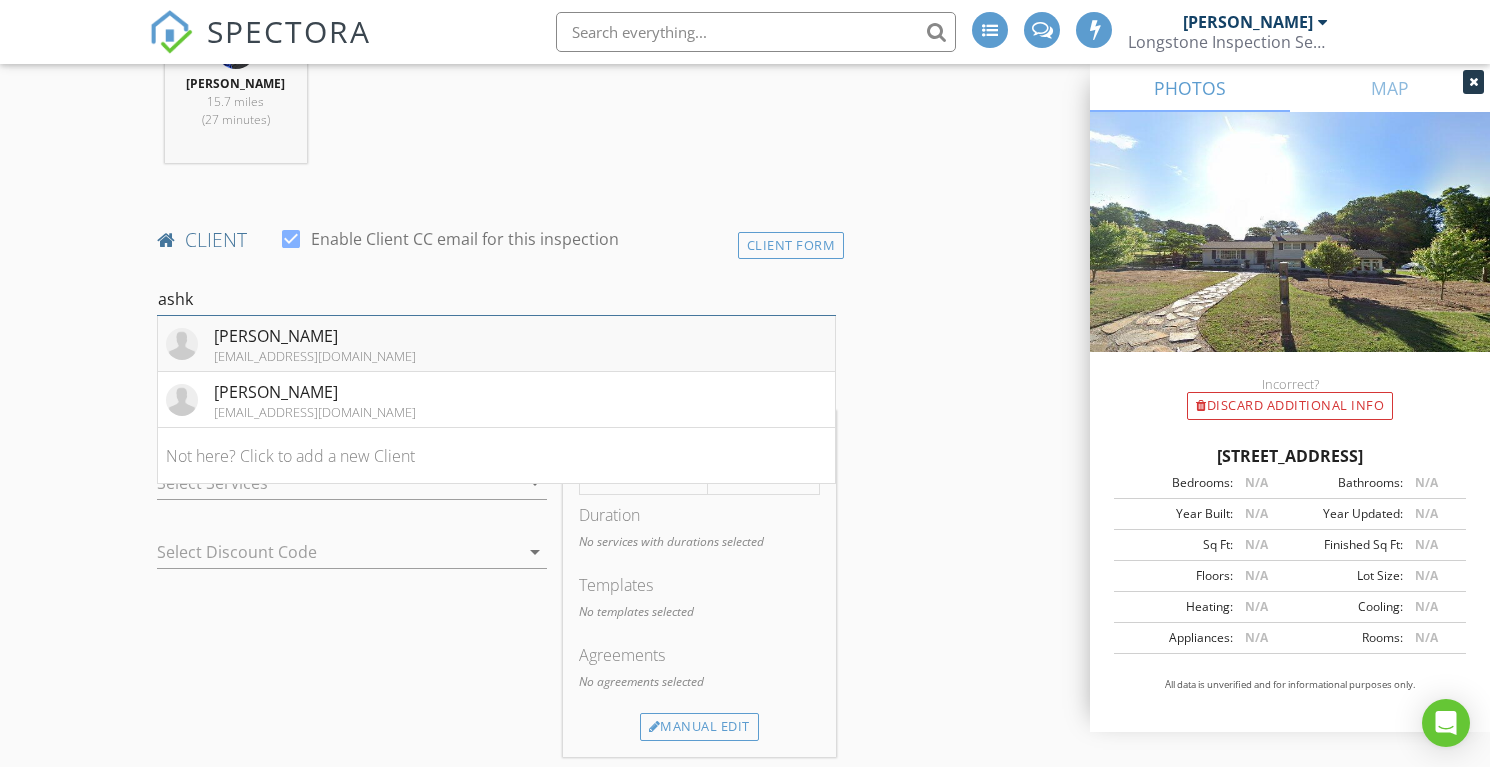 type on "ashk" 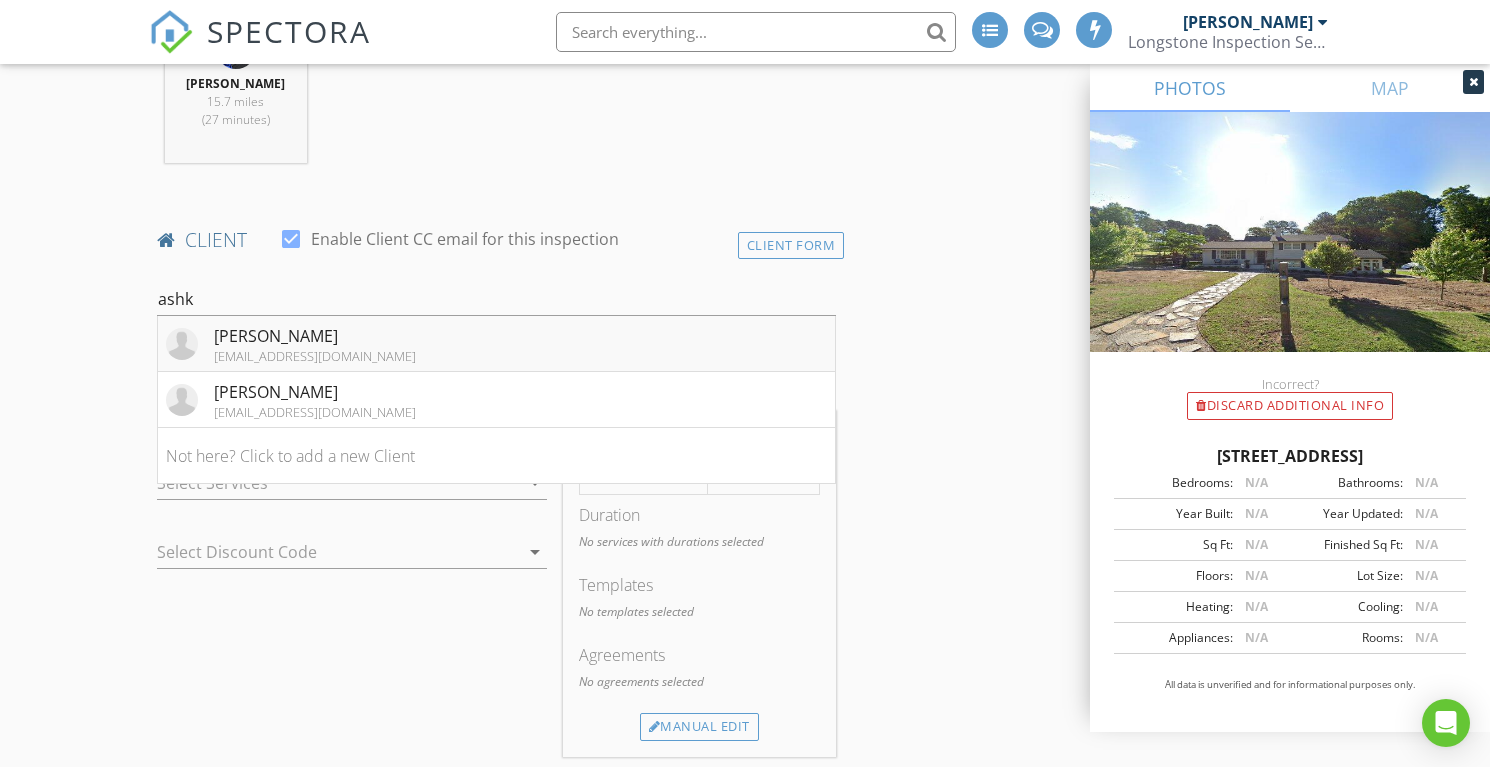click on "Michael Ashkar" at bounding box center (315, 336) 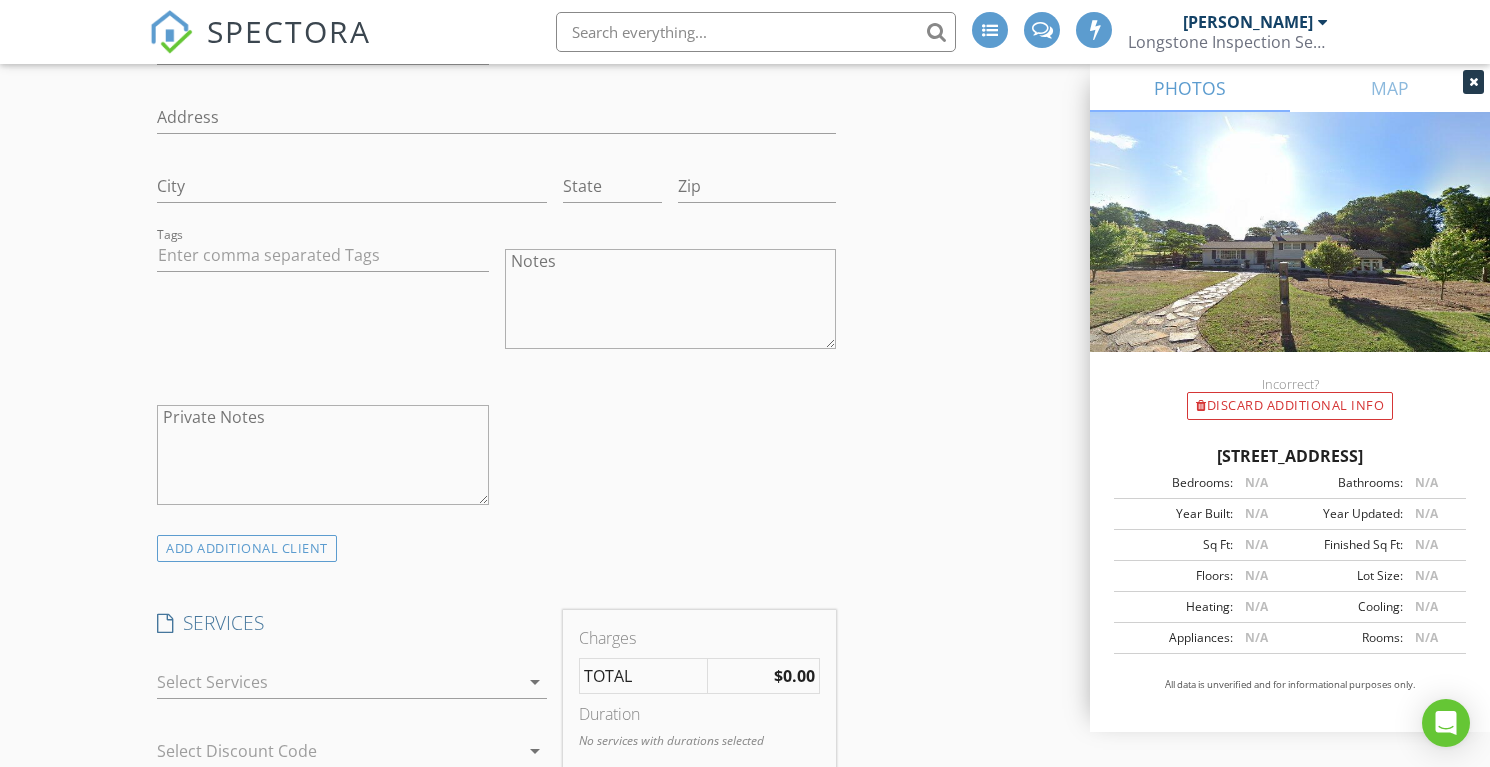 scroll, scrollTop: 1305, scrollLeft: 0, axis: vertical 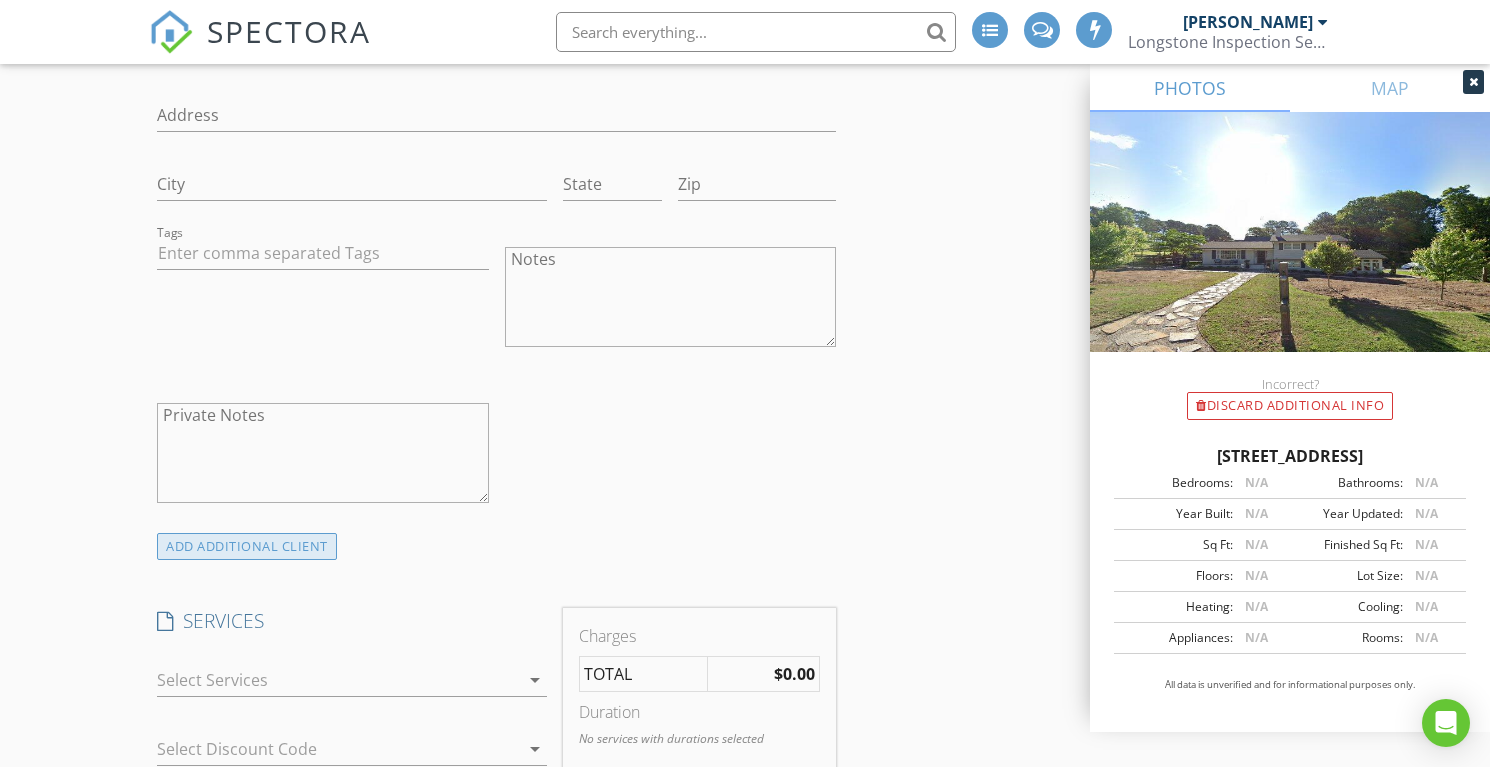 click on "ADD ADDITIONAL client" at bounding box center (247, 546) 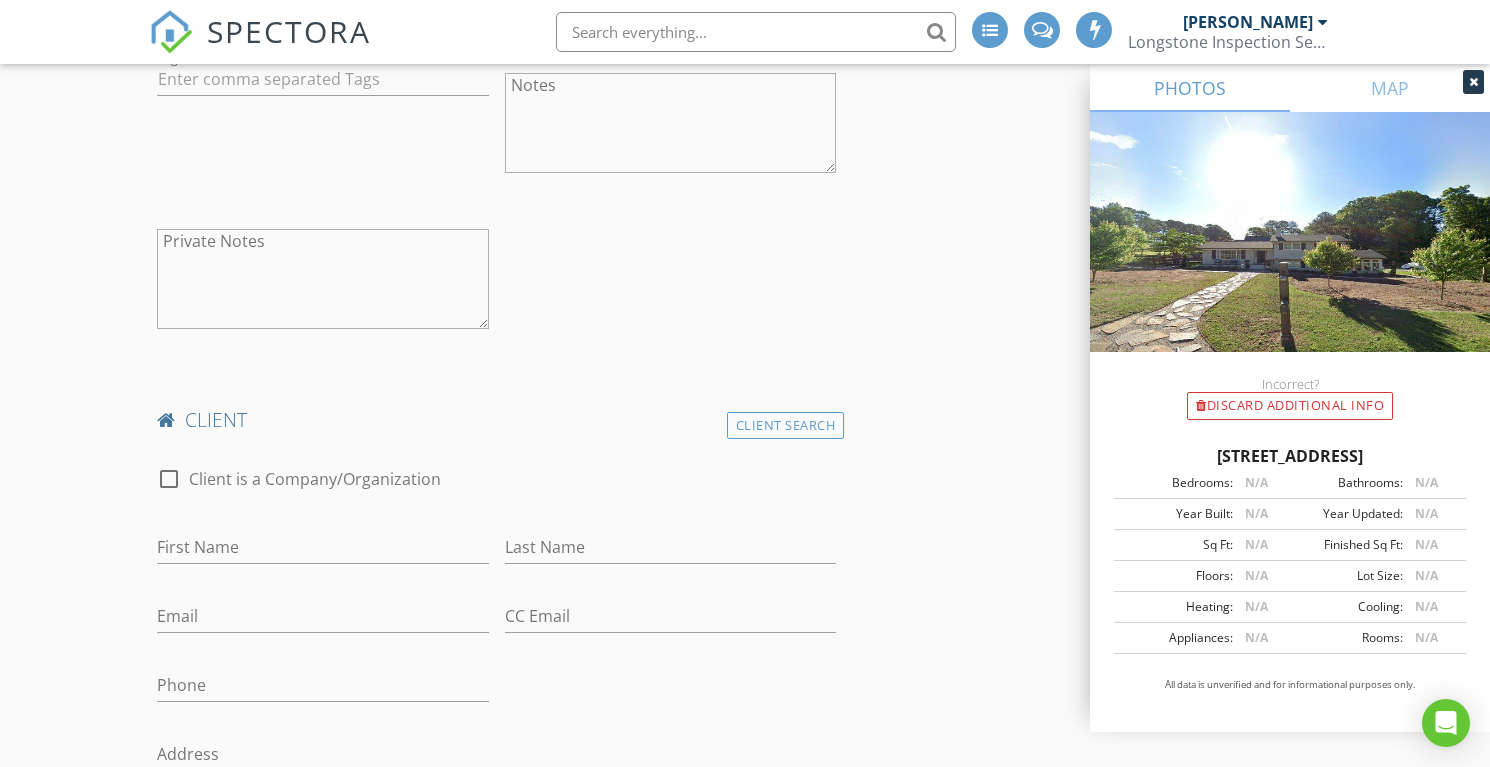 scroll, scrollTop: 1626, scrollLeft: 0, axis: vertical 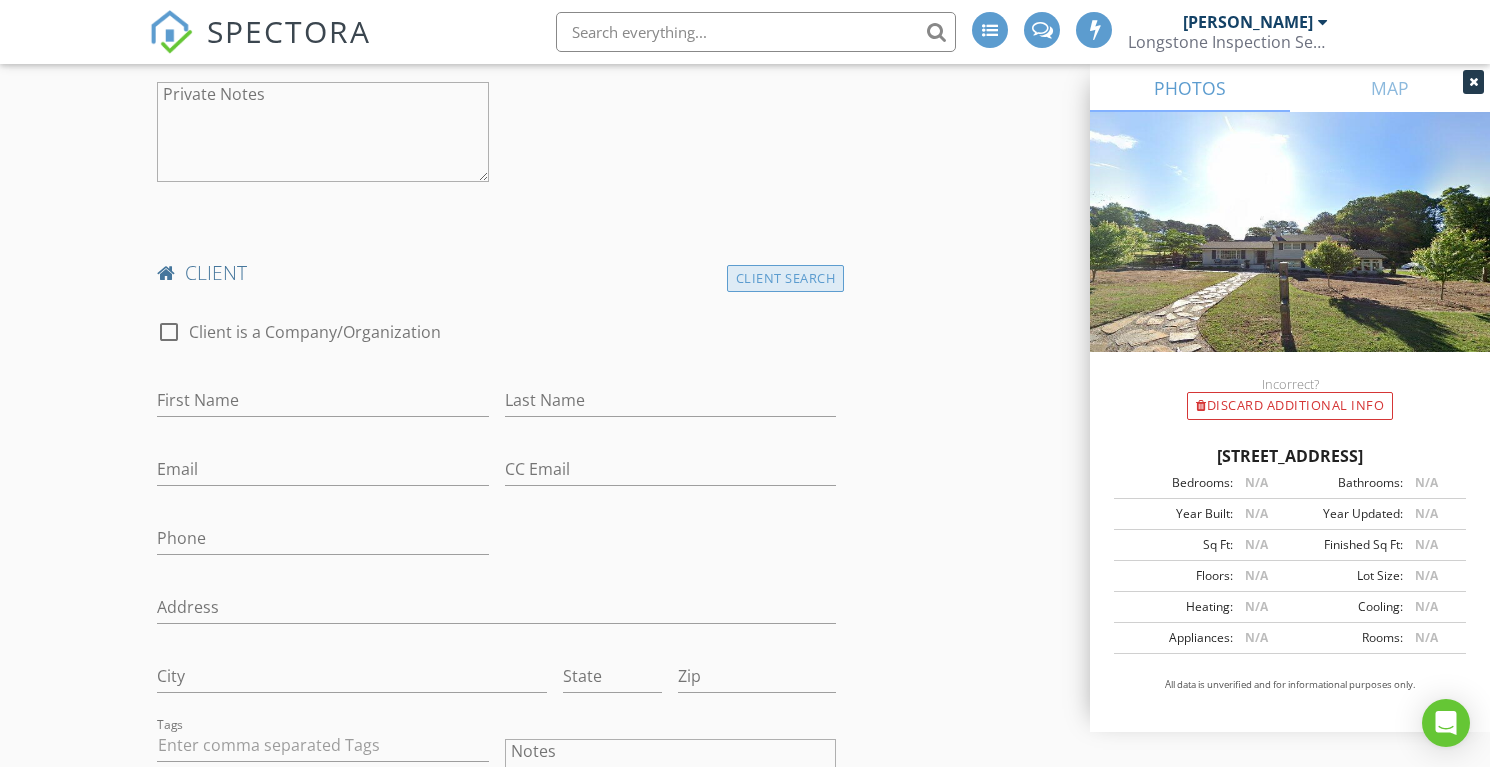 click on "Client Search" at bounding box center (786, 278) 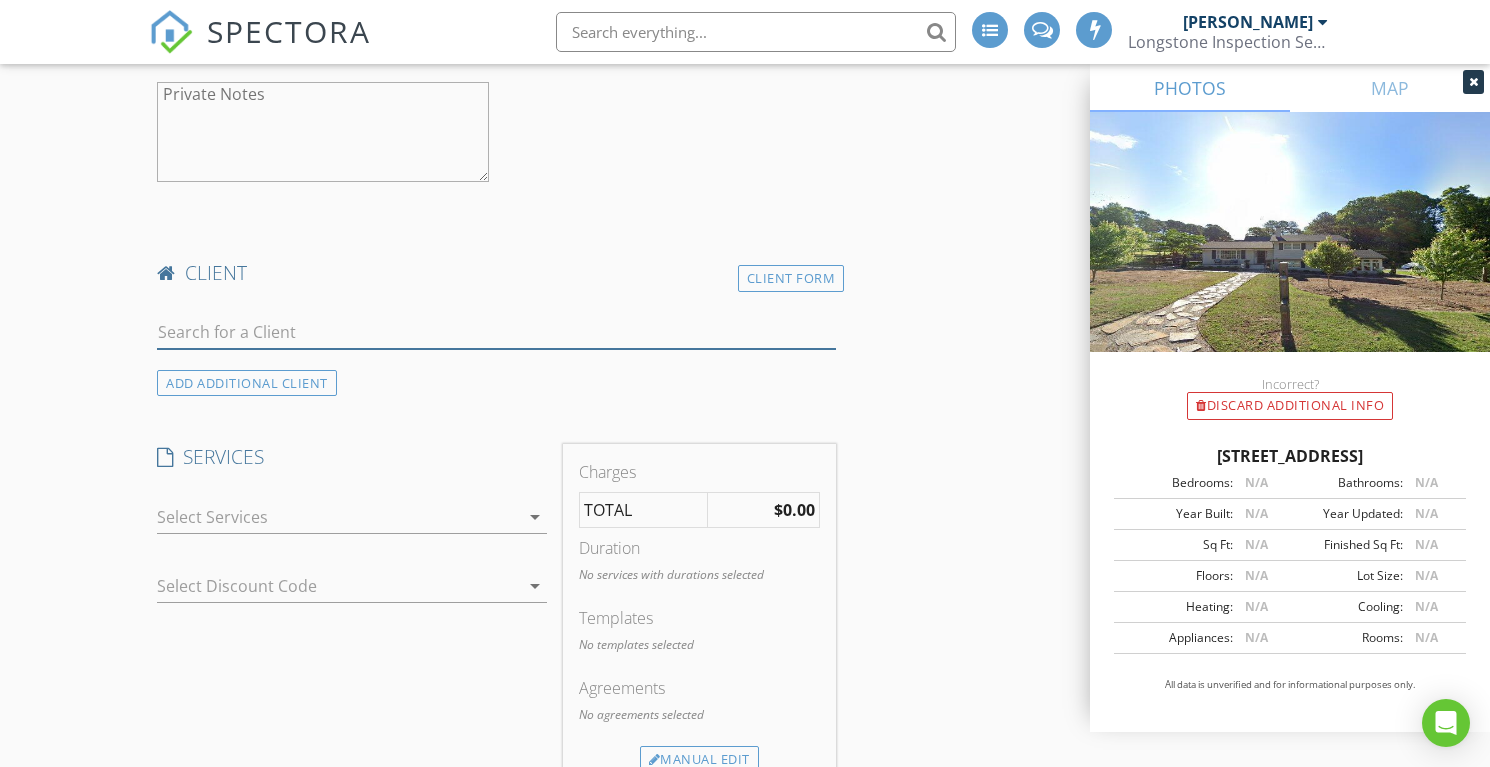 click at bounding box center [496, 332] 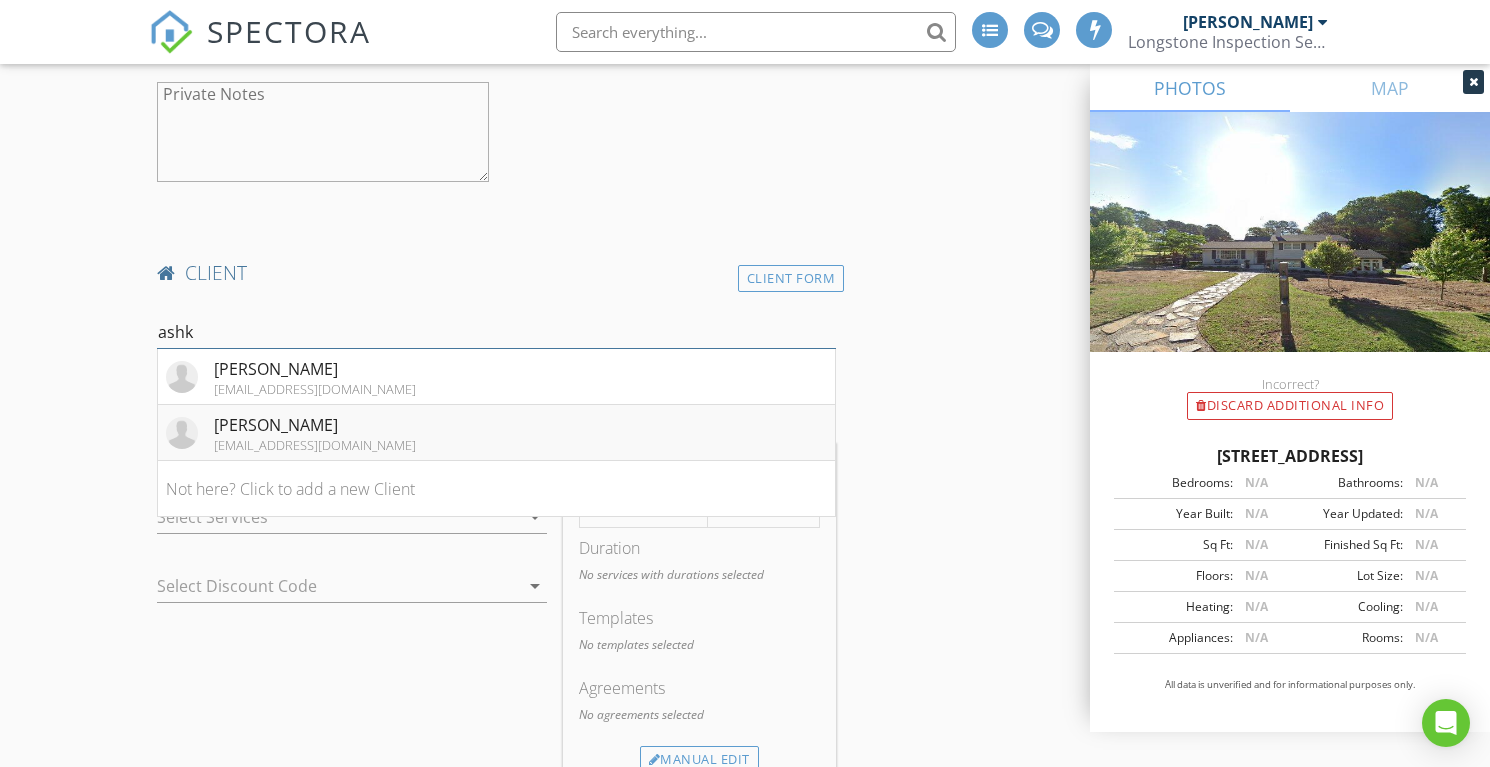type on "ashk" 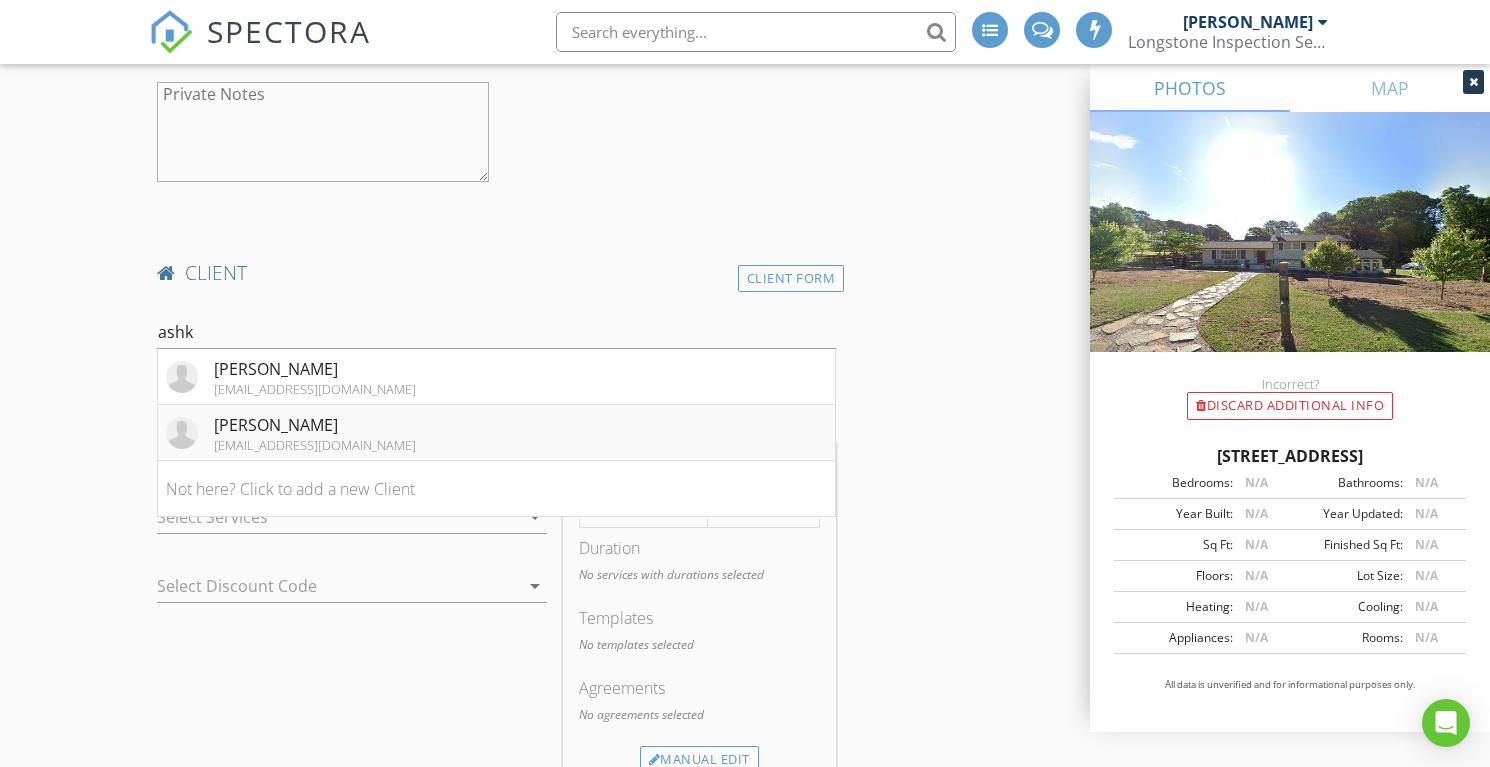 click on "Nicole Ashkar" at bounding box center (315, 425) 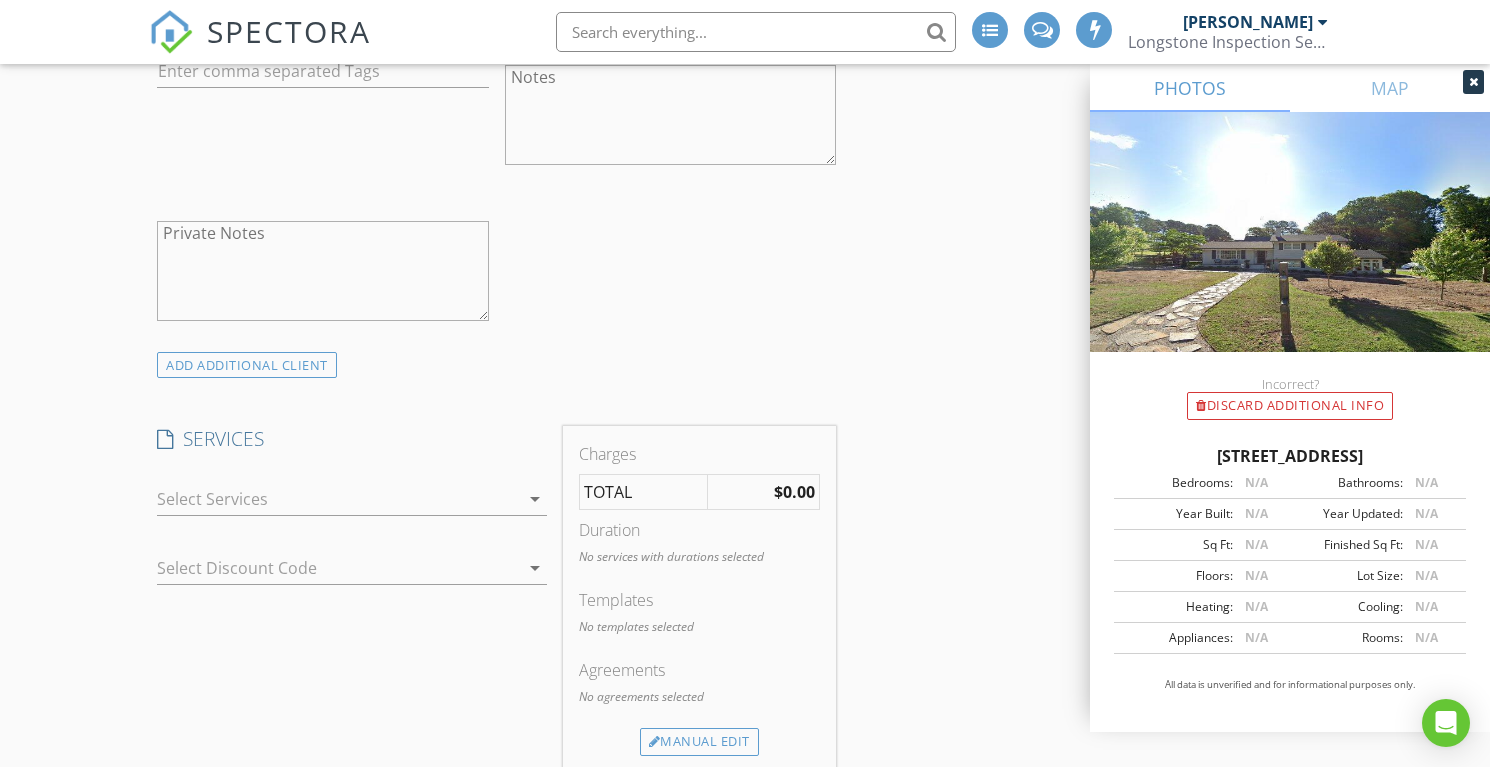 scroll, scrollTop: 2321, scrollLeft: 0, axis: vertical 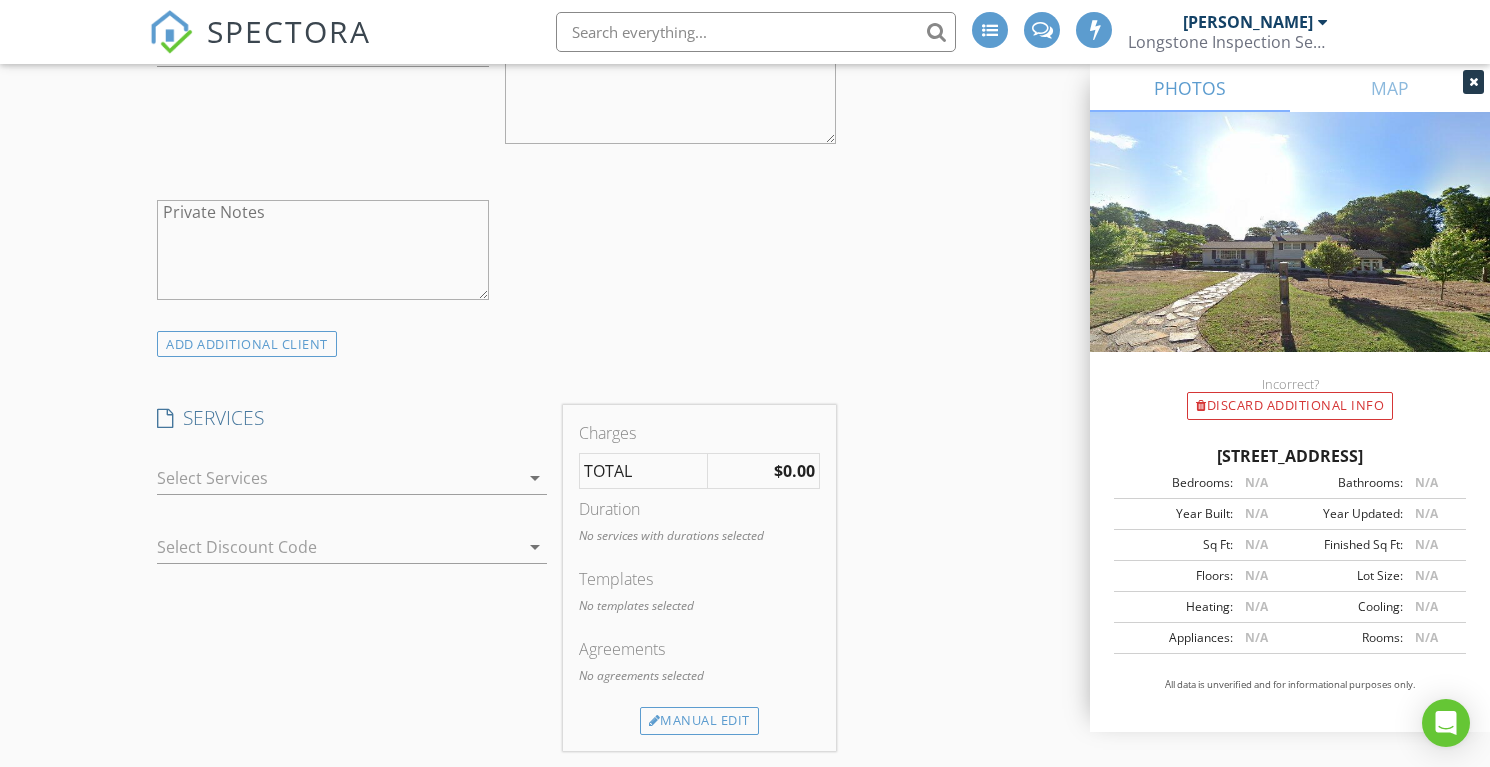 click at bounding box center (338, 478) 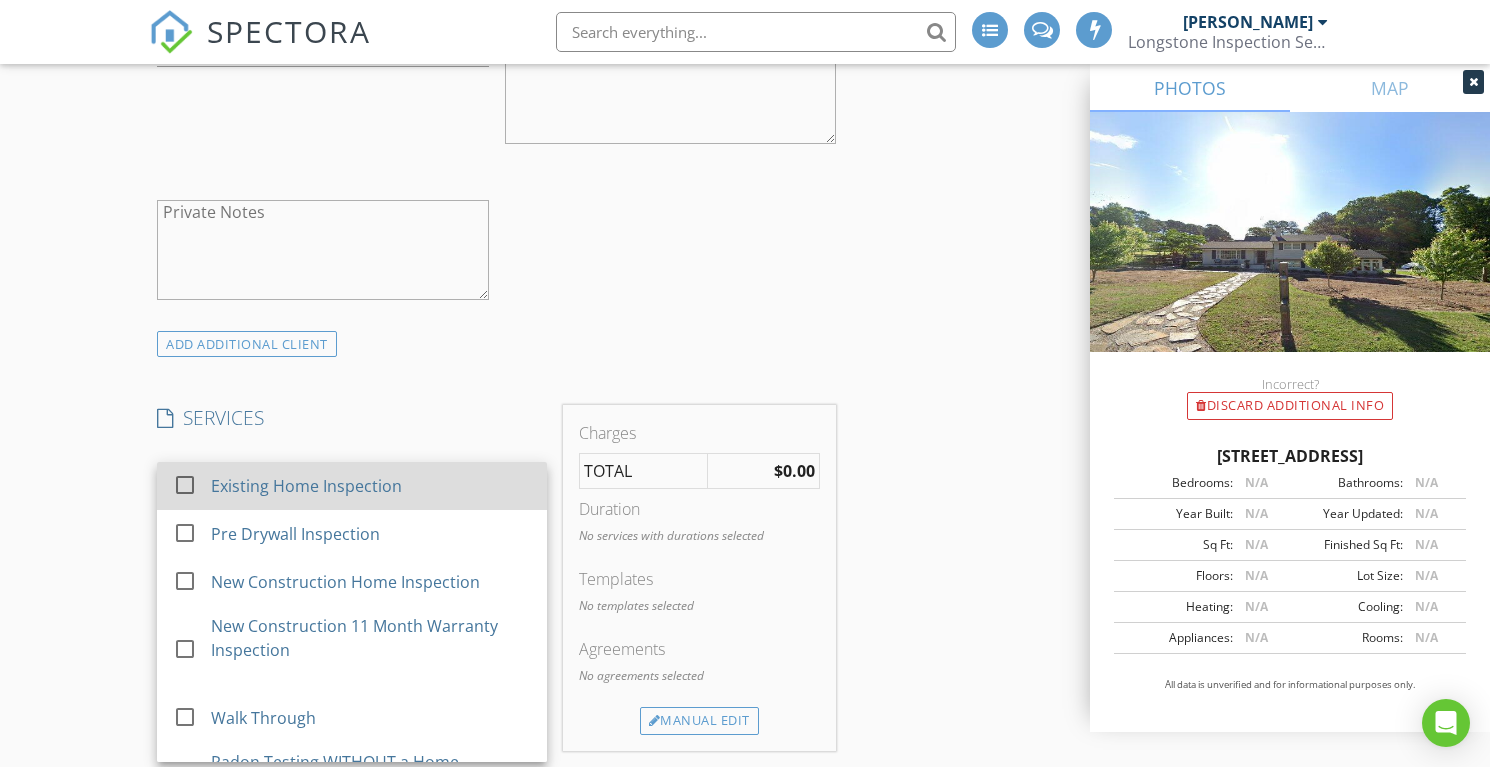 click at bounding box center [185, 484] 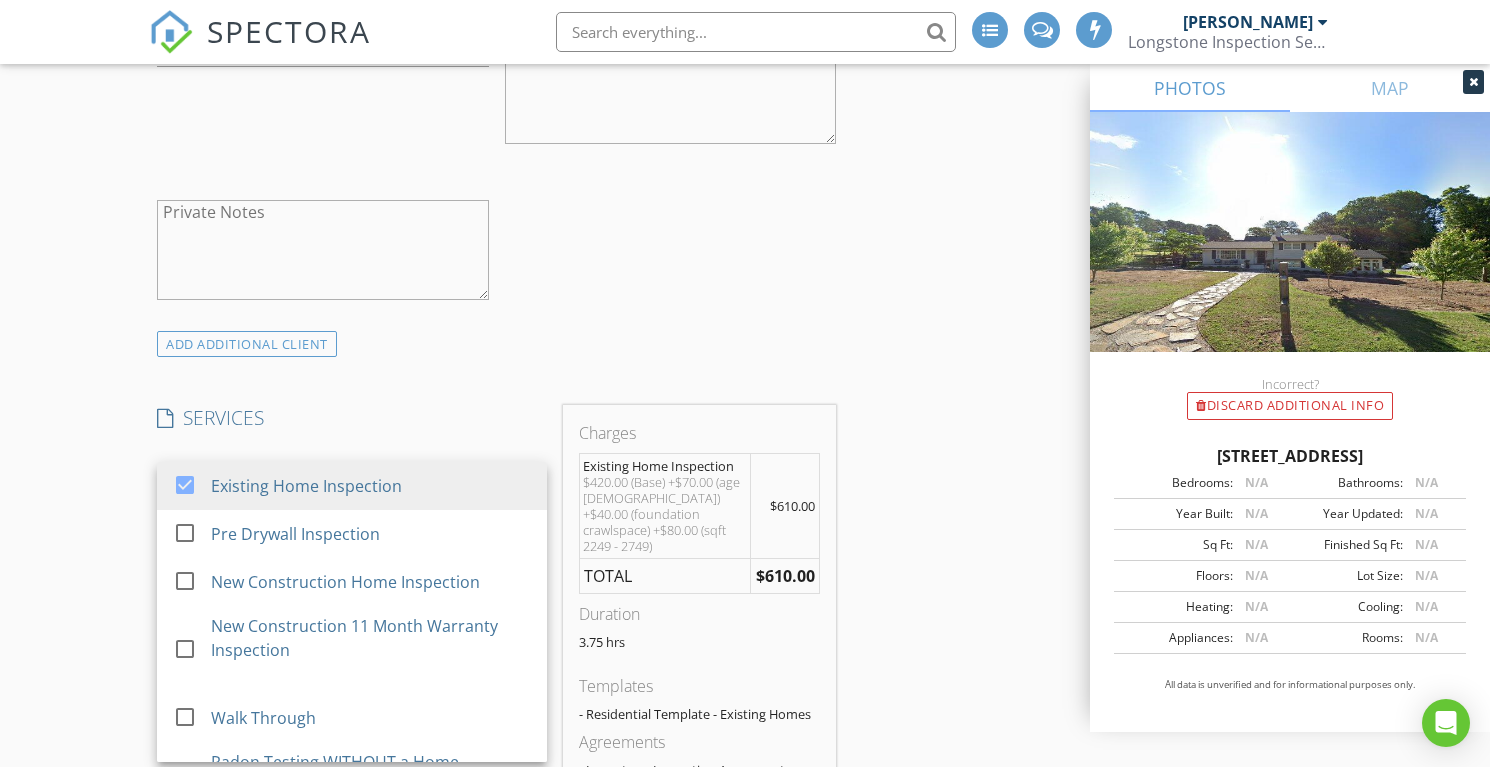 click on "New Inspection
INSPECTOR(S)
check_box   Lee Langston   PRIMARY   Lee Langston arrow_drop_down   check_box_outline_blank Lee Langston specifically requested
Date/Time
08/01/2025 9:30 AM
Location
Address Search       Address 4801 Winterlochen Rd   Unit   City Raleigh   State NC   Zip 27603   County Wake     Square Feet 2357   Year Built 1965   Foundation Crawlspace arrow_drop_down     Lee Langston     15.7 miles     (27 minutes)
client
check_box Enable Client CC email for this inspection   Client Search     check_box_outline_blank Client is a Company/Organization     First Name Michael   Last Name Ashkar   Email michaelashkar@gmail.com   CC Email   Phone 626-733-3097   Address   City   State   Zip     Tags         Notes   Private Notes
client
Client Search     check_box_outline_blank Client is a Company/Organization" at bounding box center (745, 247) 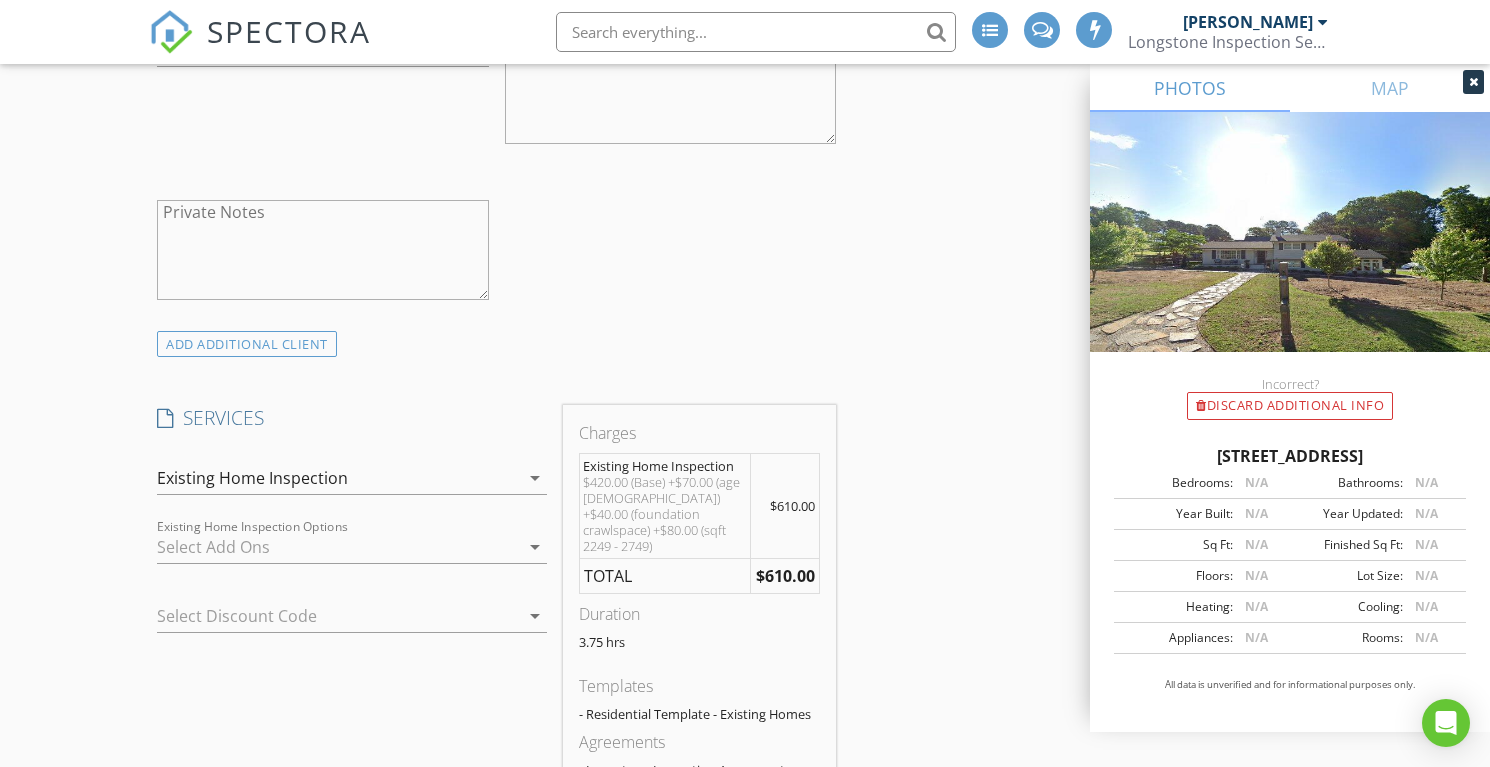 click at bounding box center (338, 547) 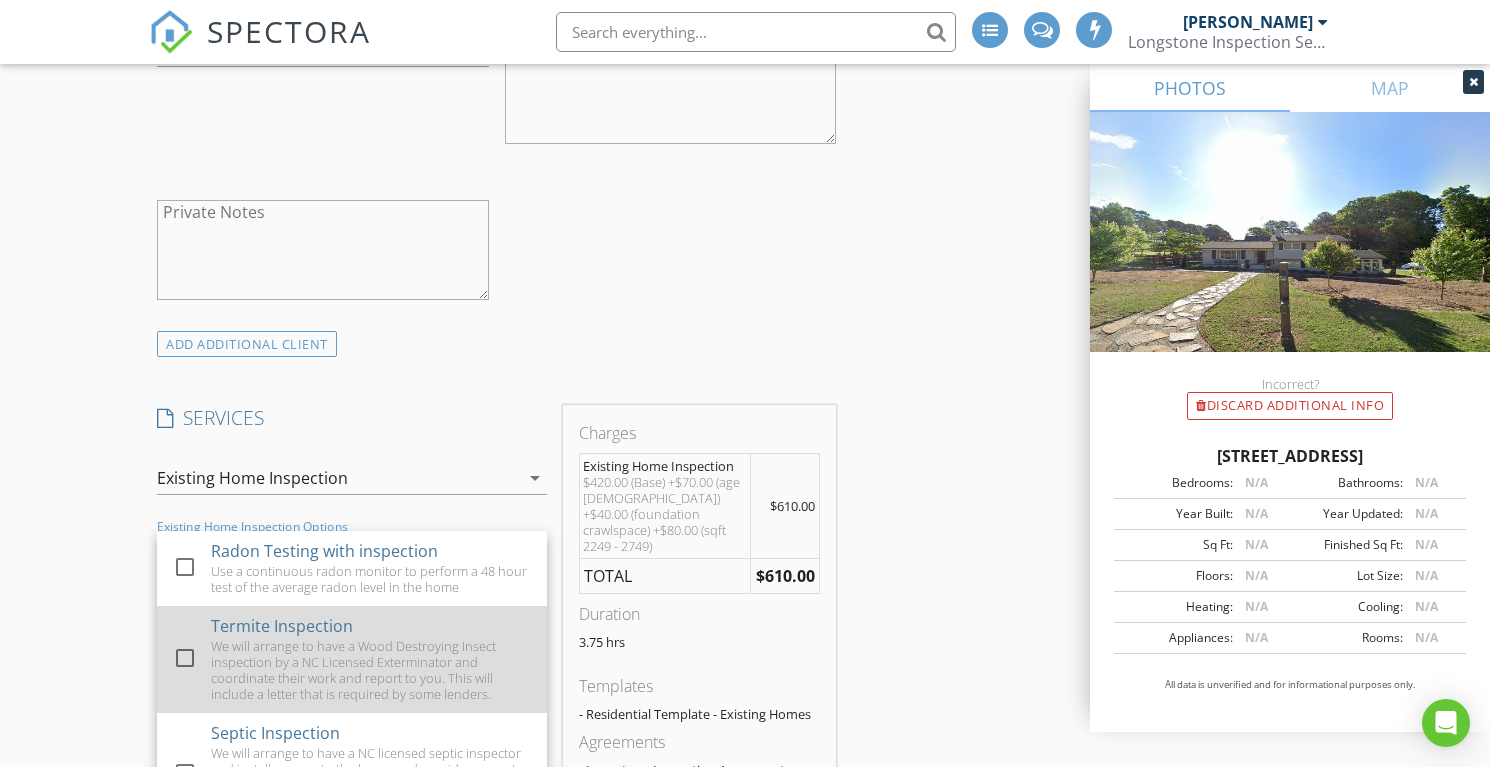 click at bounding box center (185, 658) 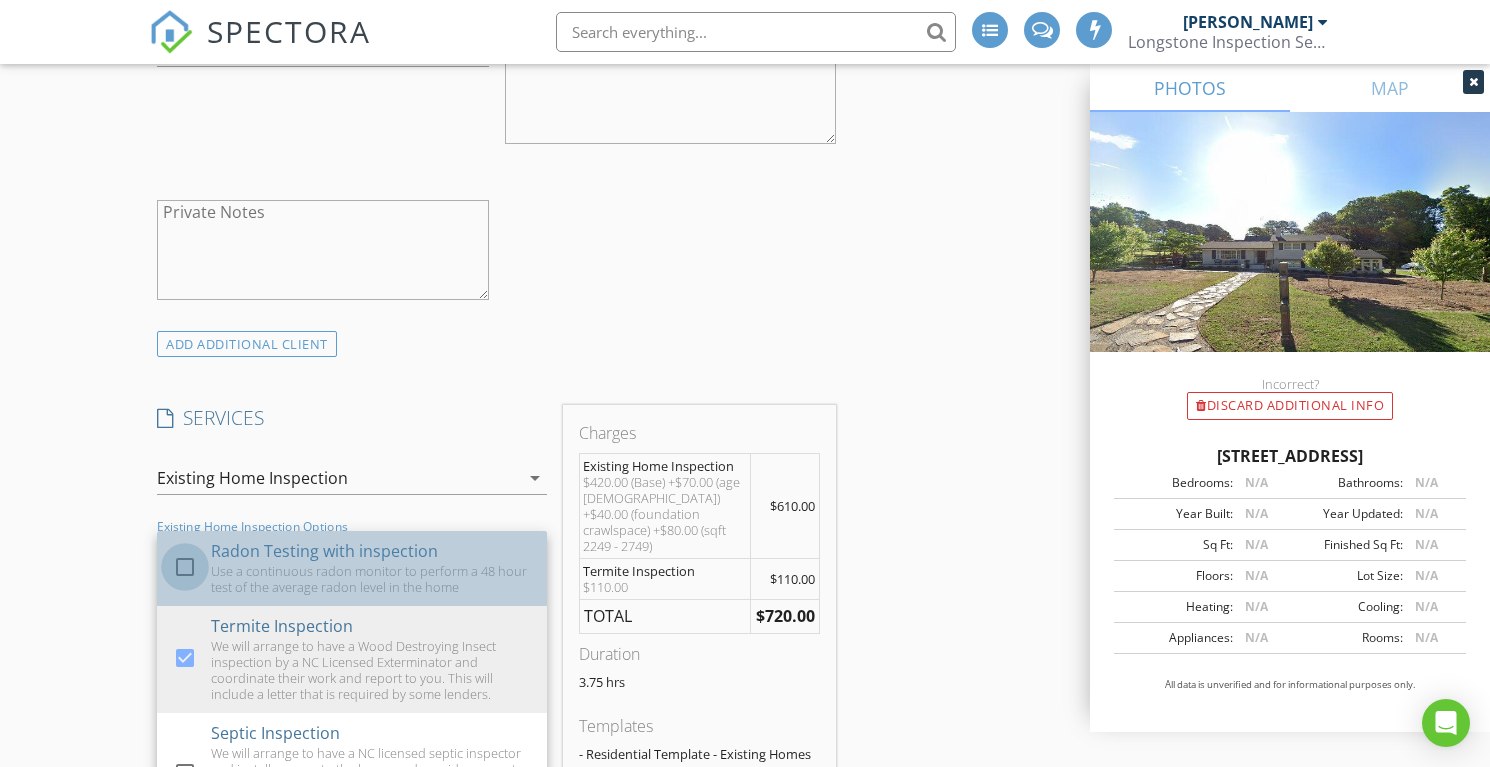 click at bounding box center [185, 567] 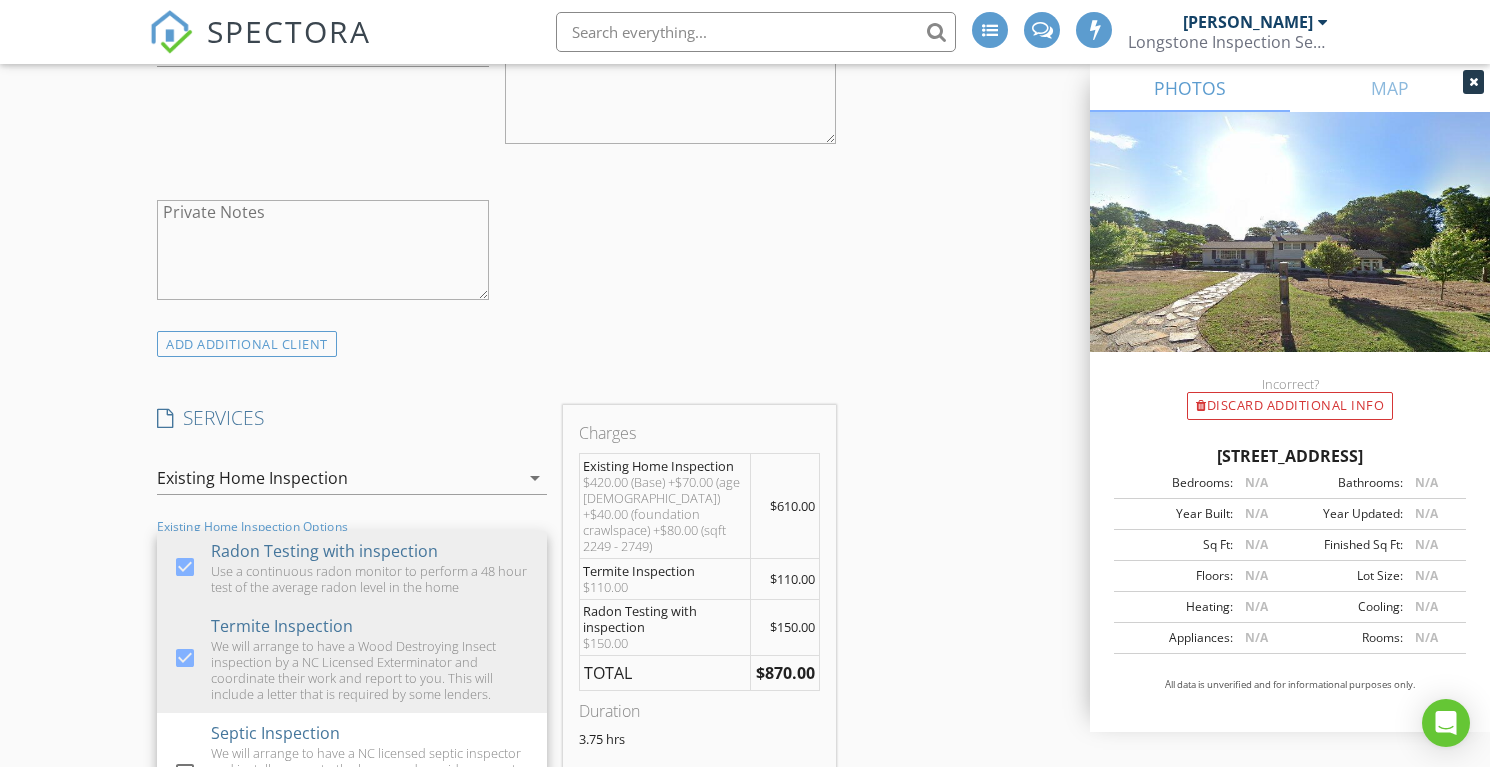 click on "check_box_outline_blank Client is a Company/Organization     First Name Nicole   Last Name Ashkar   Email nmvillegas4@gmail.com   CC Email   Phone (626) 733-3097   Address   City   State GA   Zip     Tags         Notes   Private Notes" at bounding box center [496, -33] 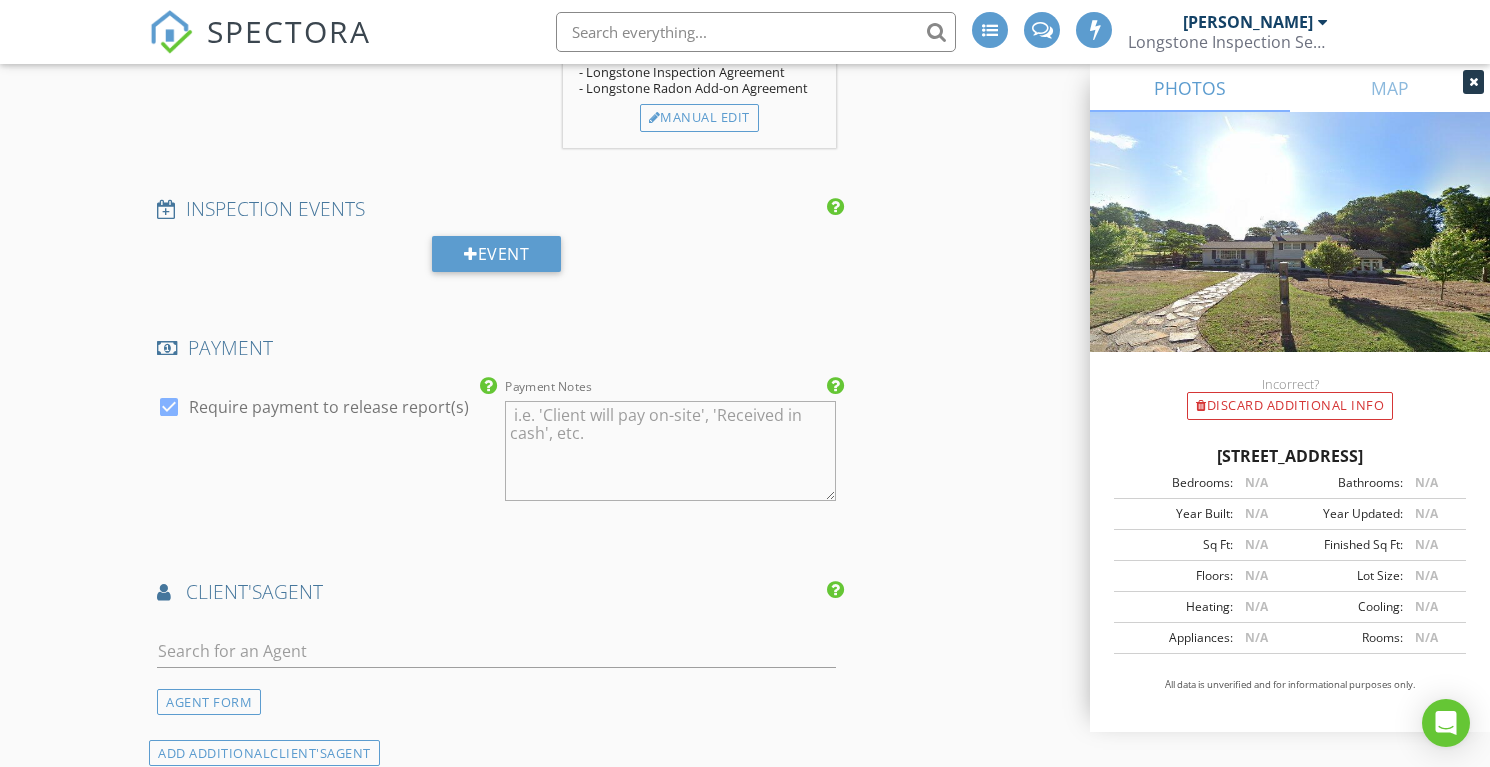 scroll, scrollTop: 3159, scrollLeft: 0, axis: vertical 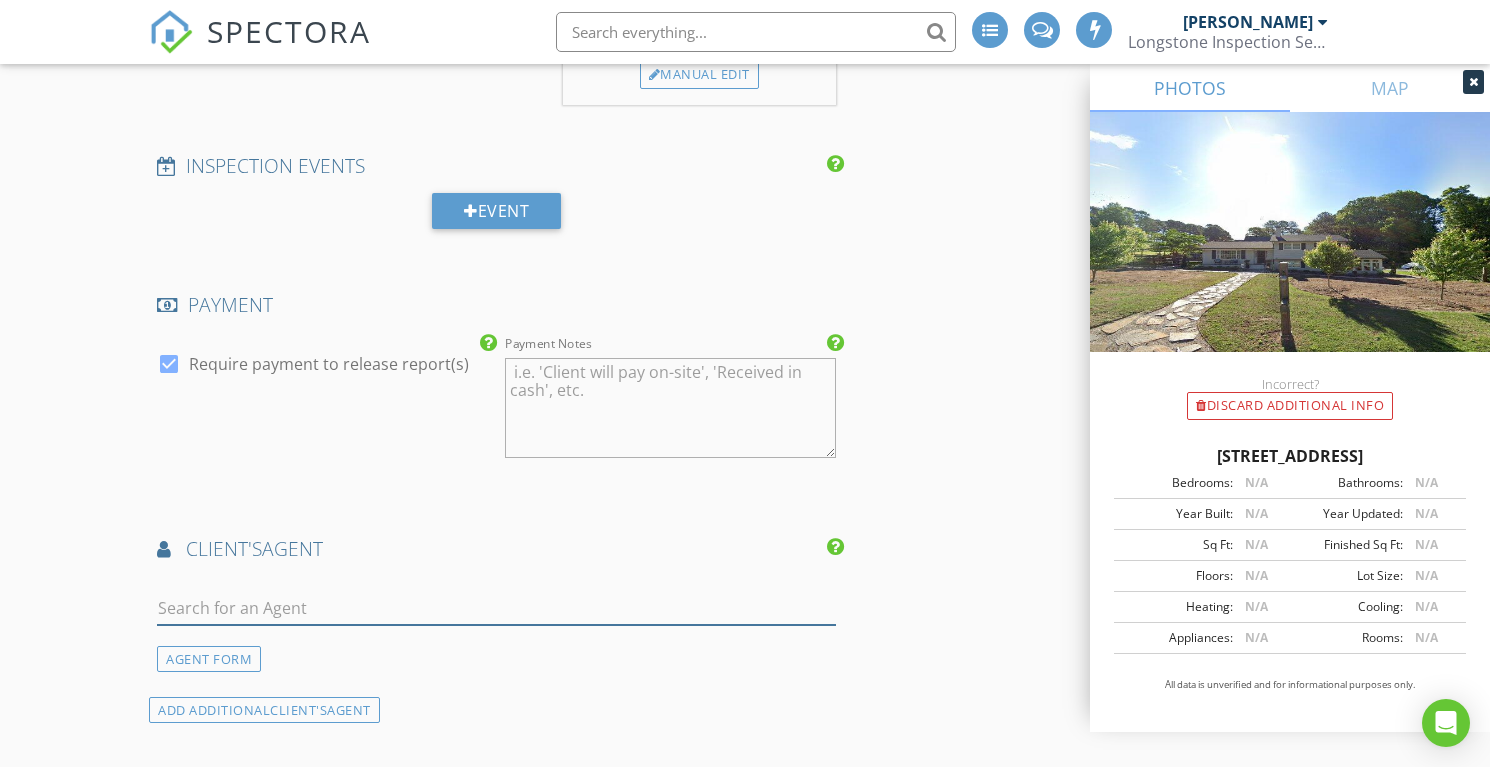 click at bounding box center (496, 608) 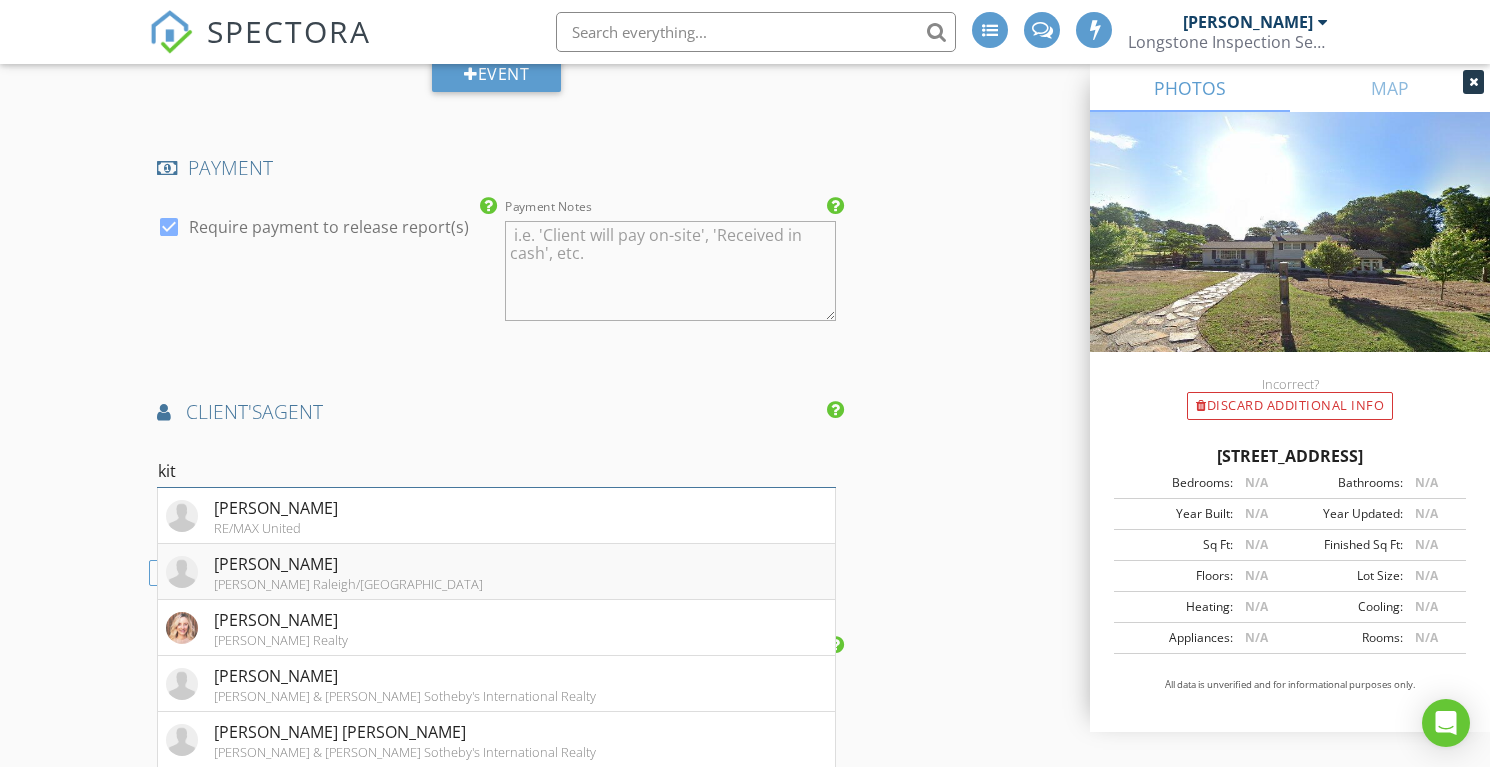 scroll, scrollTop: 3324, scrollLeft: 0, axis: vertical 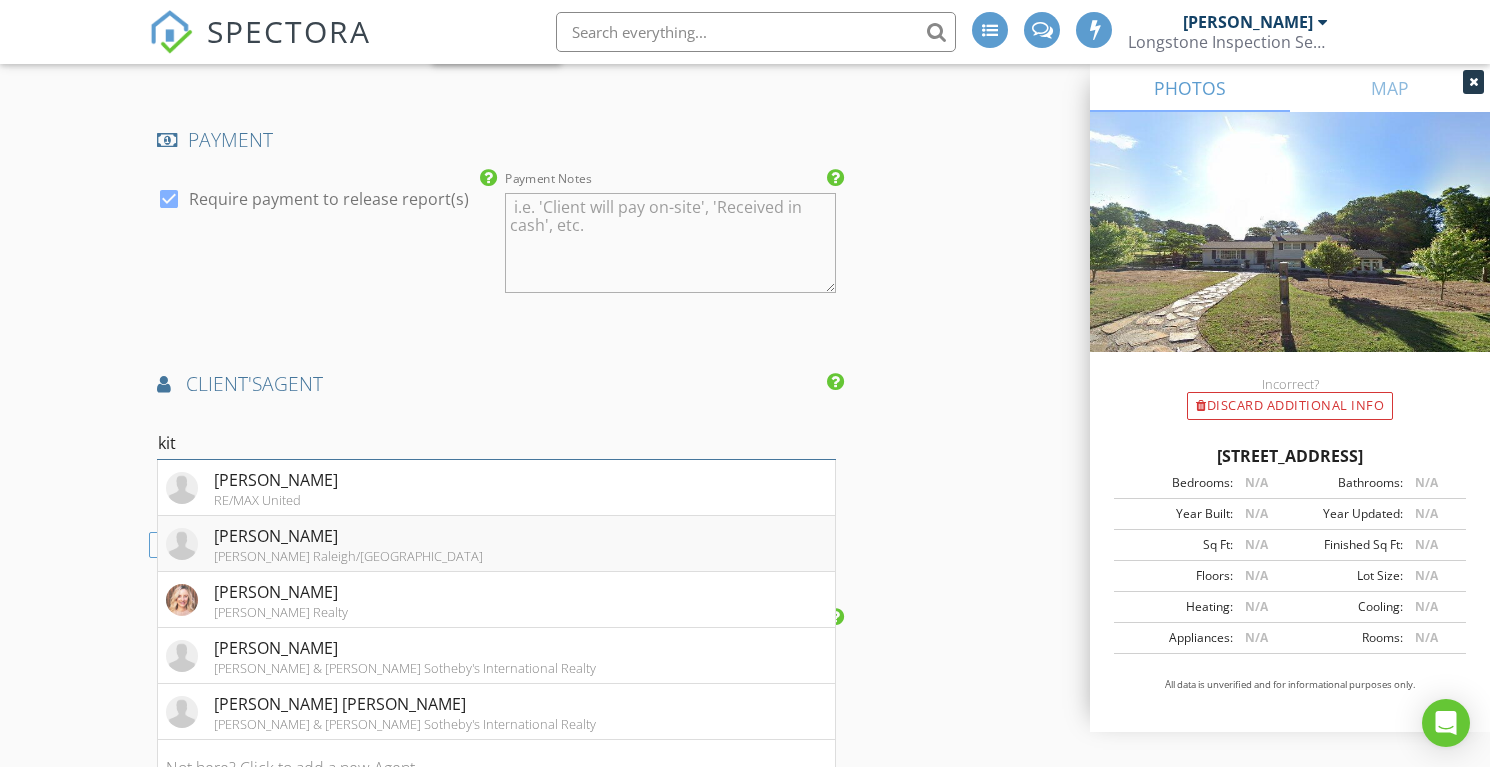 type on "kit" 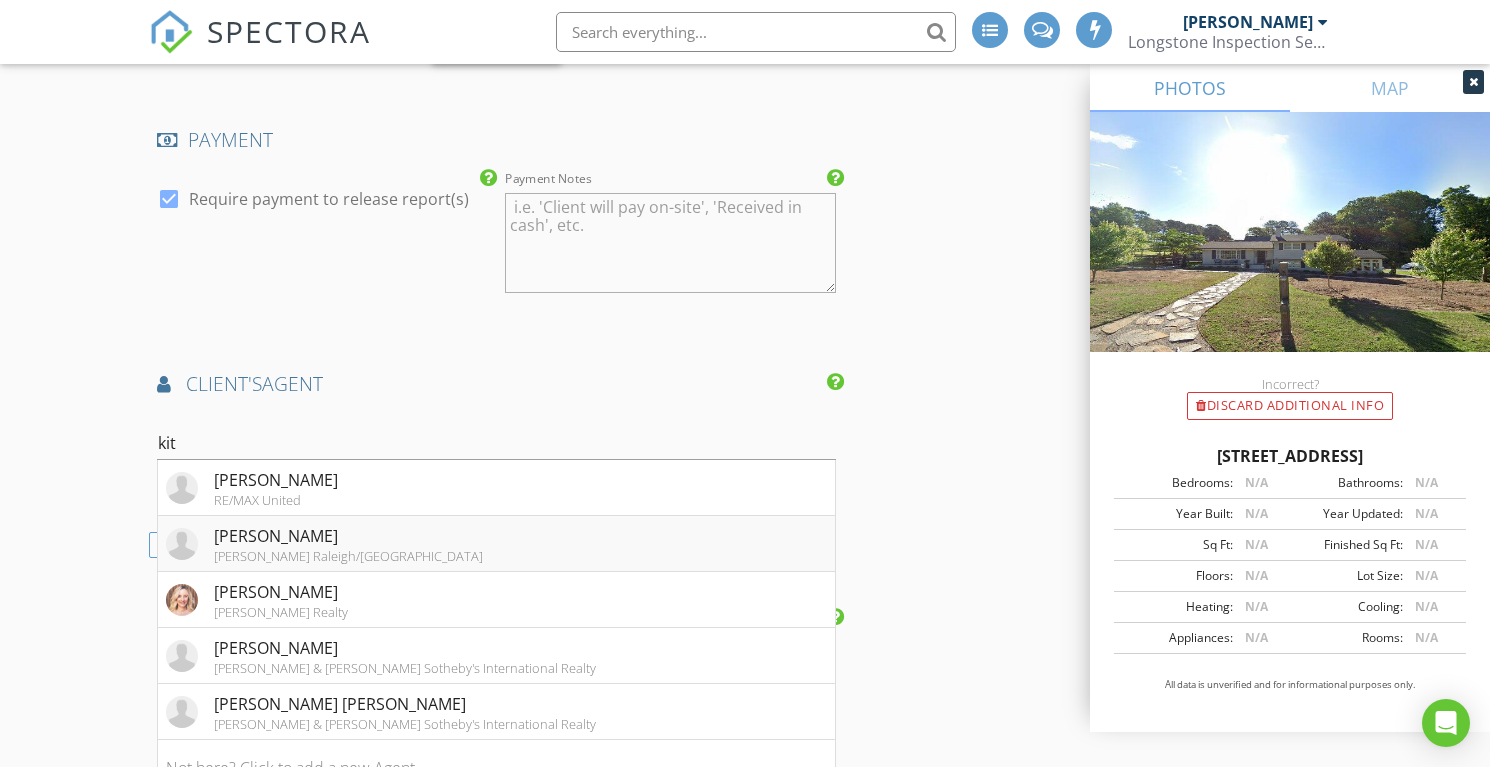 click on "Allen Tate Raleigh/Glenwood" at bounding box center (348, 556) 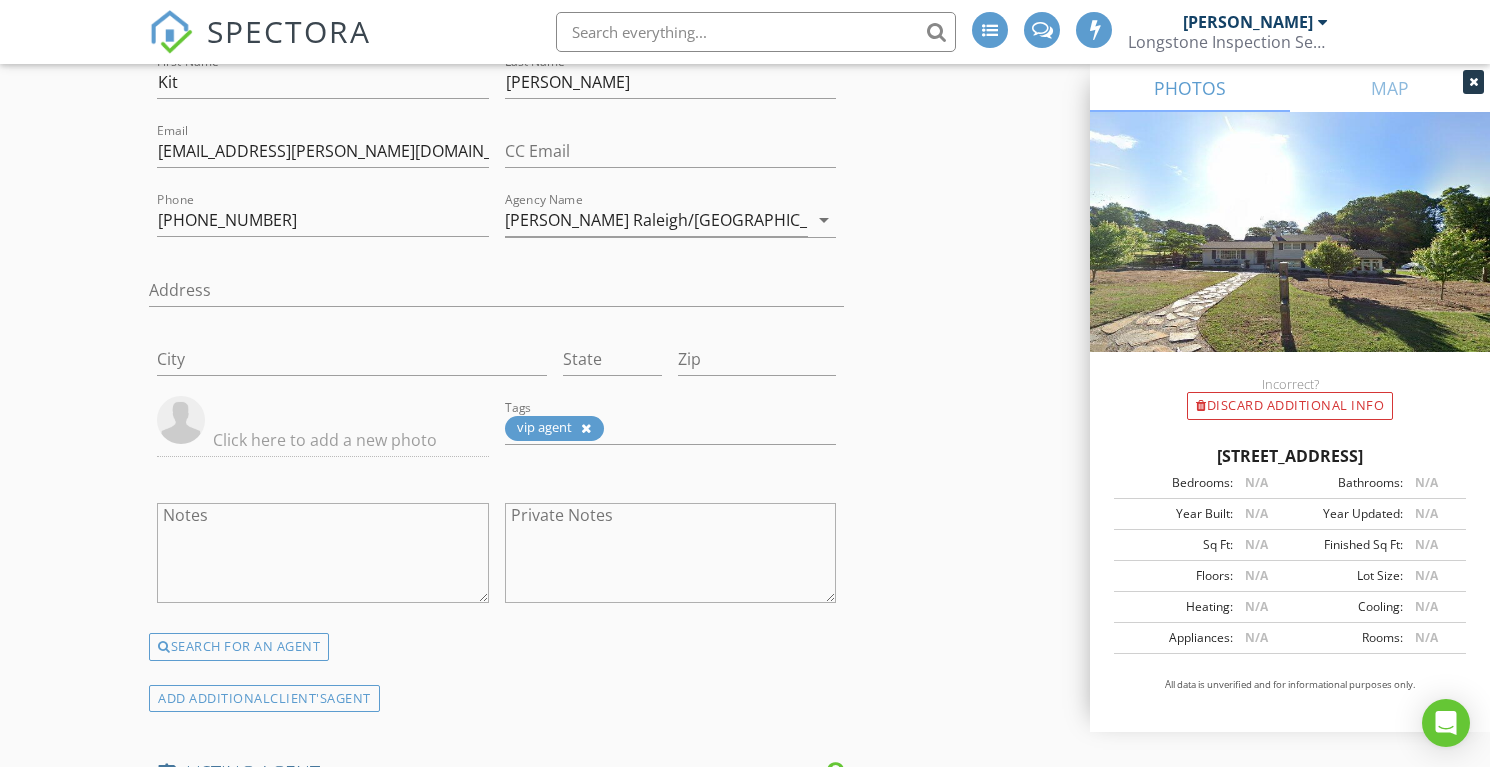 scroll, scrollTop: 3682, scrollLeft: 0, axis: vertical 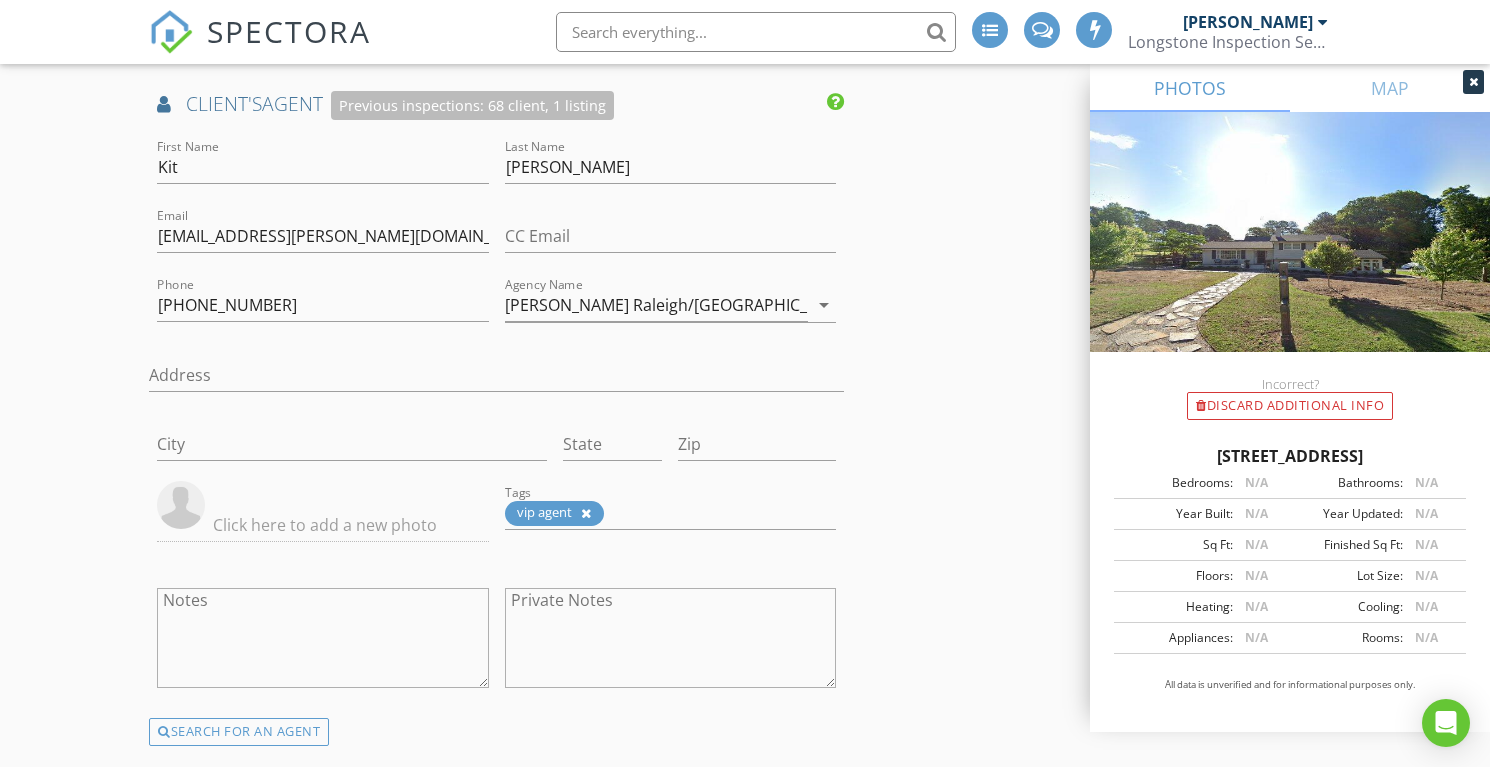 click at bounding box center (181, 505) 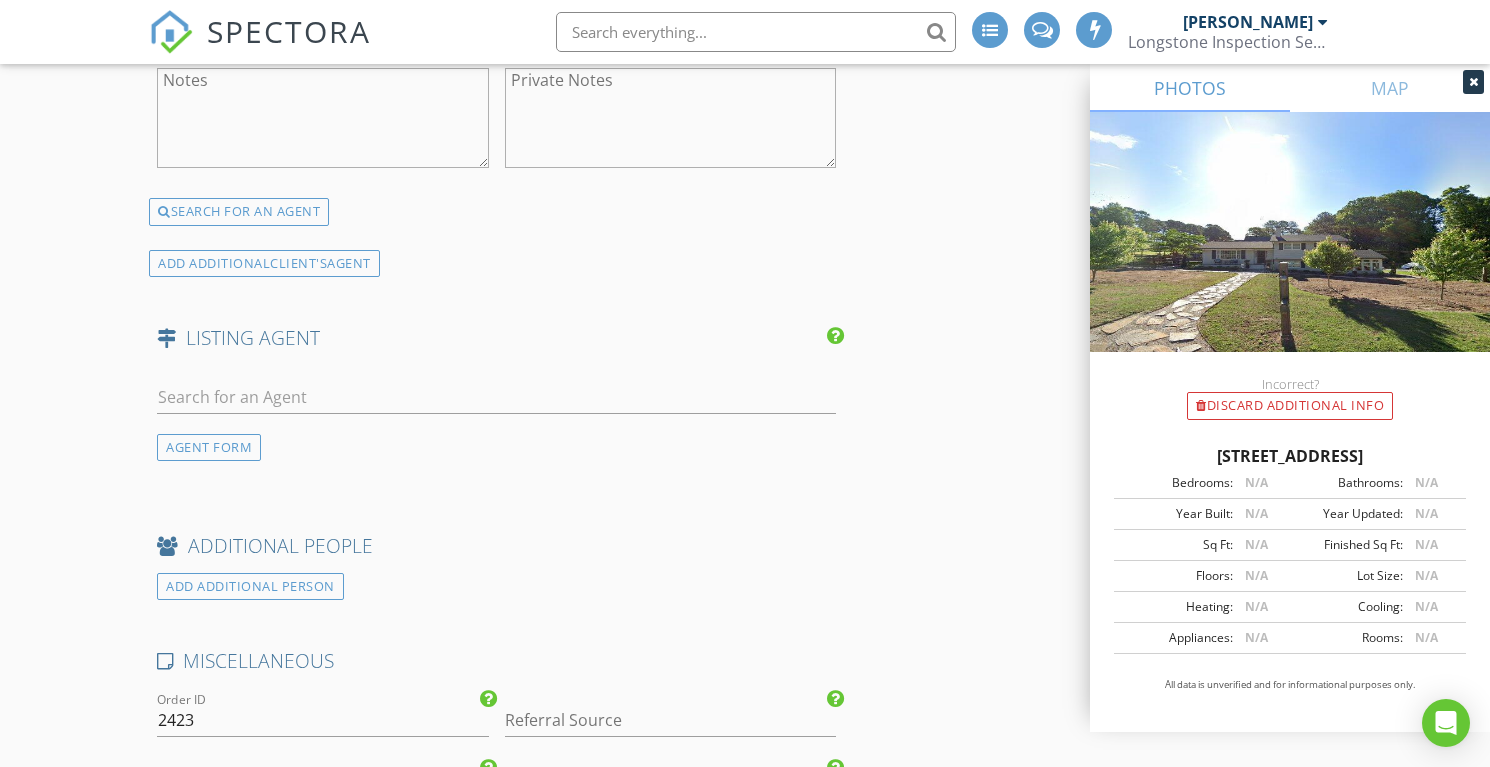 scroll, scrollTop: 4128, scrollLeft: 0, axis: vertical 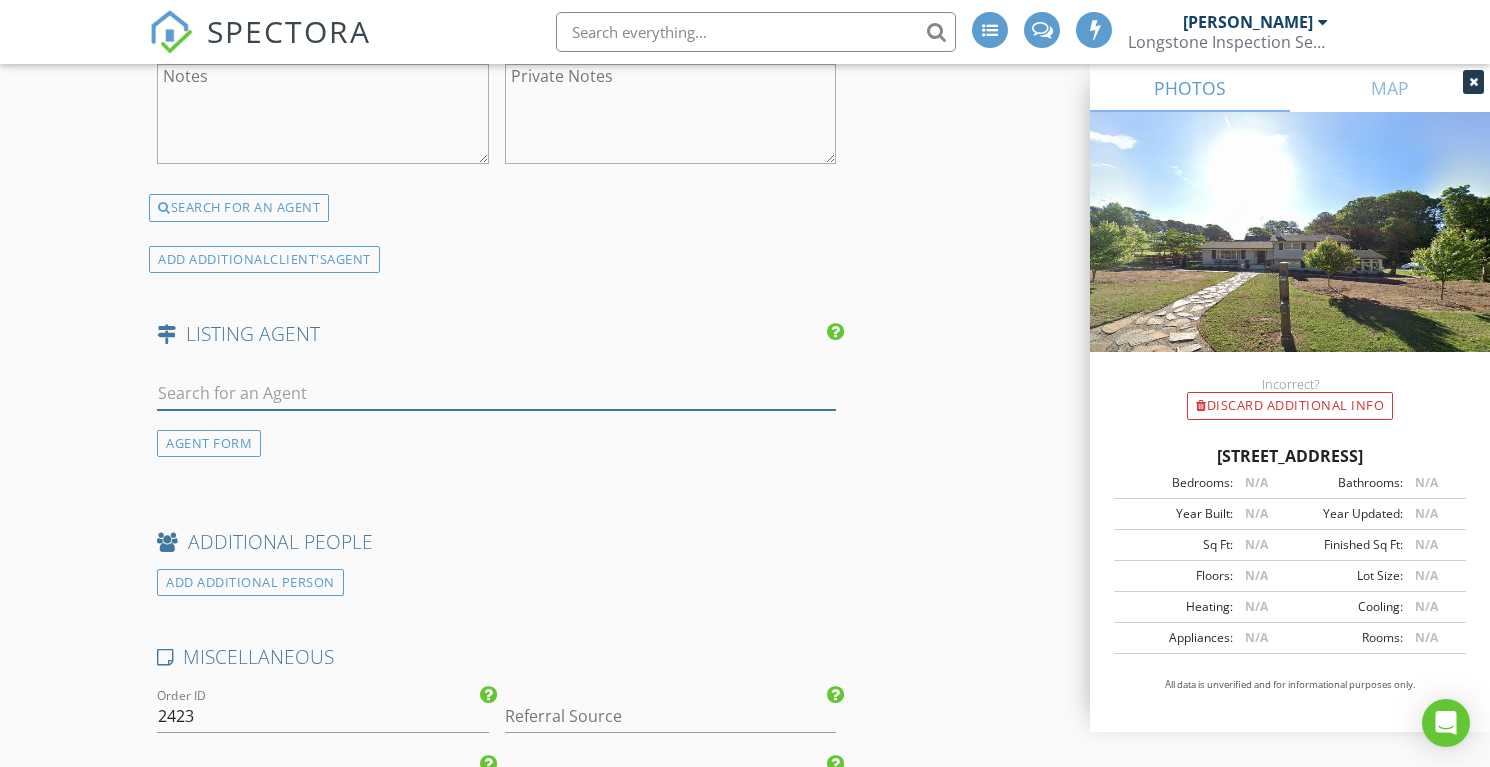 click at bounding box center (496, 393) 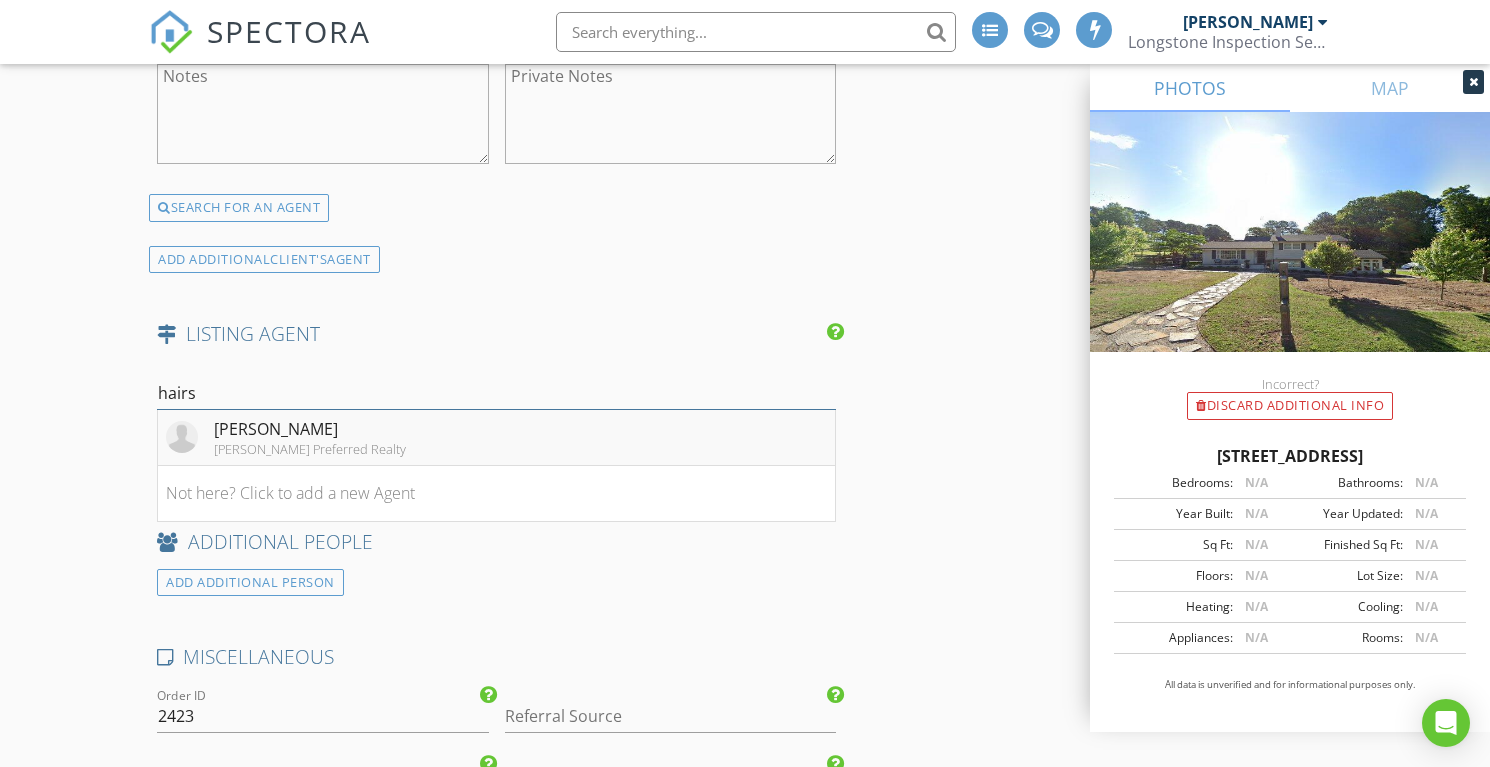 type on "hairs" 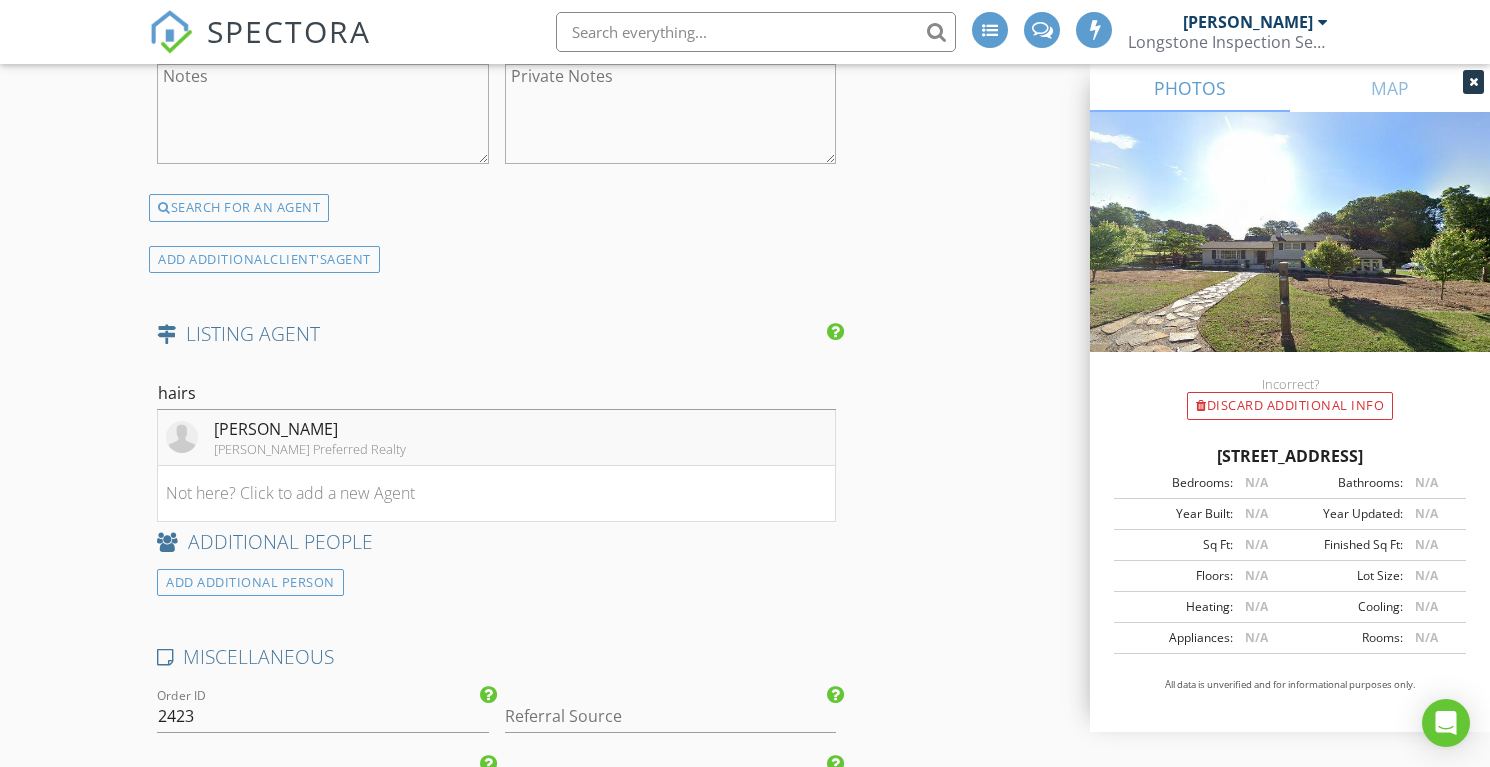 click on "Keller Williams Preferred Realty" at bounding box center (310, 449) 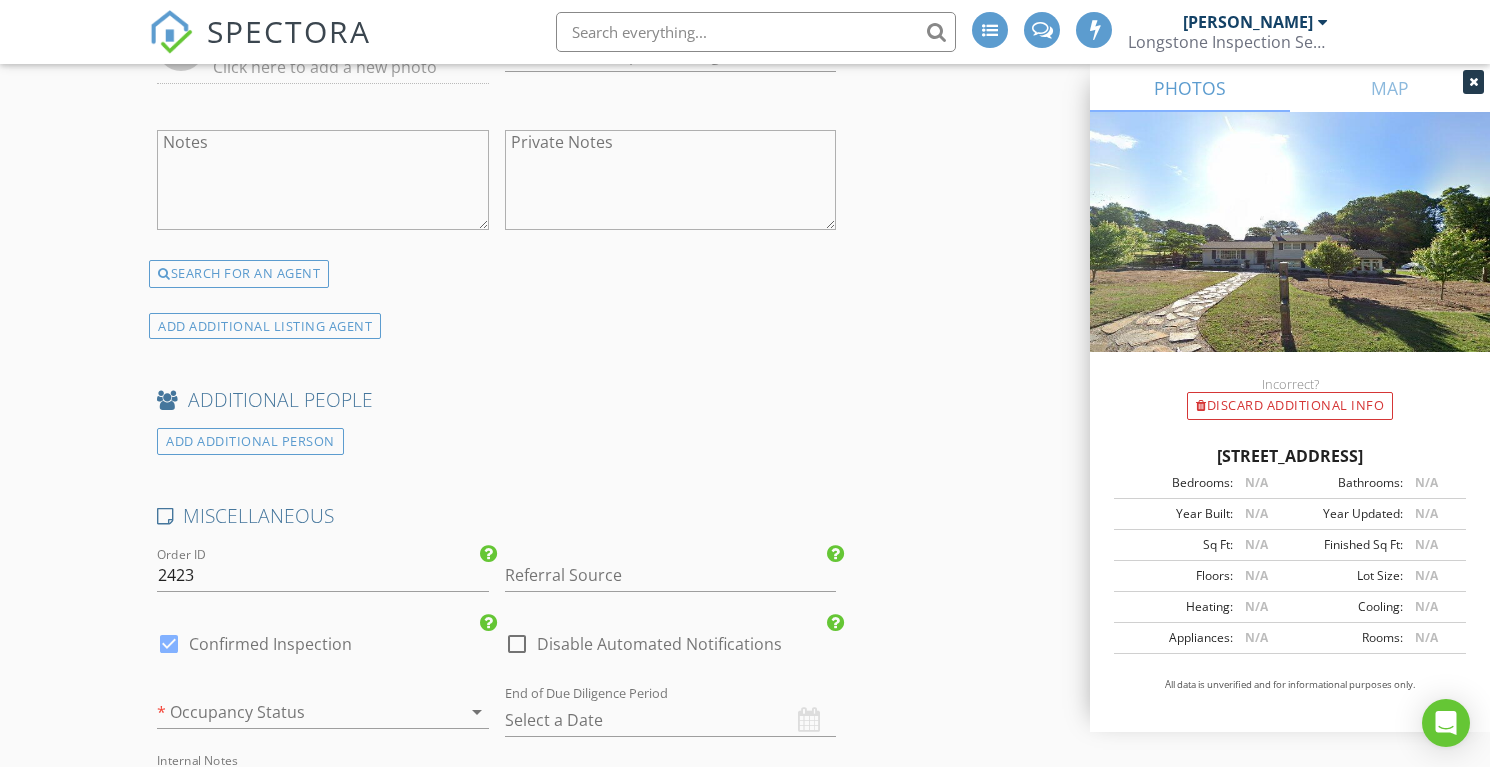 scroll, scrollTop: 4823, scrollLeft: 0, axis: vertical 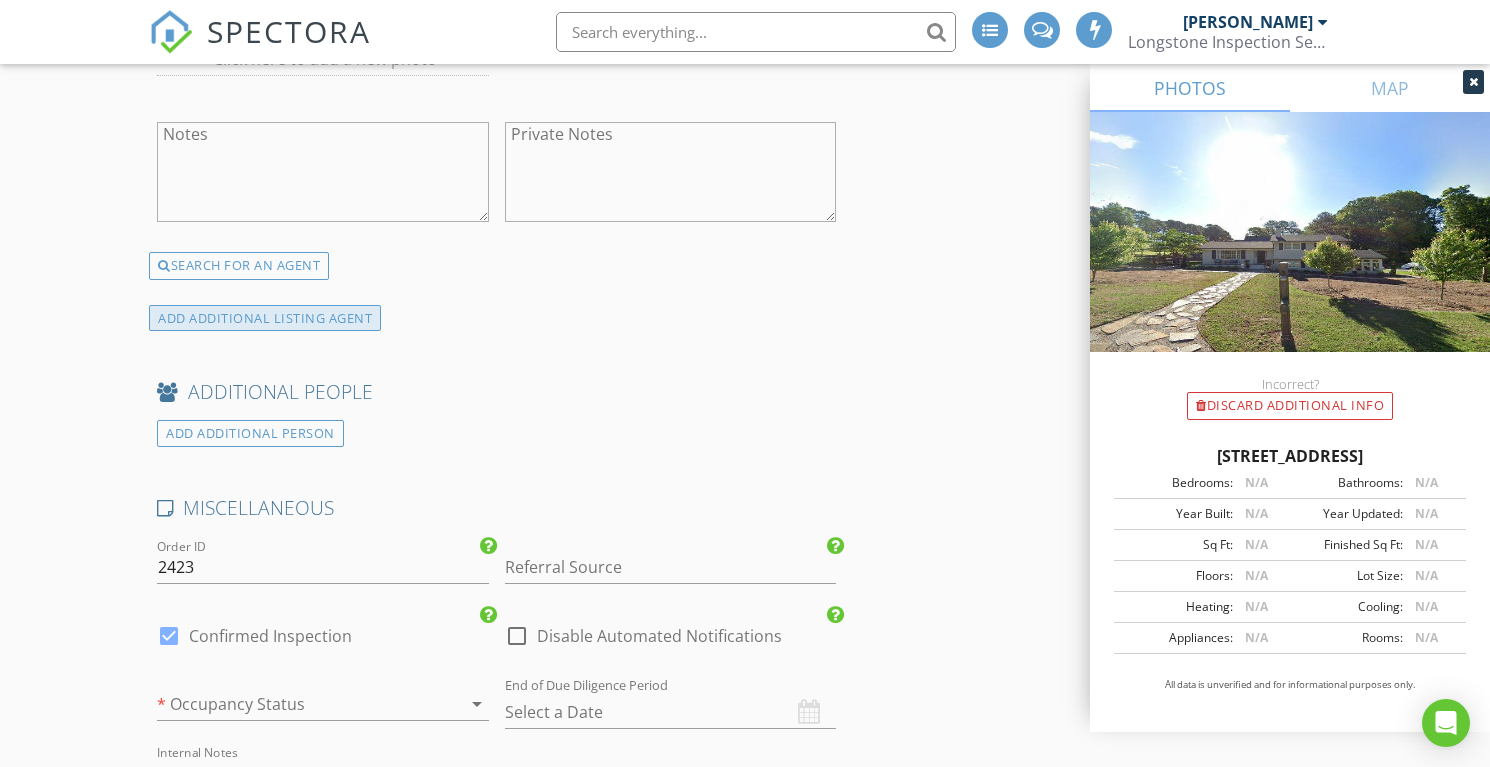 click on "ADD ADDITIONAL LISTING AGENT" at bounding box center (265, 318) 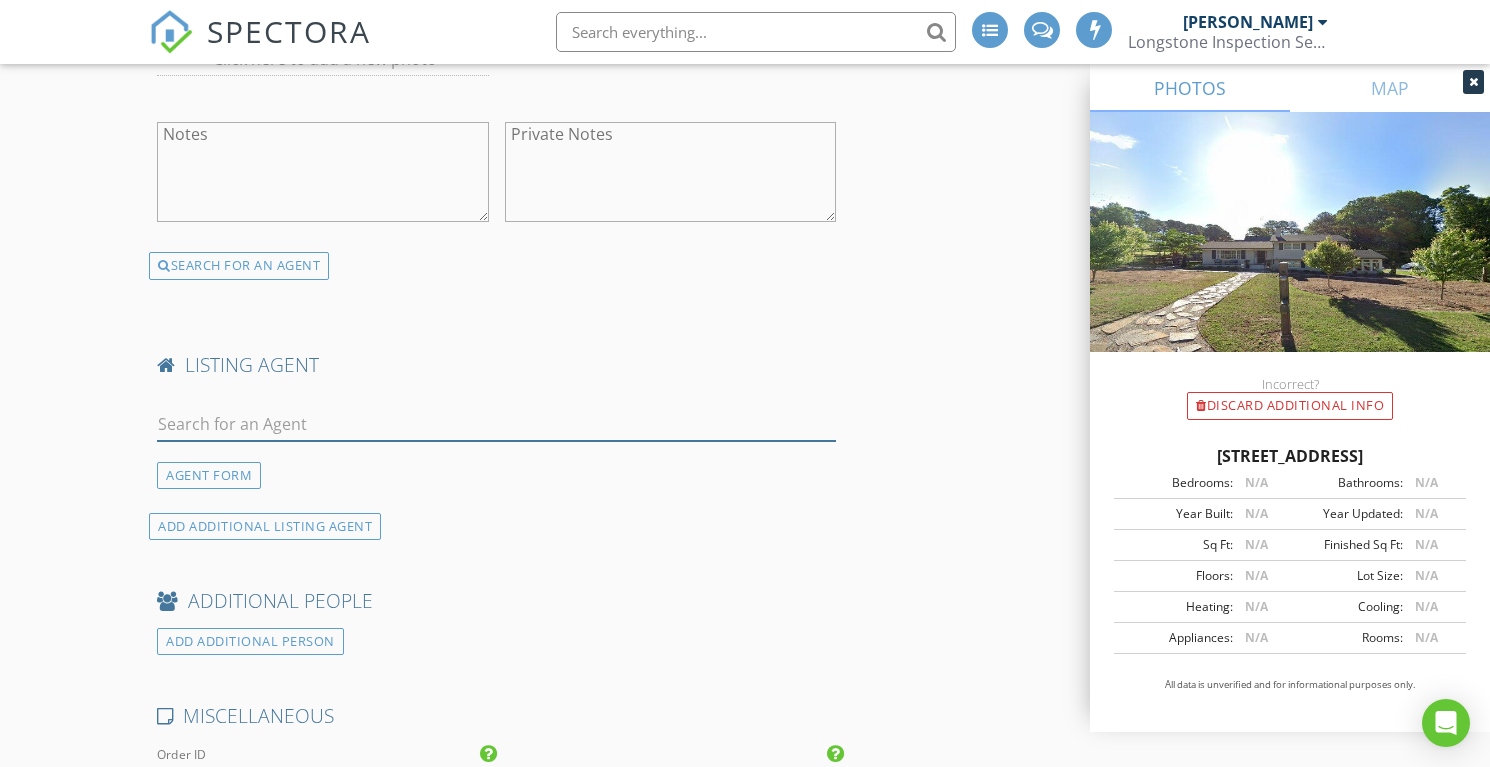 click at bounding box center (496, 424) 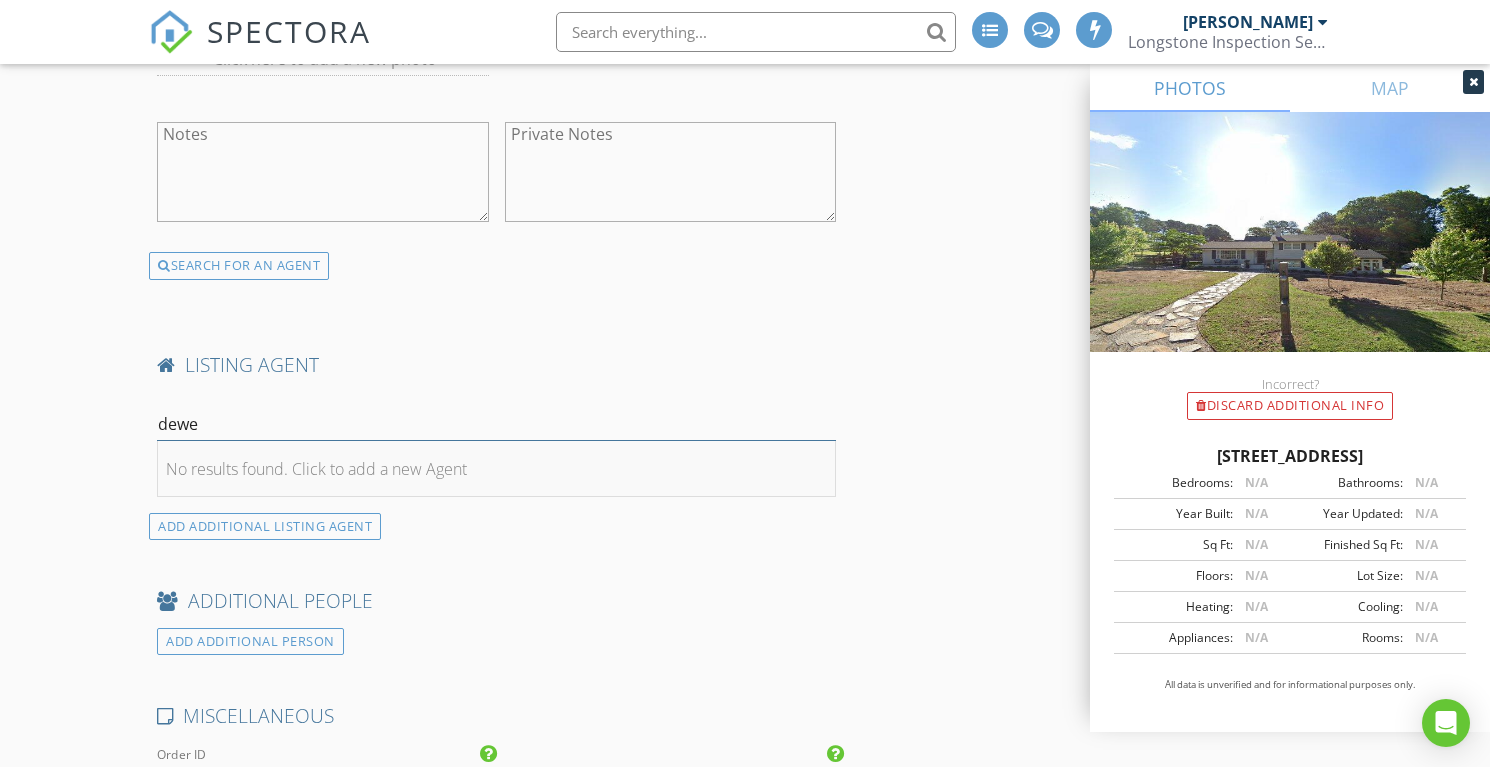 type on "dewe" 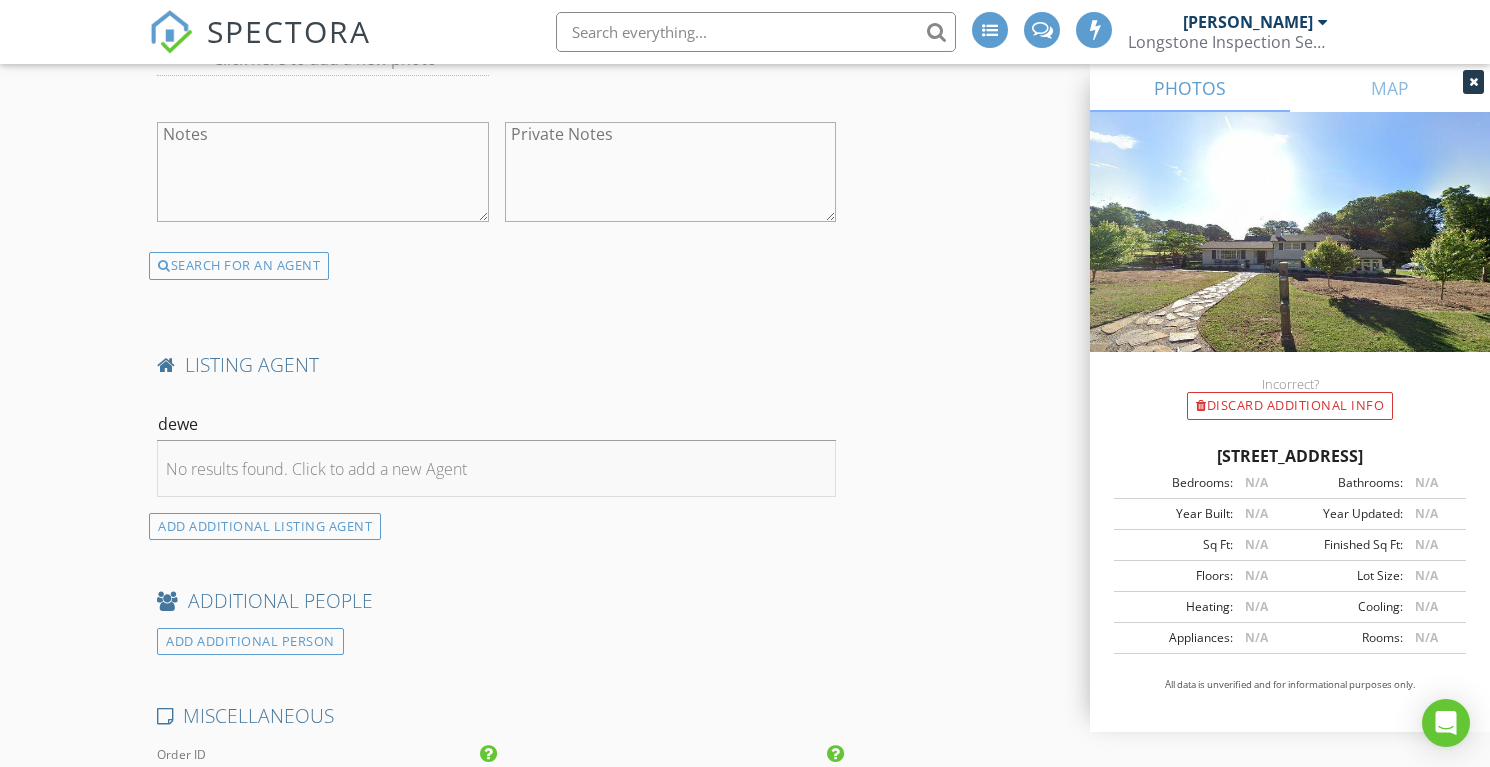 click on "No results found. Click to add a new Agent" at bounding box center [316, 469] 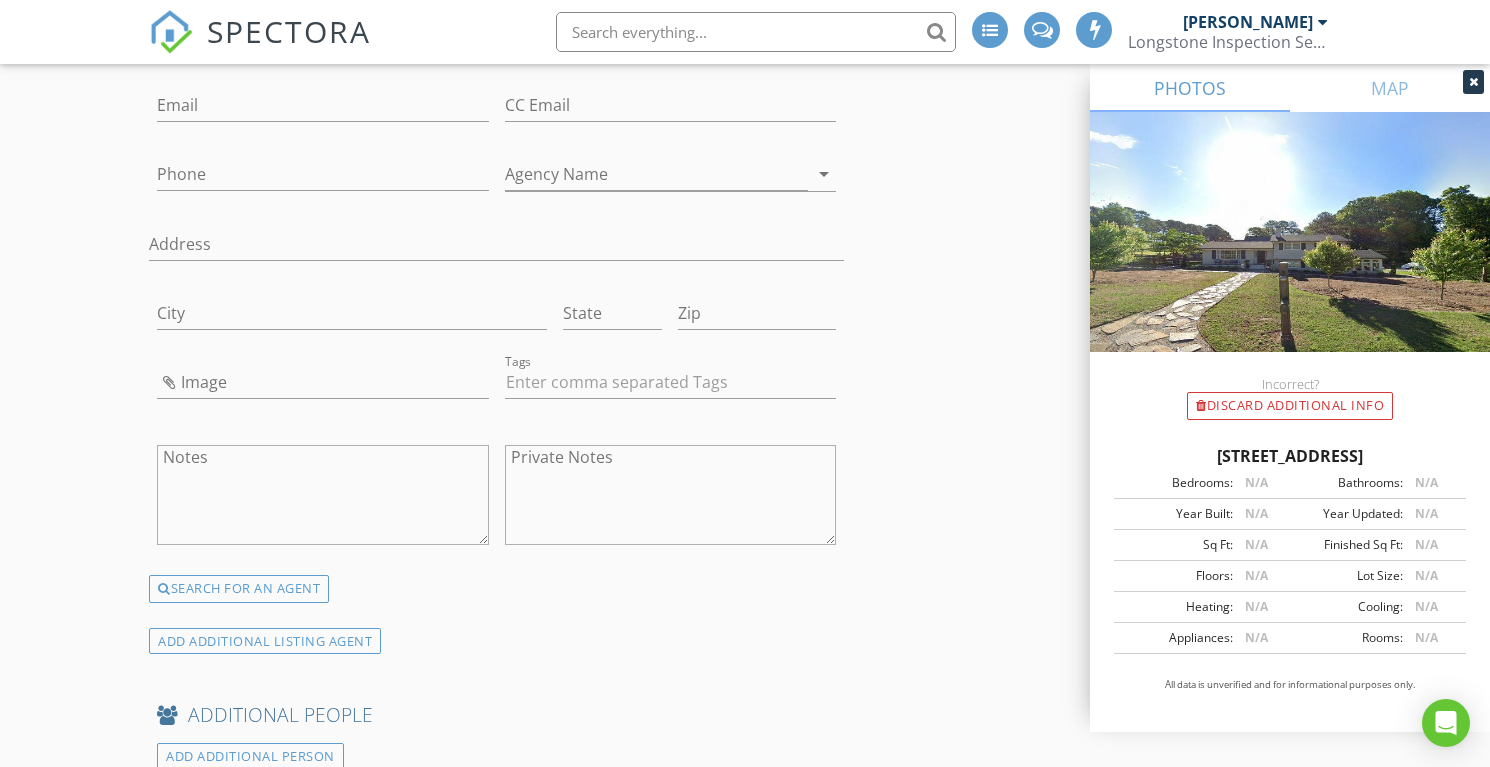 scroll, scrollTop: 5224, scrollLeft: 0, axis: vertical 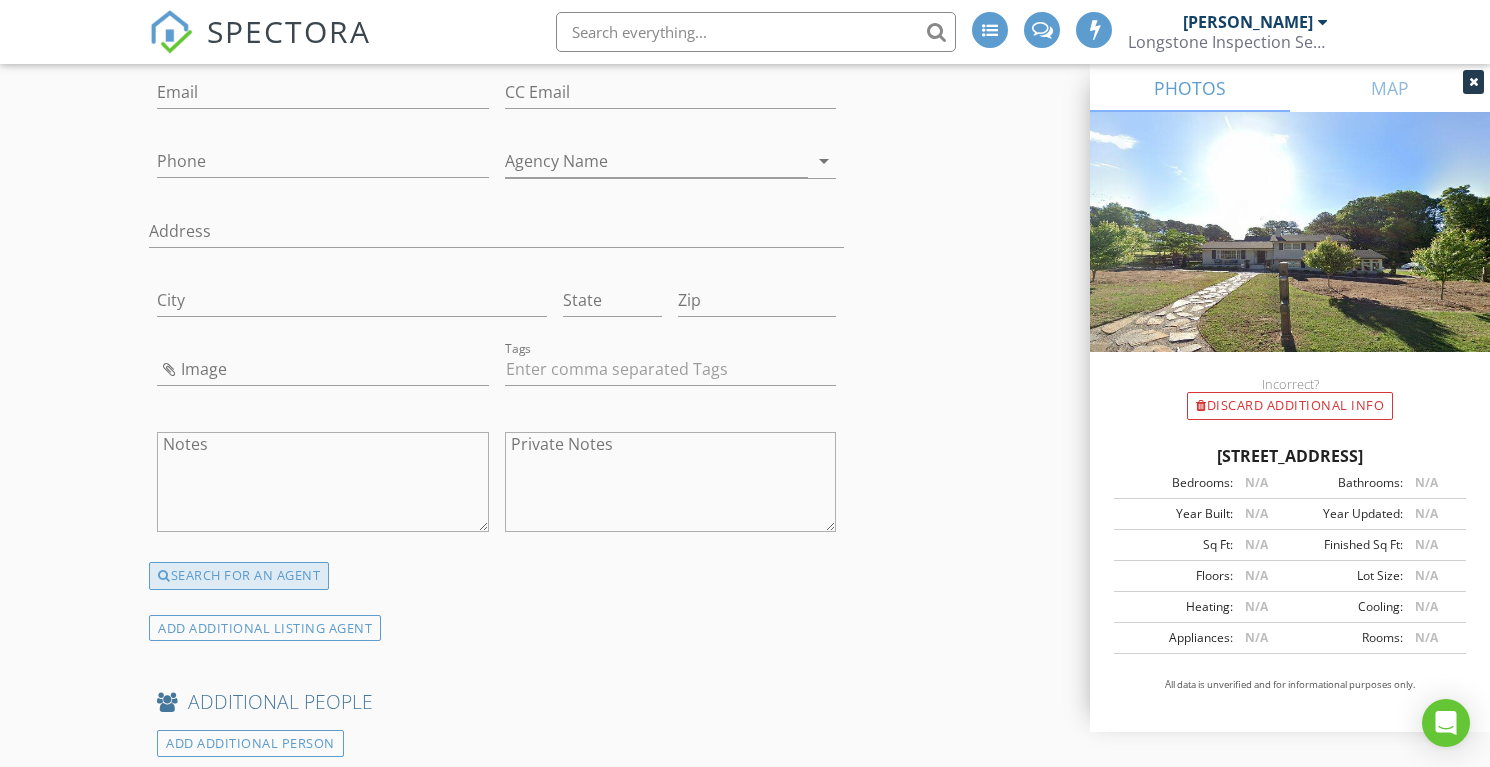 click on "SEARCH FOR AN AGENT" at bounding box center [239, 576] 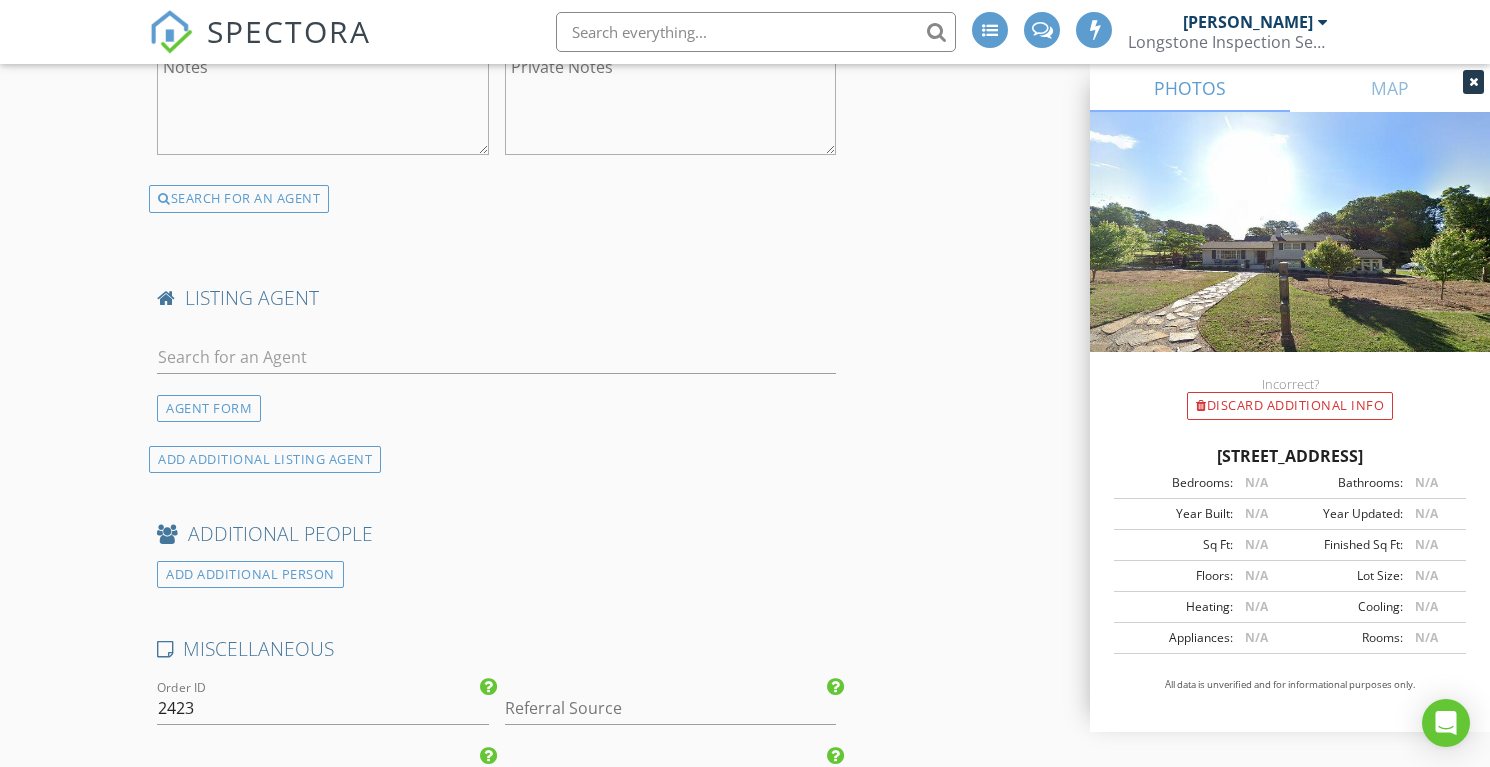 scroll, scrollTop: 4859, scrollLeft: 0, axis: vertical 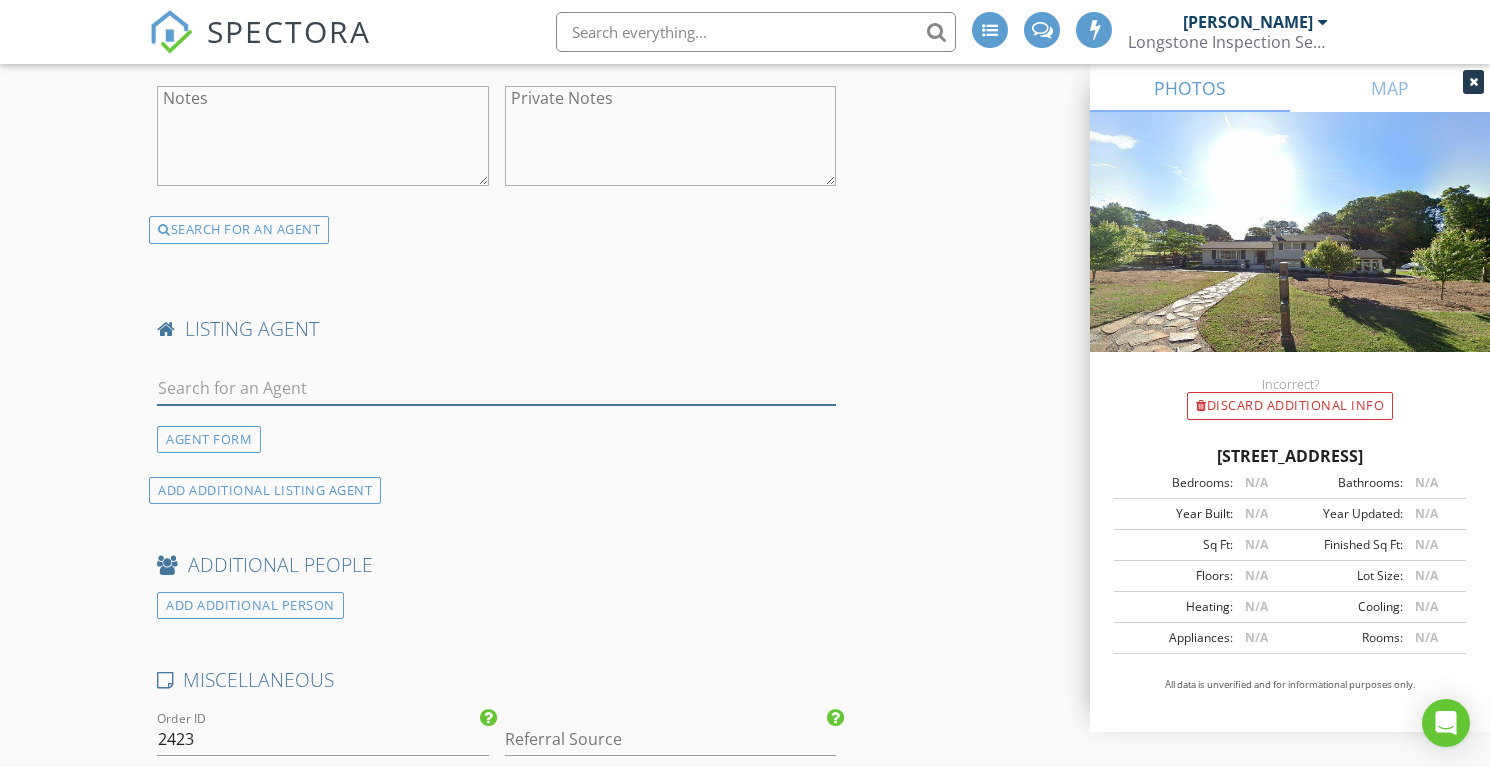 click at bounding box center (496, 388) 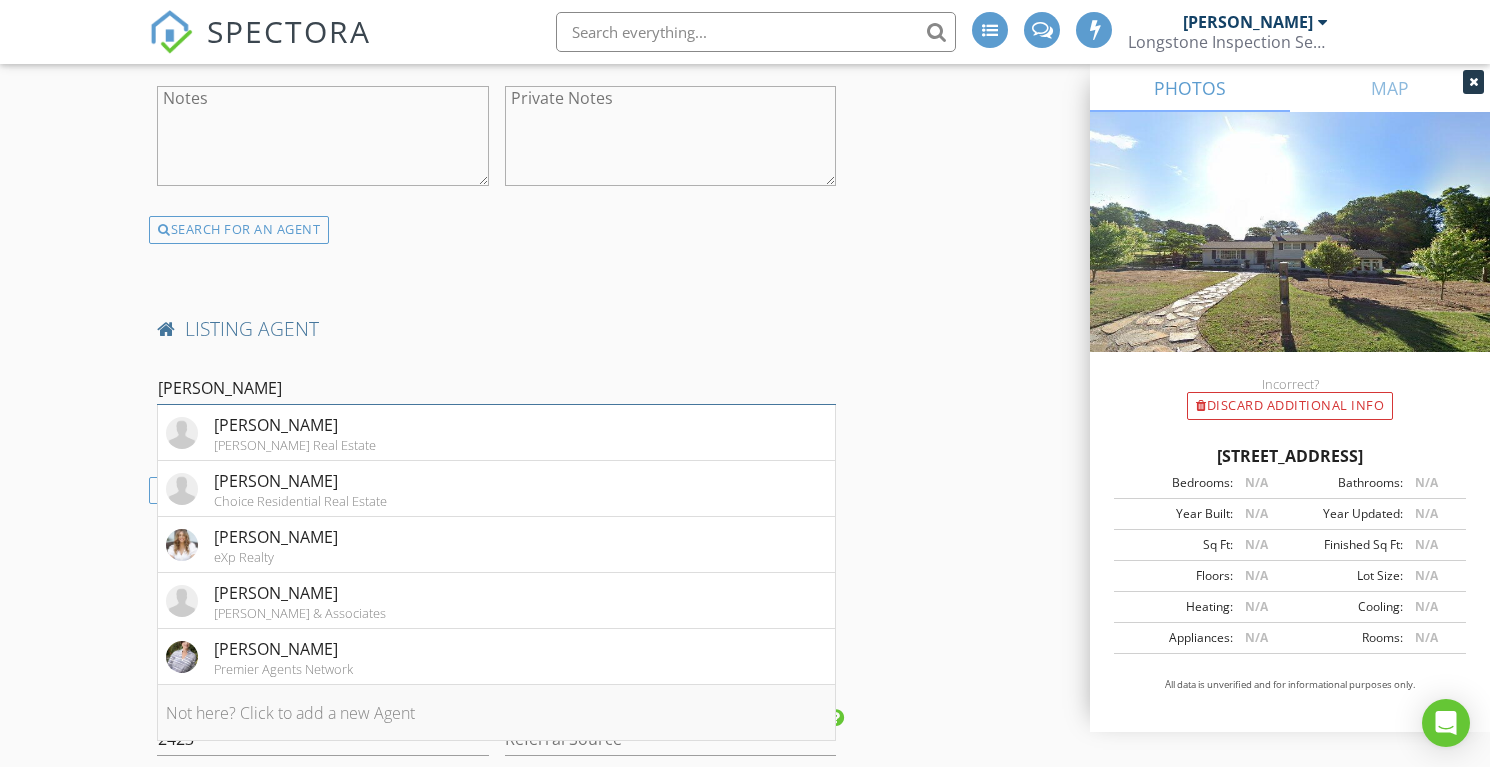 type on "ashley" 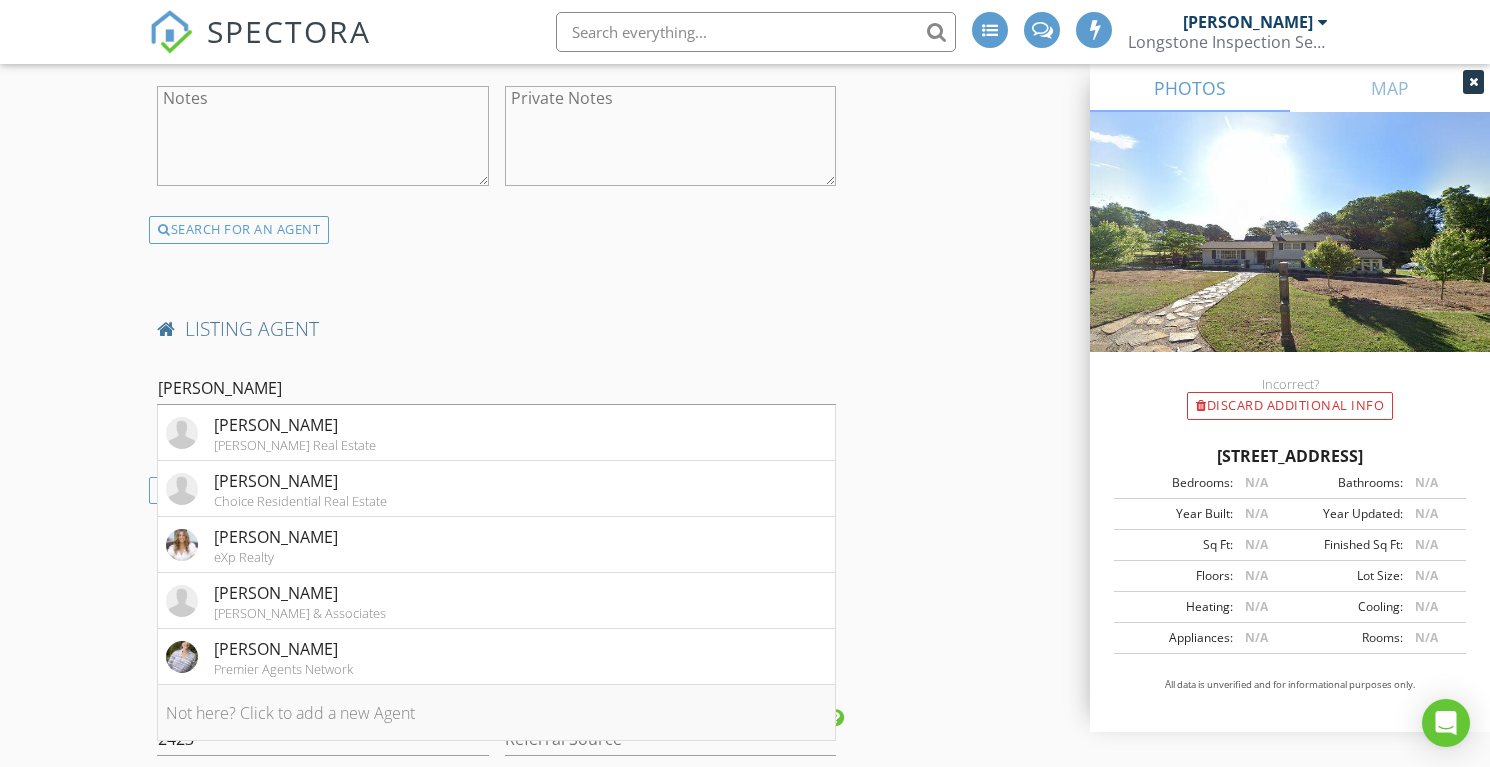 click on "Not here? Click to add a new Agent" at bounding box center (496, 713) 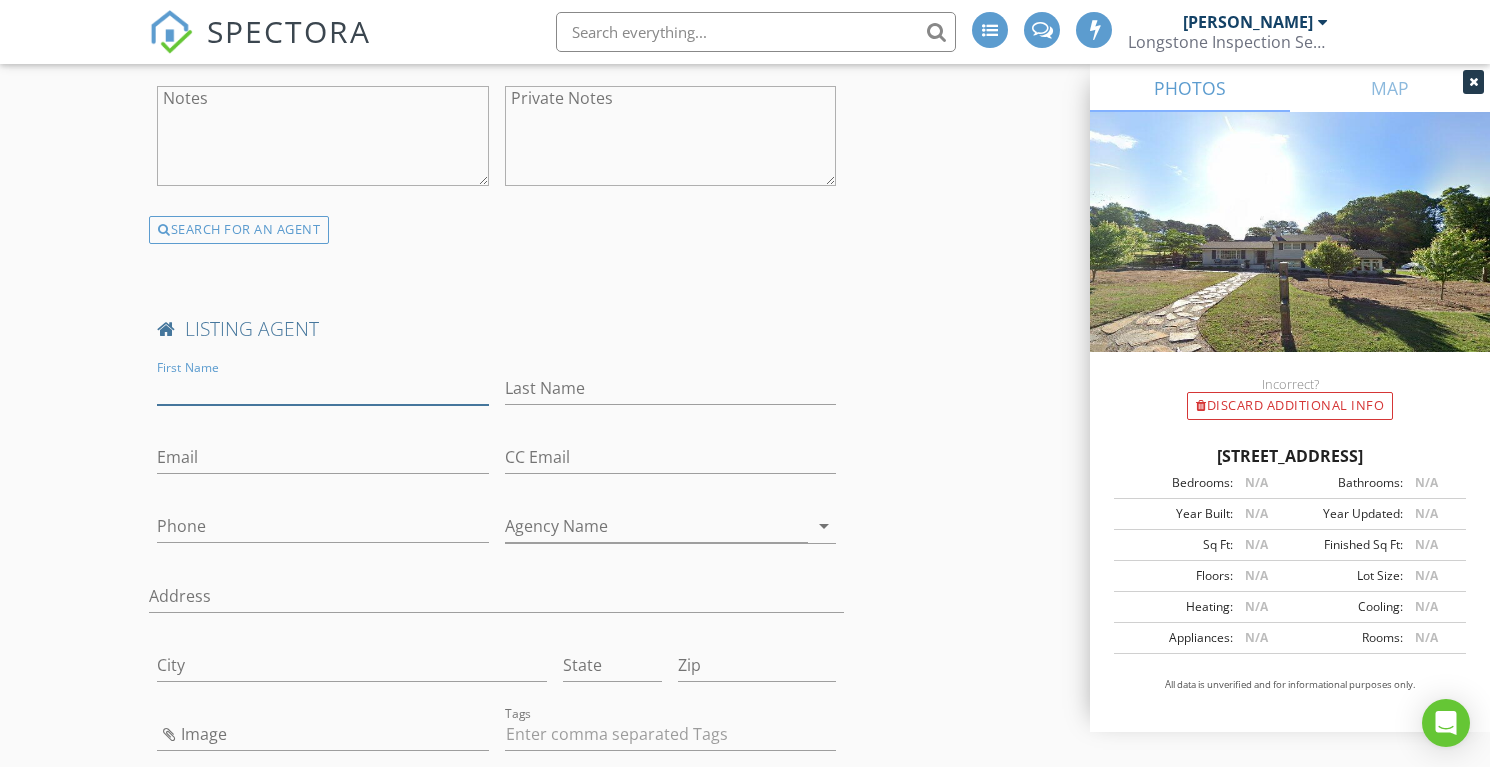drag, startPoint x: 242, startPoint y: 372, endPoint x: 243, endPoint y: 355, distance: 17.029387 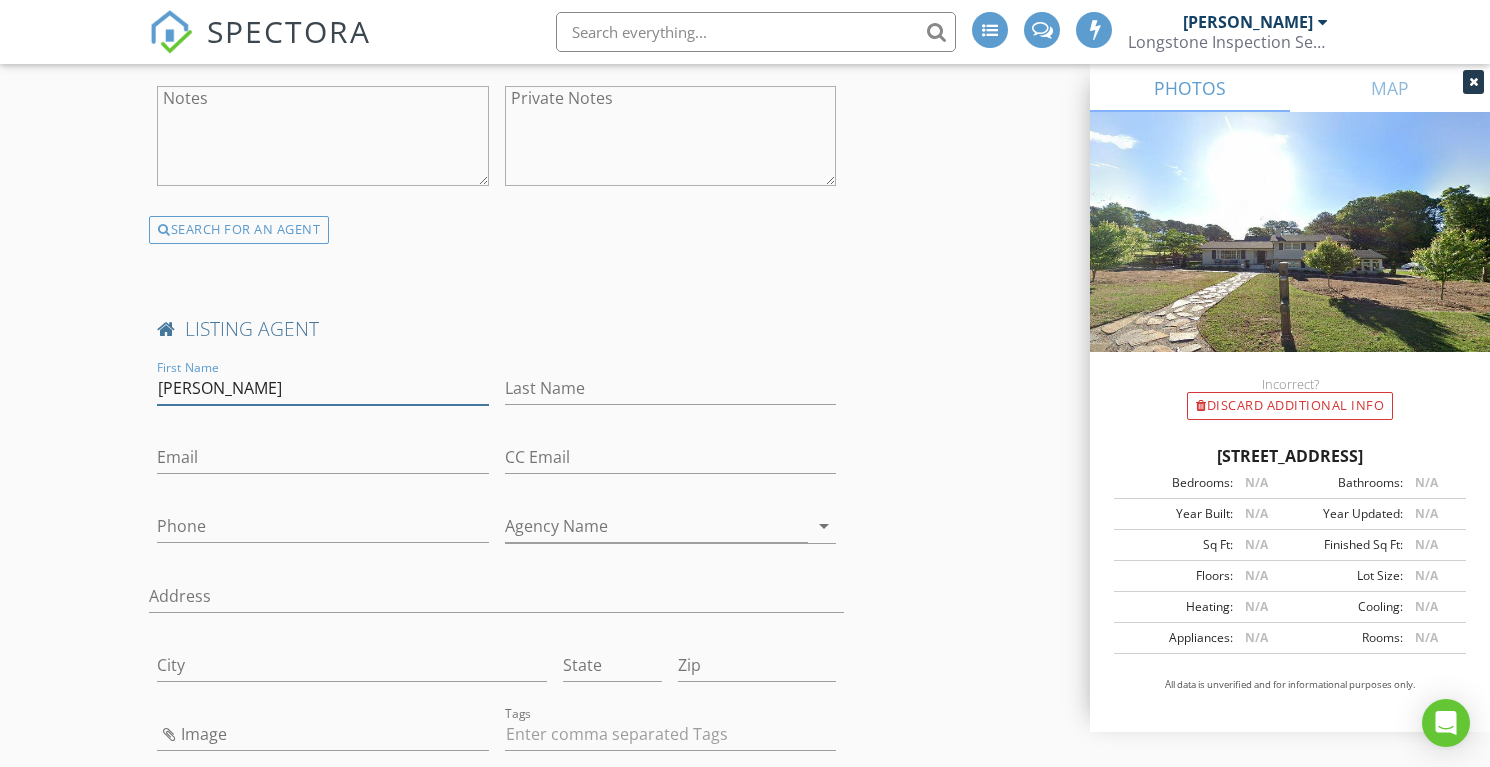 type on "Ashley" 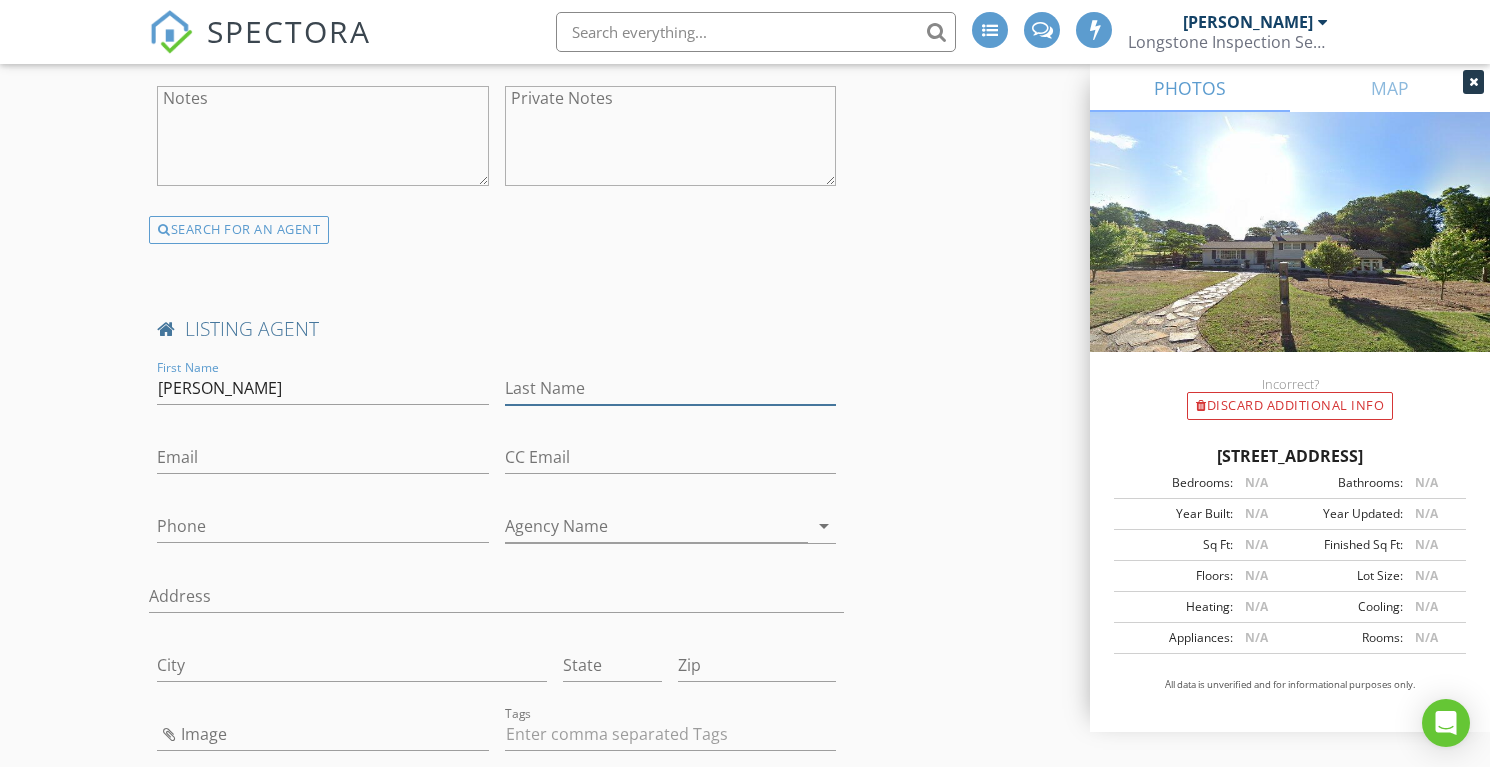 click on "Last Name" at bounding box center (671, 388) 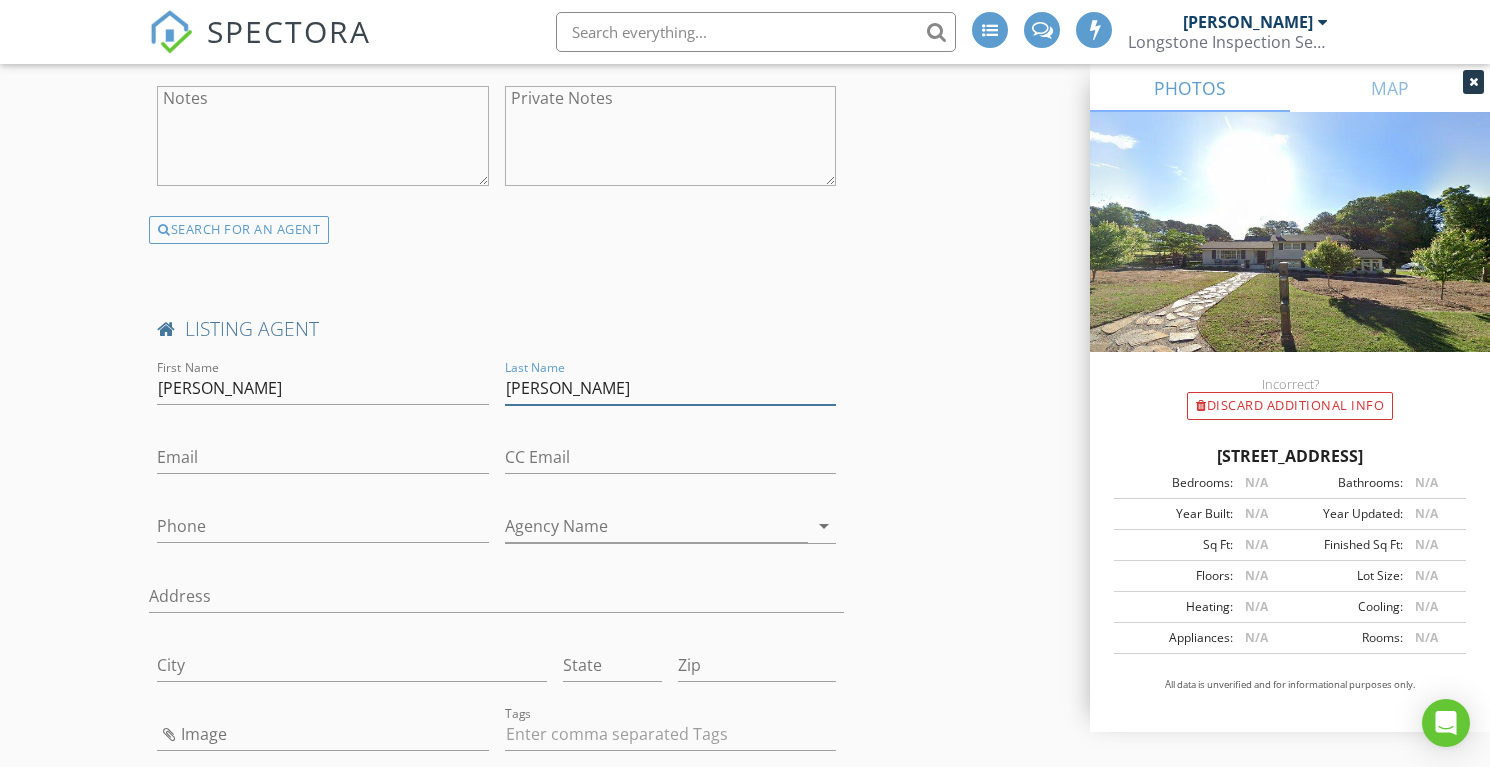 type on "Wilson DeWeese" 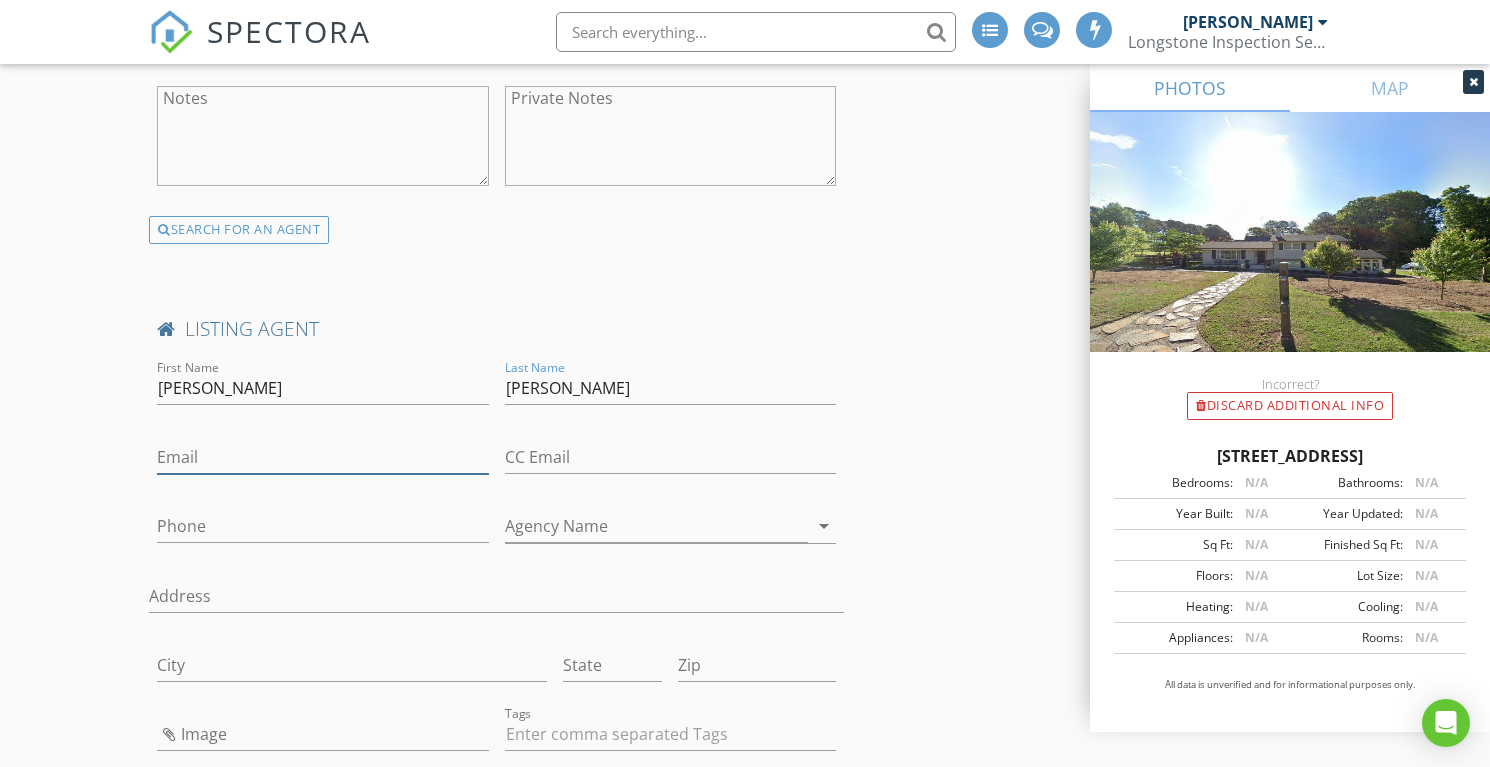 click on "Email" at bounding box center [323, 457] 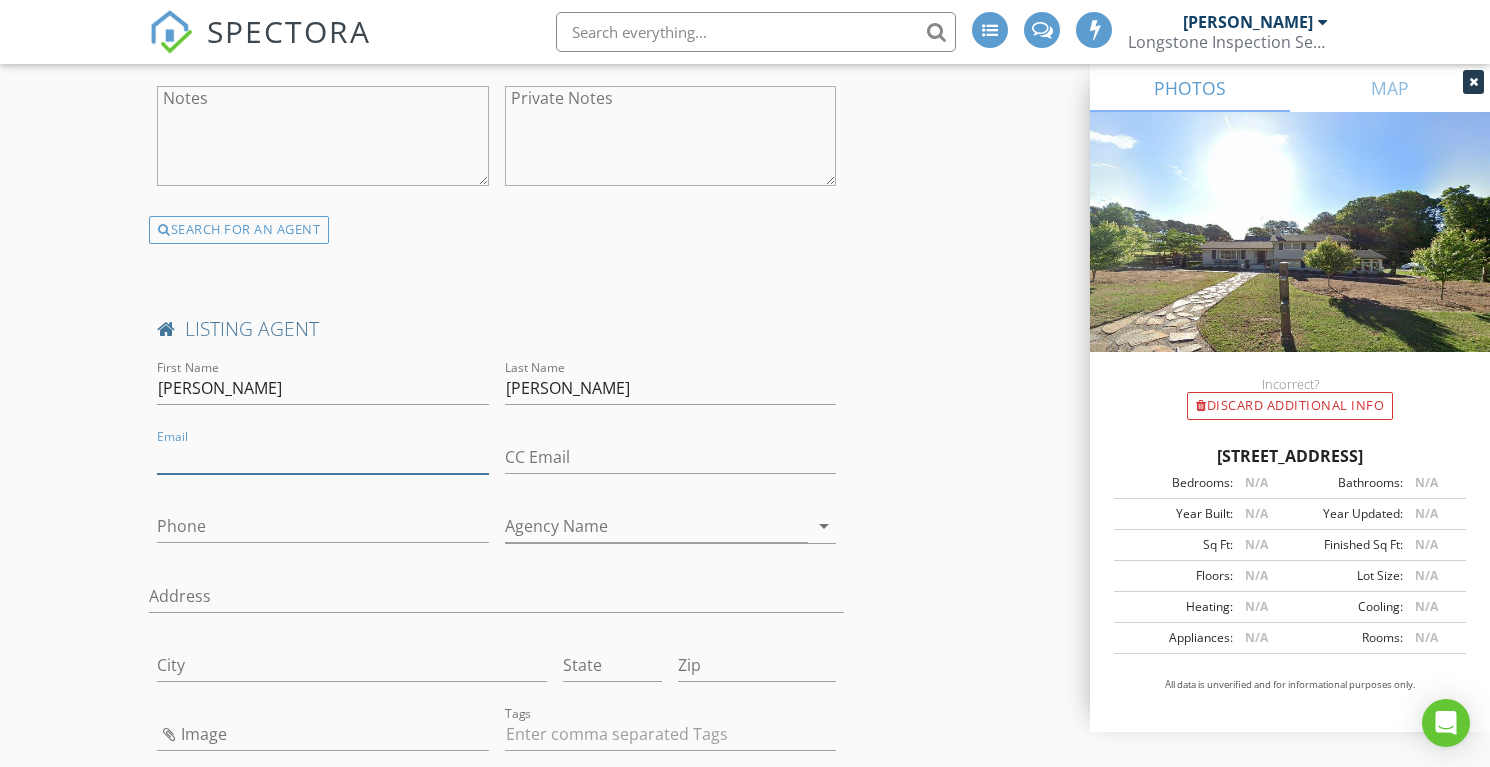 paste on "ashley@wilsonrealtygroupnc.com" 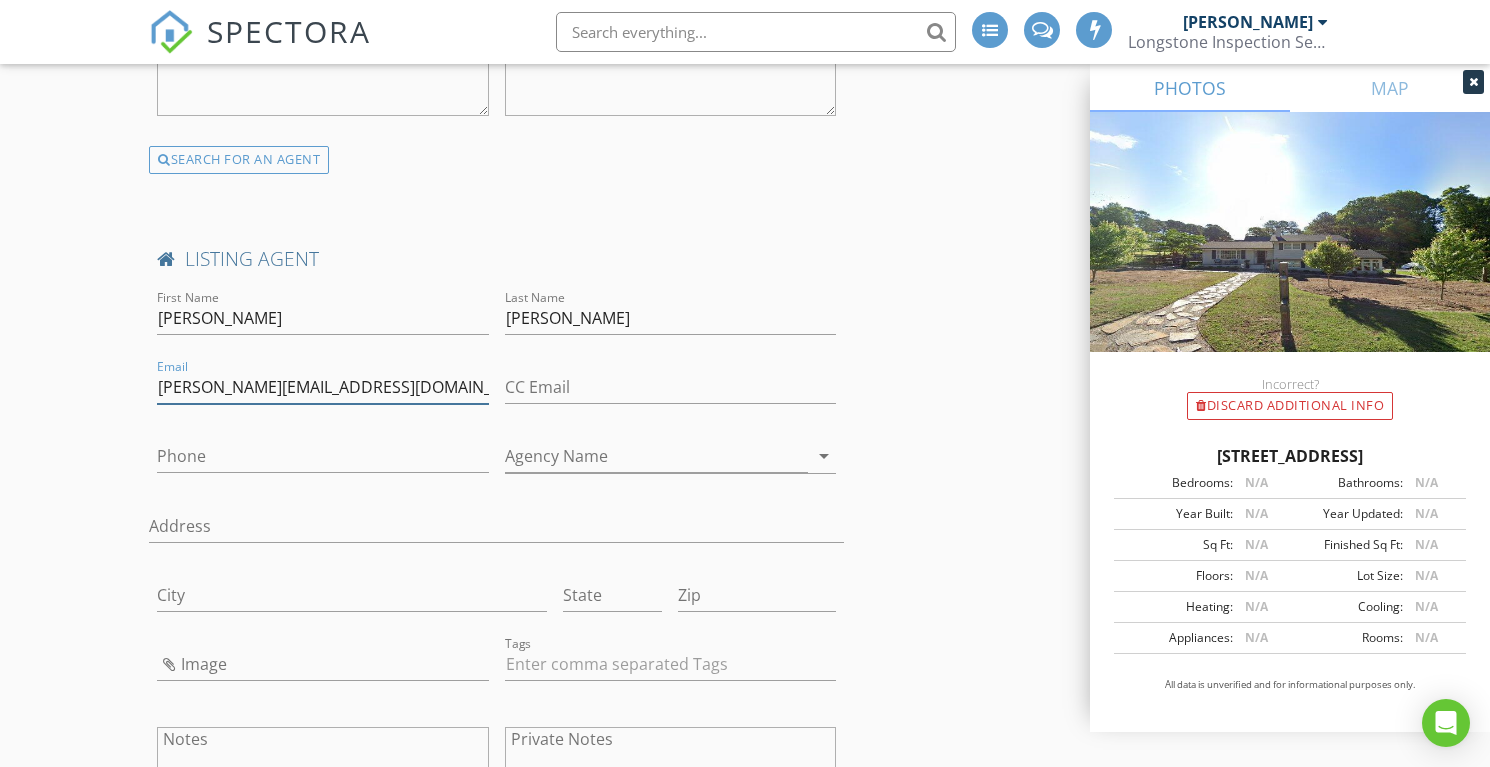 scroll, scrollTop: 4998, scrollLeft: 0, axis: vertical 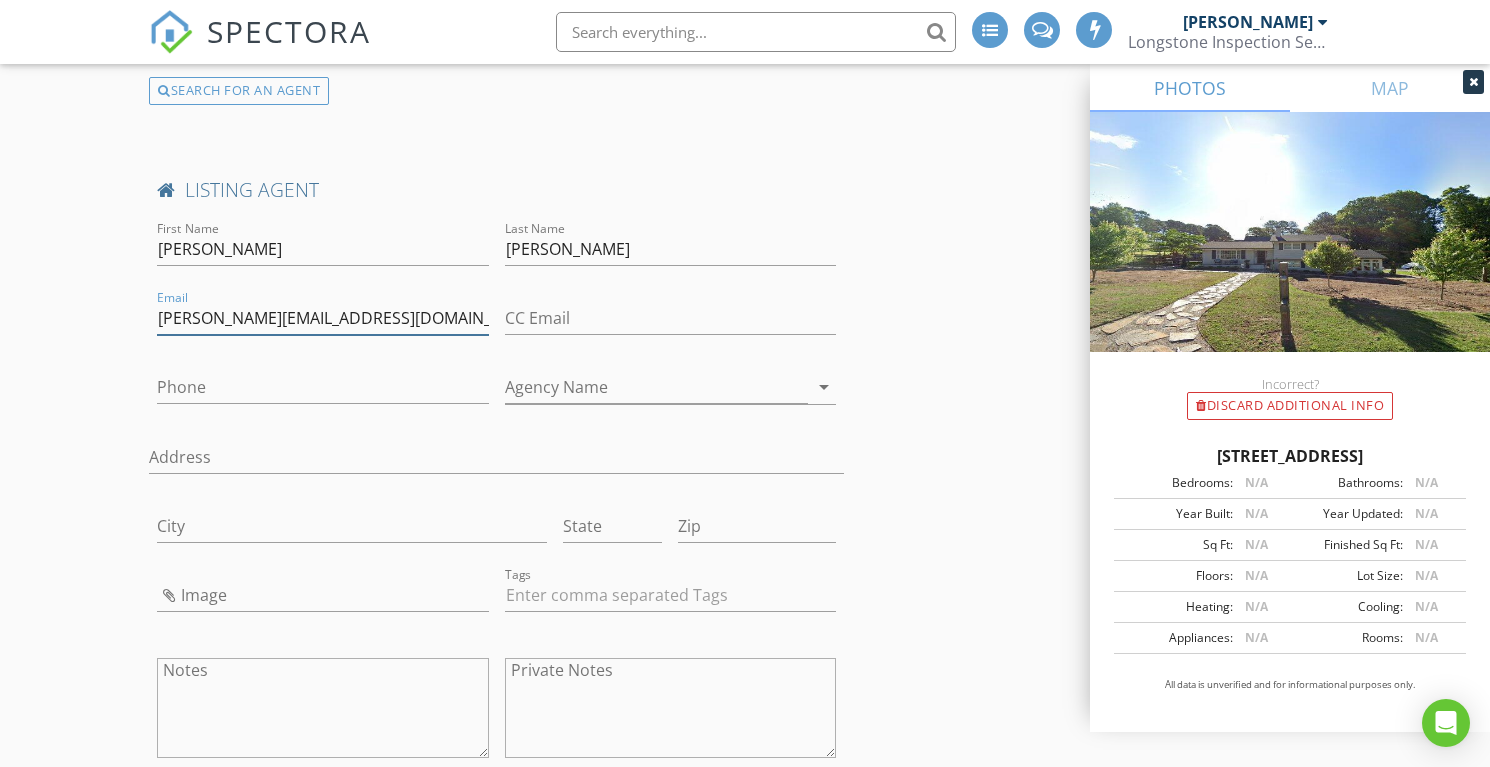 type on "ashley@wilsonrealtygroupnc.com" 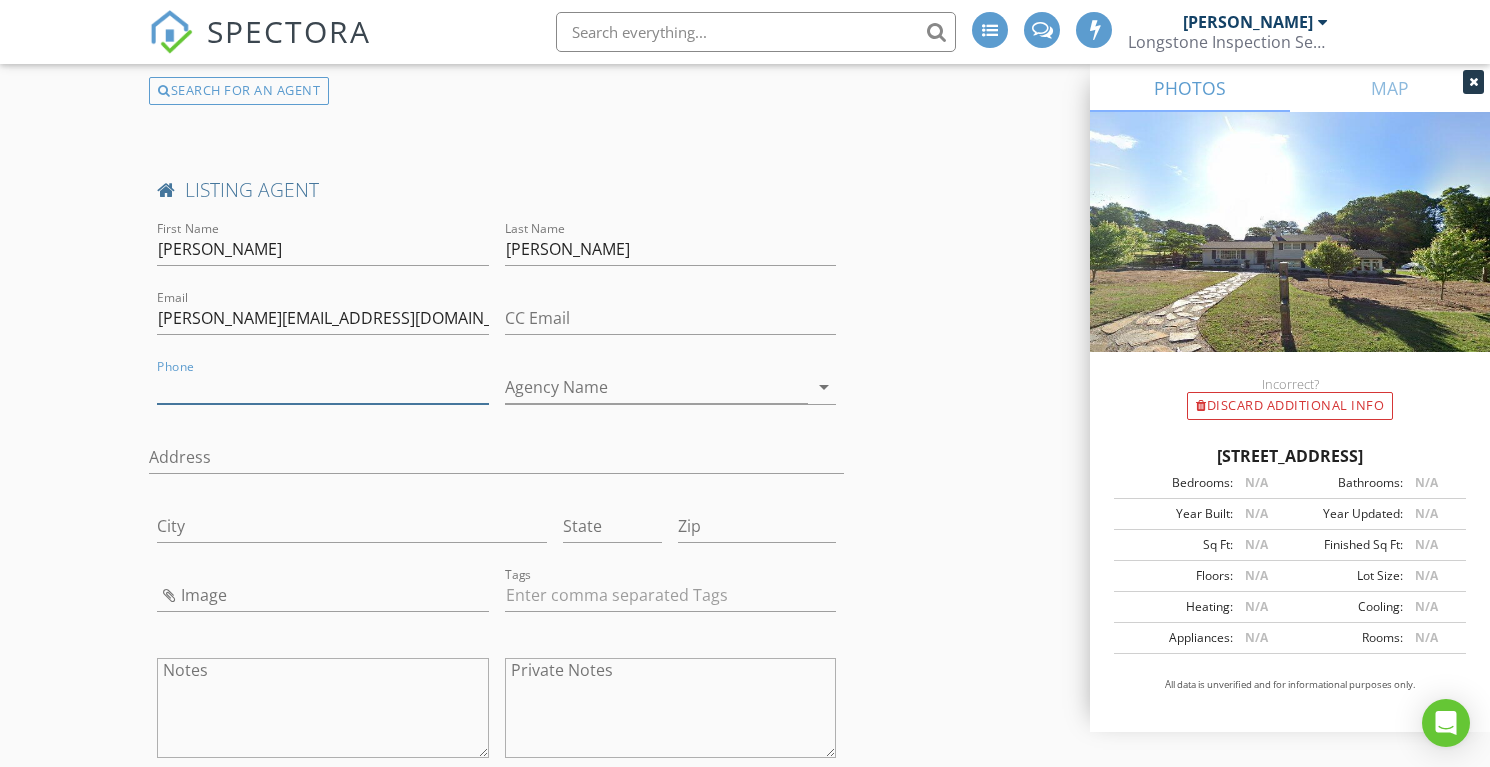 click on "Phone" at bounding box center (323, 387) 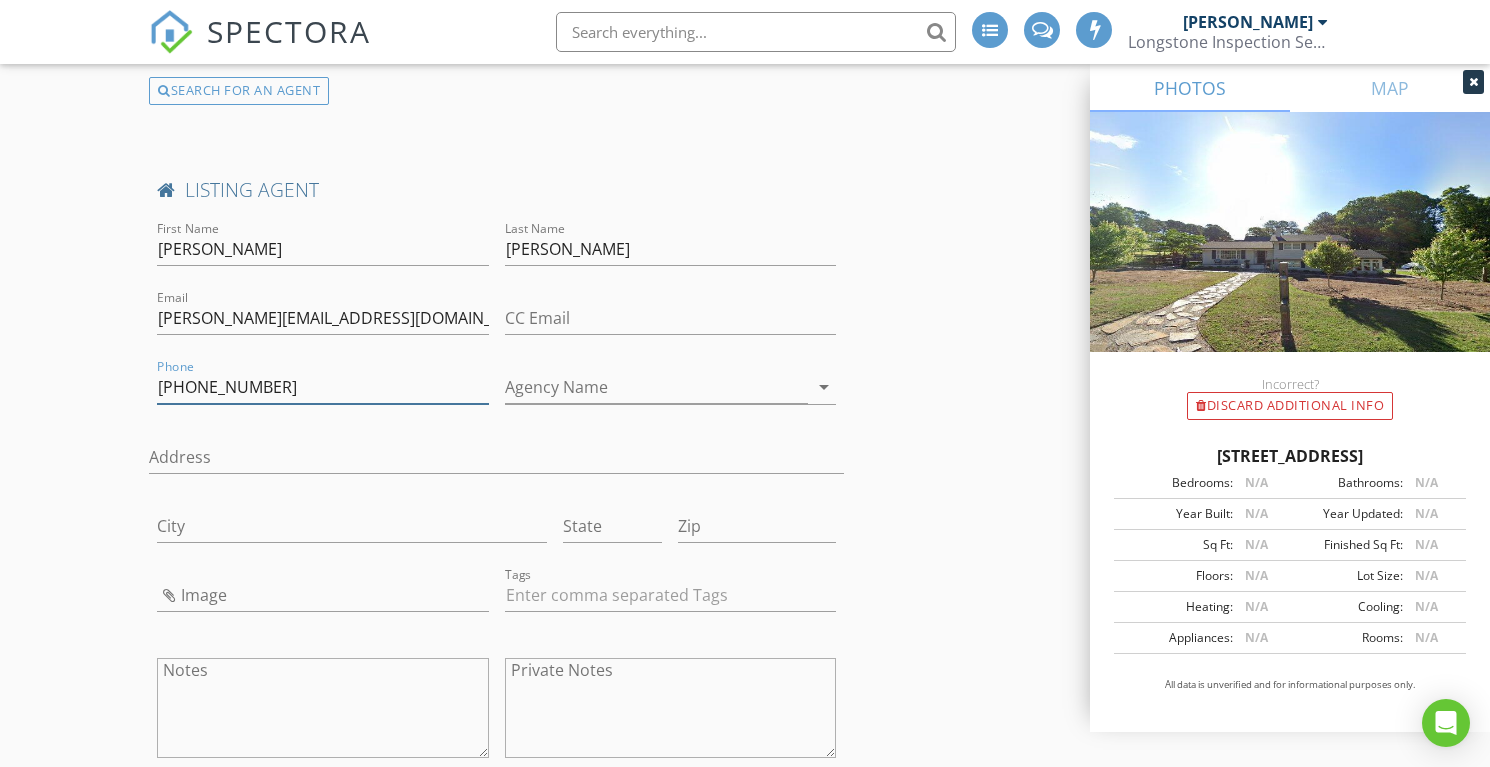type on "919-539-2238" 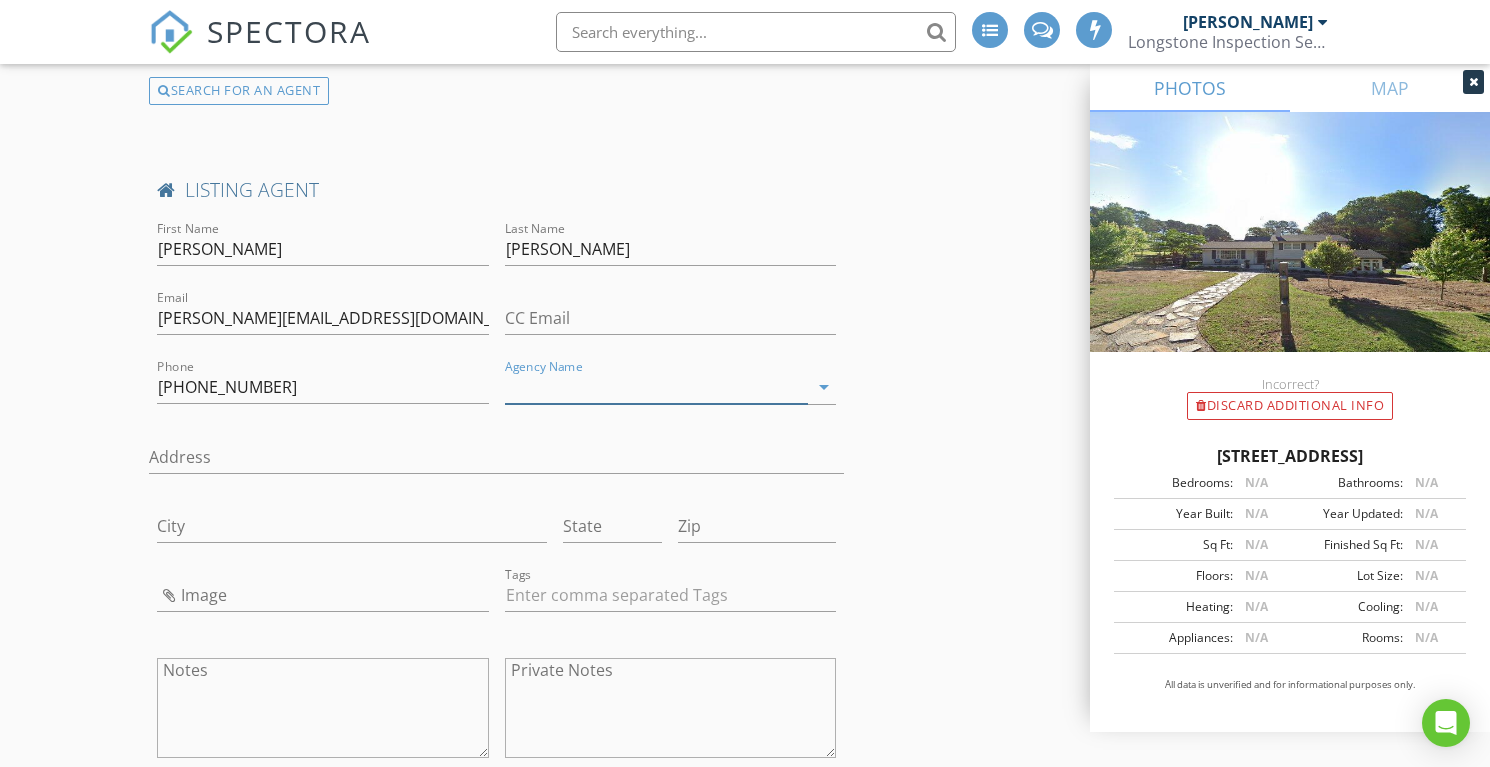 click on "Agency Name" at bounding box center (657, 387) 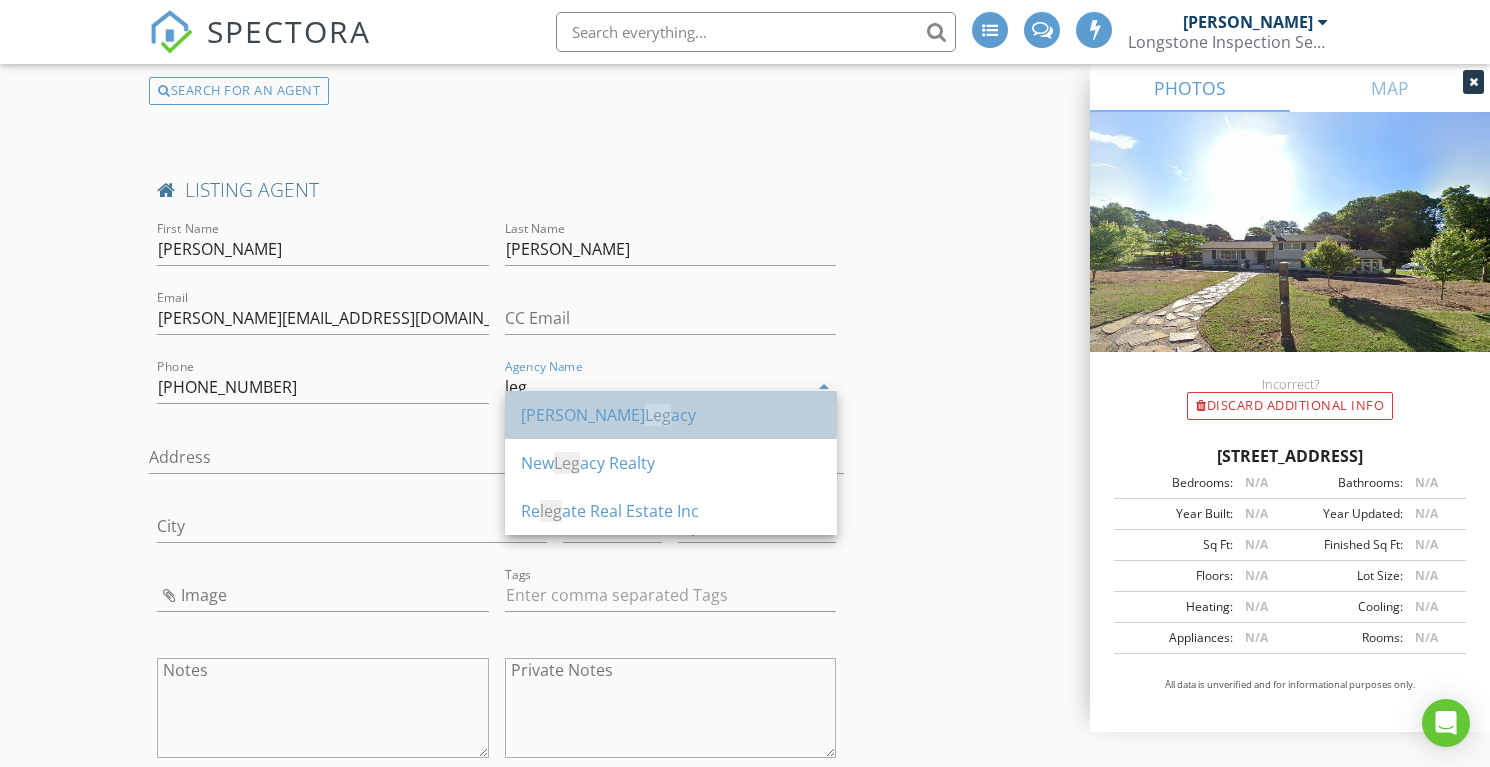 click on "Keller Williams  Leg acy" at bounding box center (671, 415) 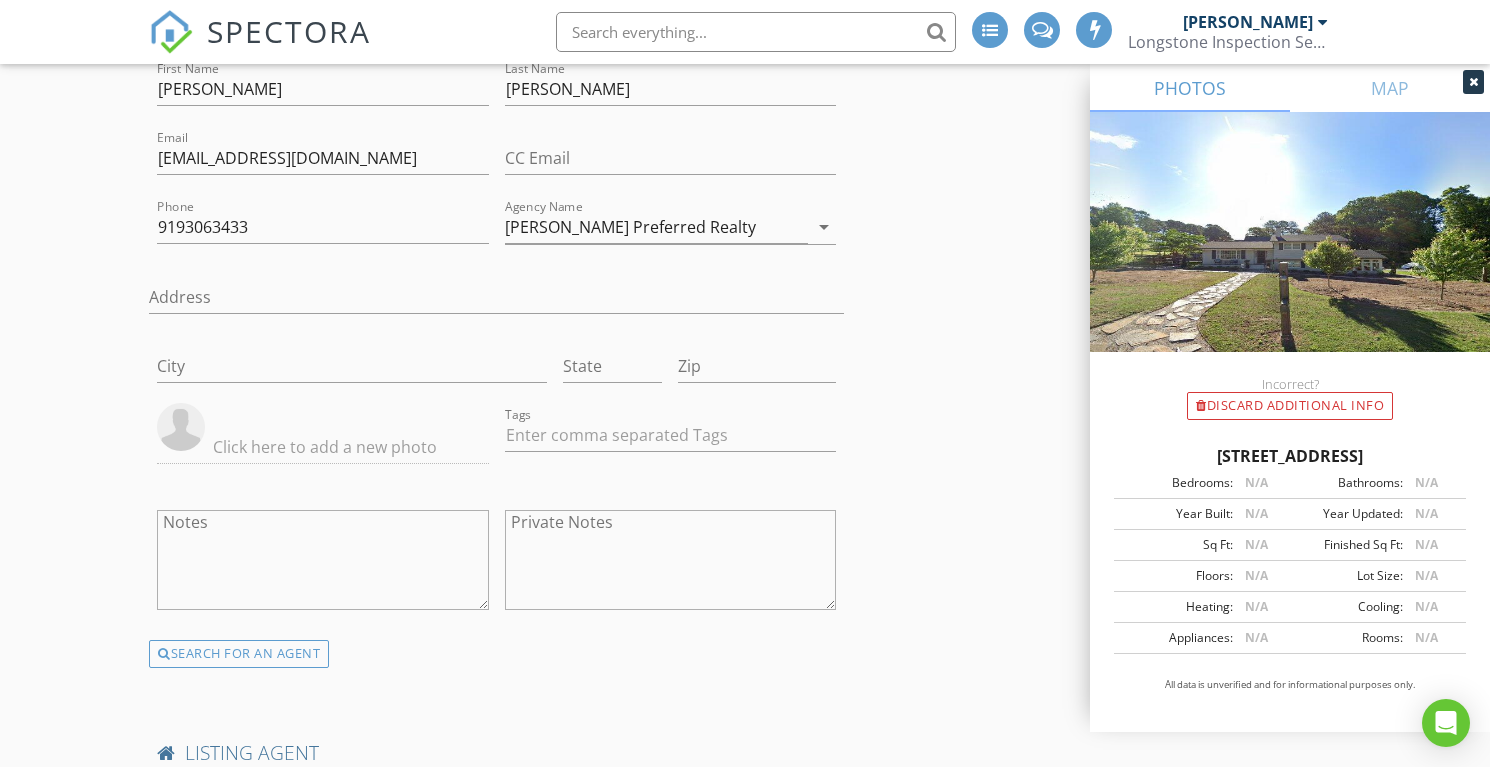 scroll, scrollTop: 4431, scrollLeft: 0, axis: vertical 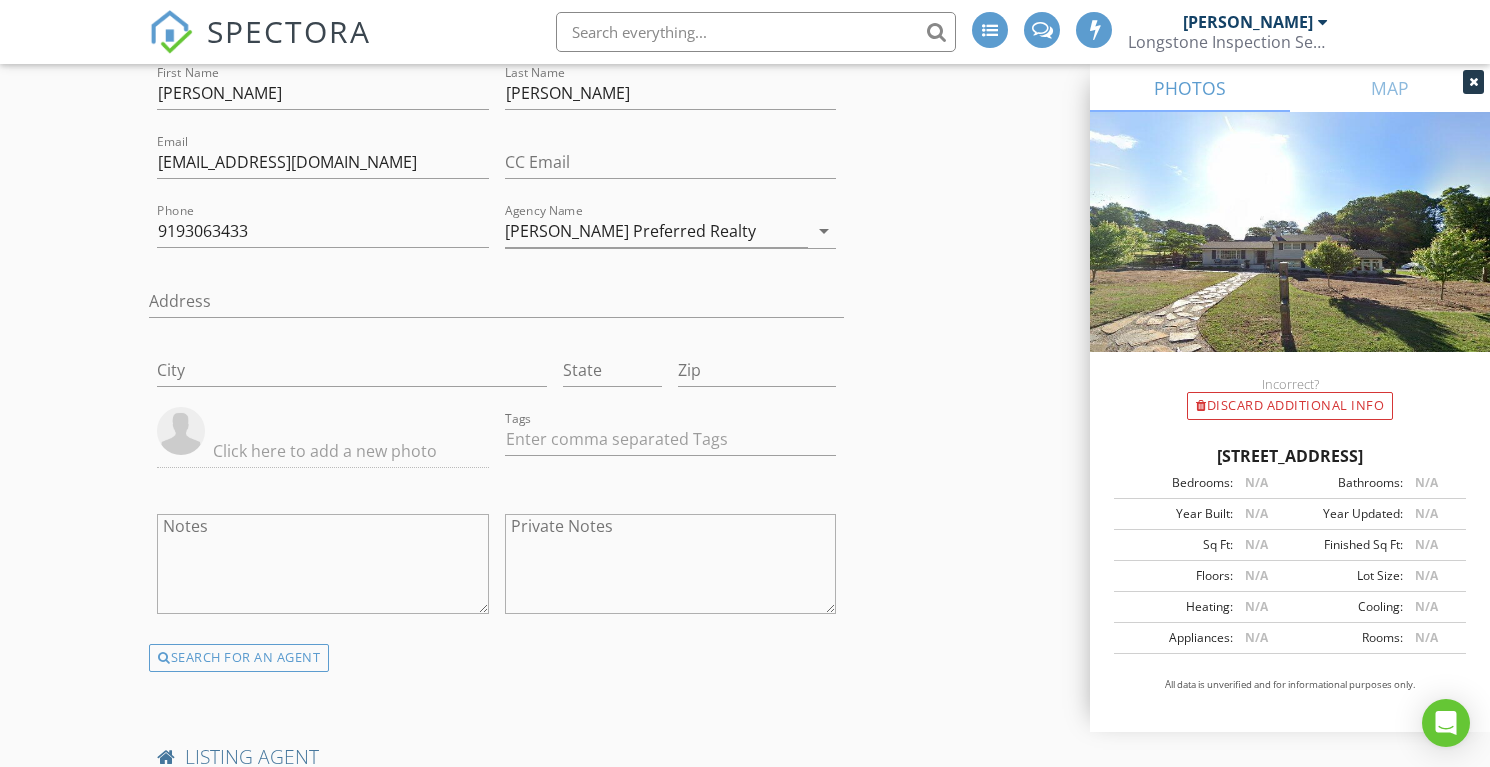 type on "Keller Williams Legacy" 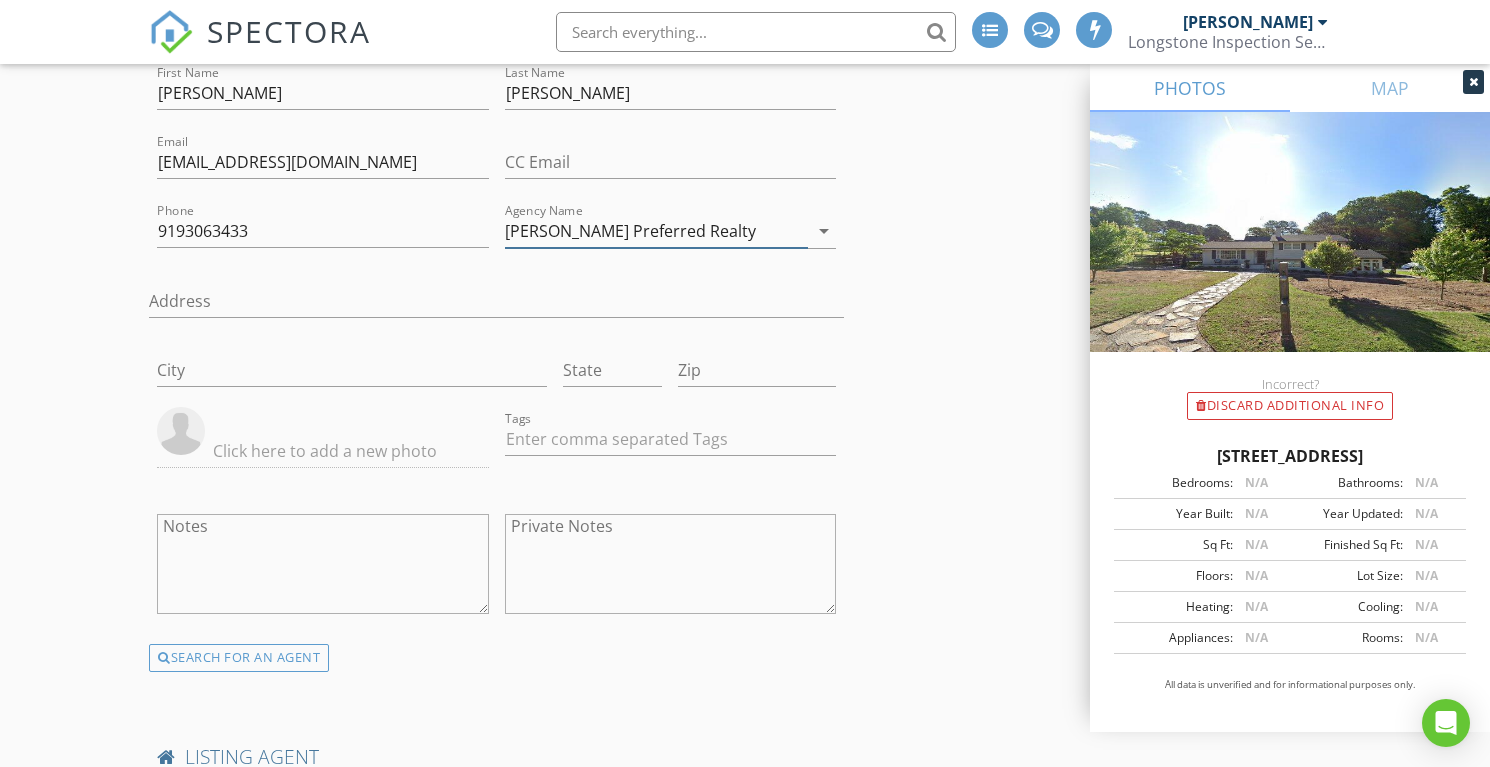 click on "Keller Williams Preferred Realty" at bounding box center [657, 231] 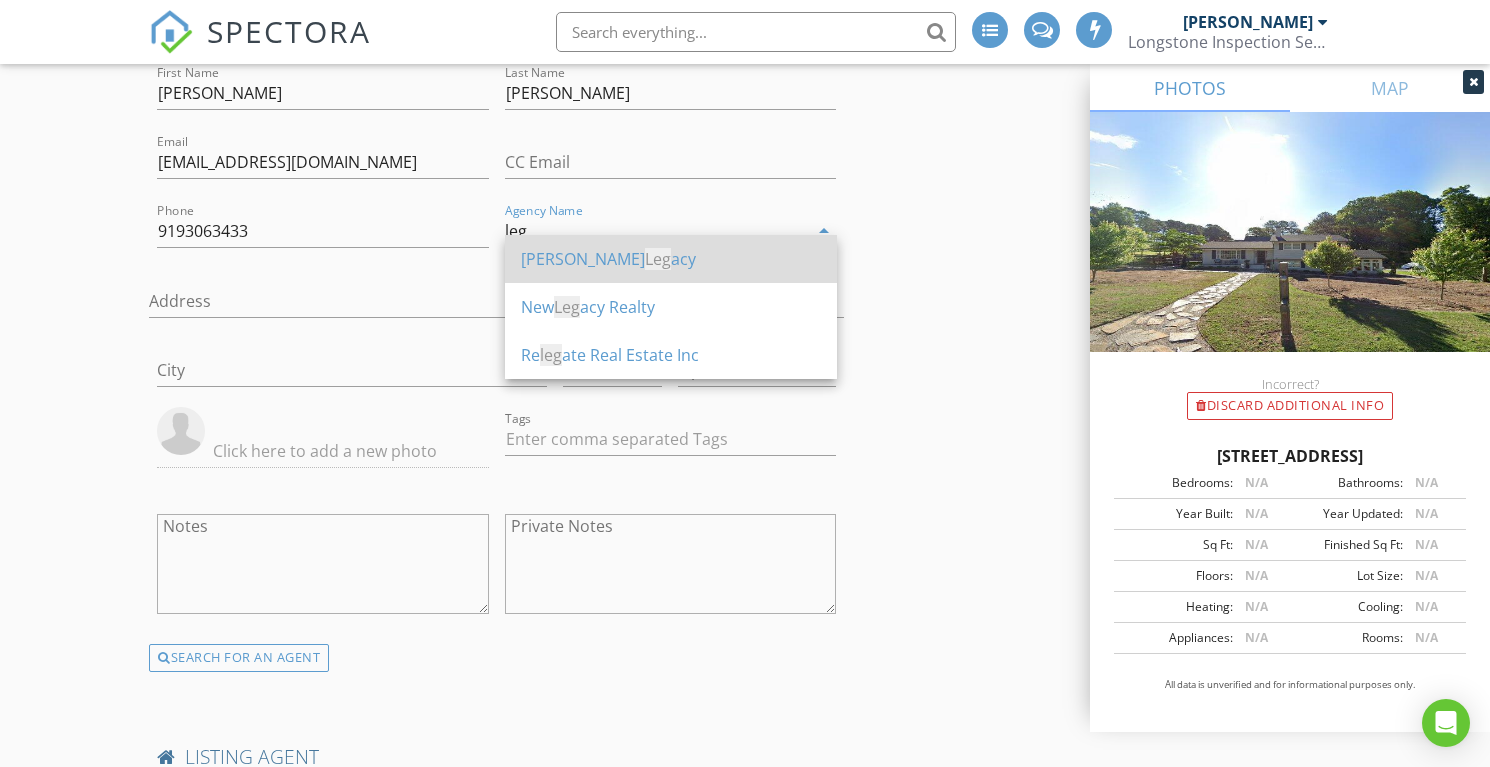 click on "Keller Williams  Leg acy" at bounding box center [671, 259] 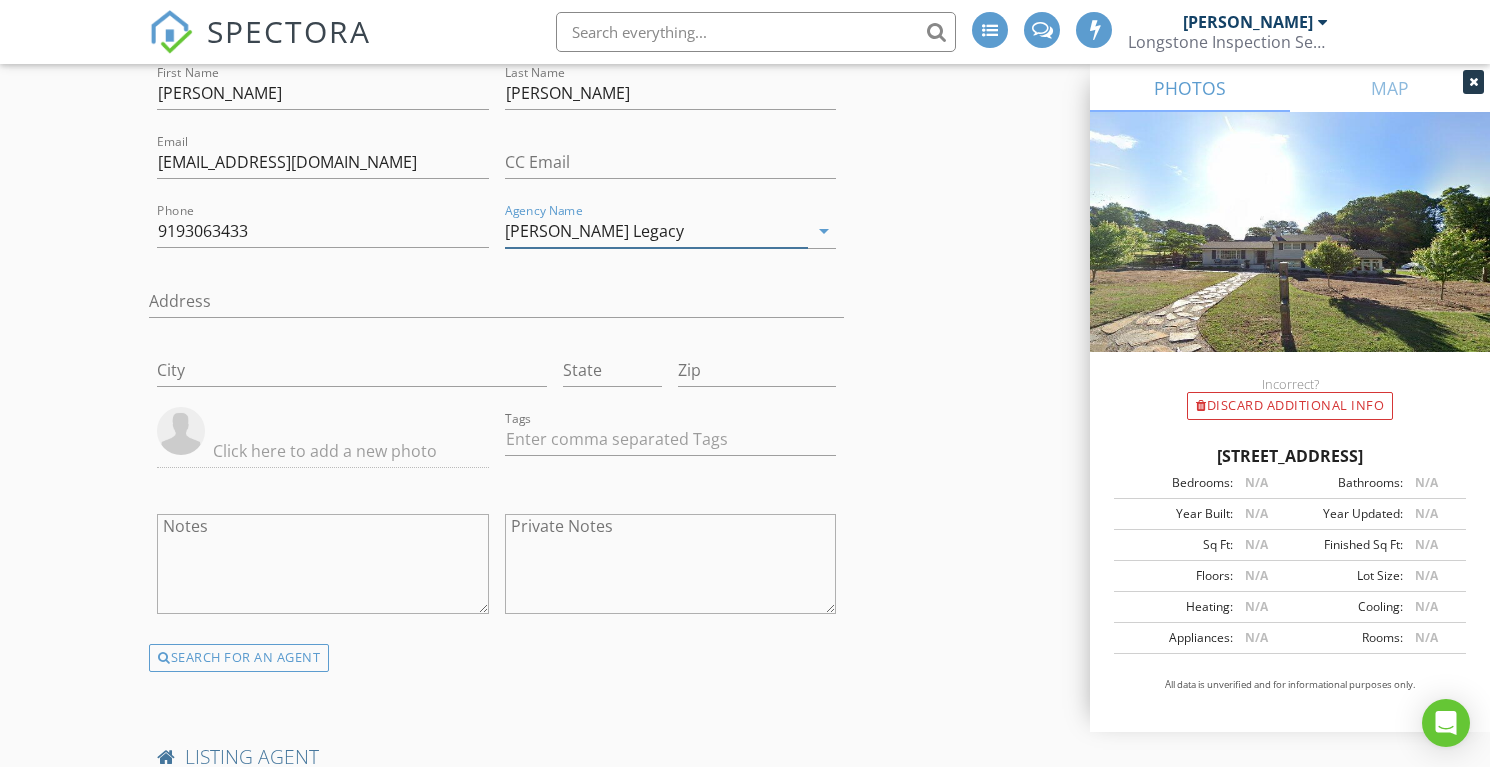 type on "Keller Williams Legacy" 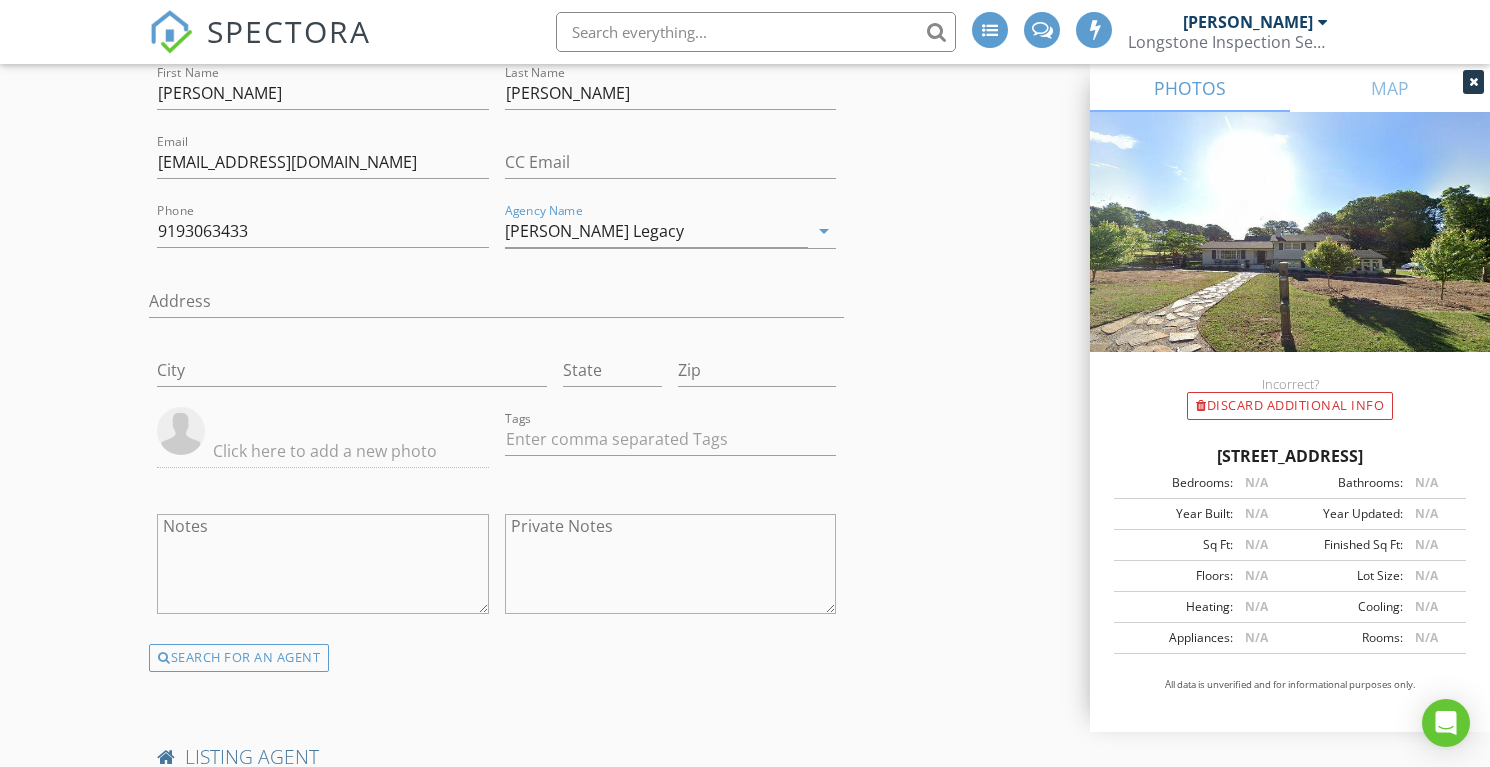 click on "INSPECTOR(S)
check_box   Lee Langston   PRIMARY   Lee Langston arrow_drop_down   check_box_outline_blank Lee Langston specifically requested
Date/Time
08/01/2025 9:30 AM
Location
Address Search       Address 4801 Winterlochen Rd   Unit   City Raleigh   State NC   Zip 27603   County Wake     Square Feet 2357   Year Built 1965   Foundation Crawlspace arrow_drop_down     Lee Langston     15.7 miles     (27 minutes)
client
check_box Enable Client CC email for this inspection   Client Search     check_box_outline_blank Client is a Company/Organization     First Name Michael   Last Name Ashkar   Email michaelashkar@gmail.com   CC Email   Phone 626-733-3097   Address   City   State   Zip     Tags         Notes   Private Notes
client
Client Search     check_box_outline_blank Client is a Company/Organization     First Name" at bounding box center [745, -885] 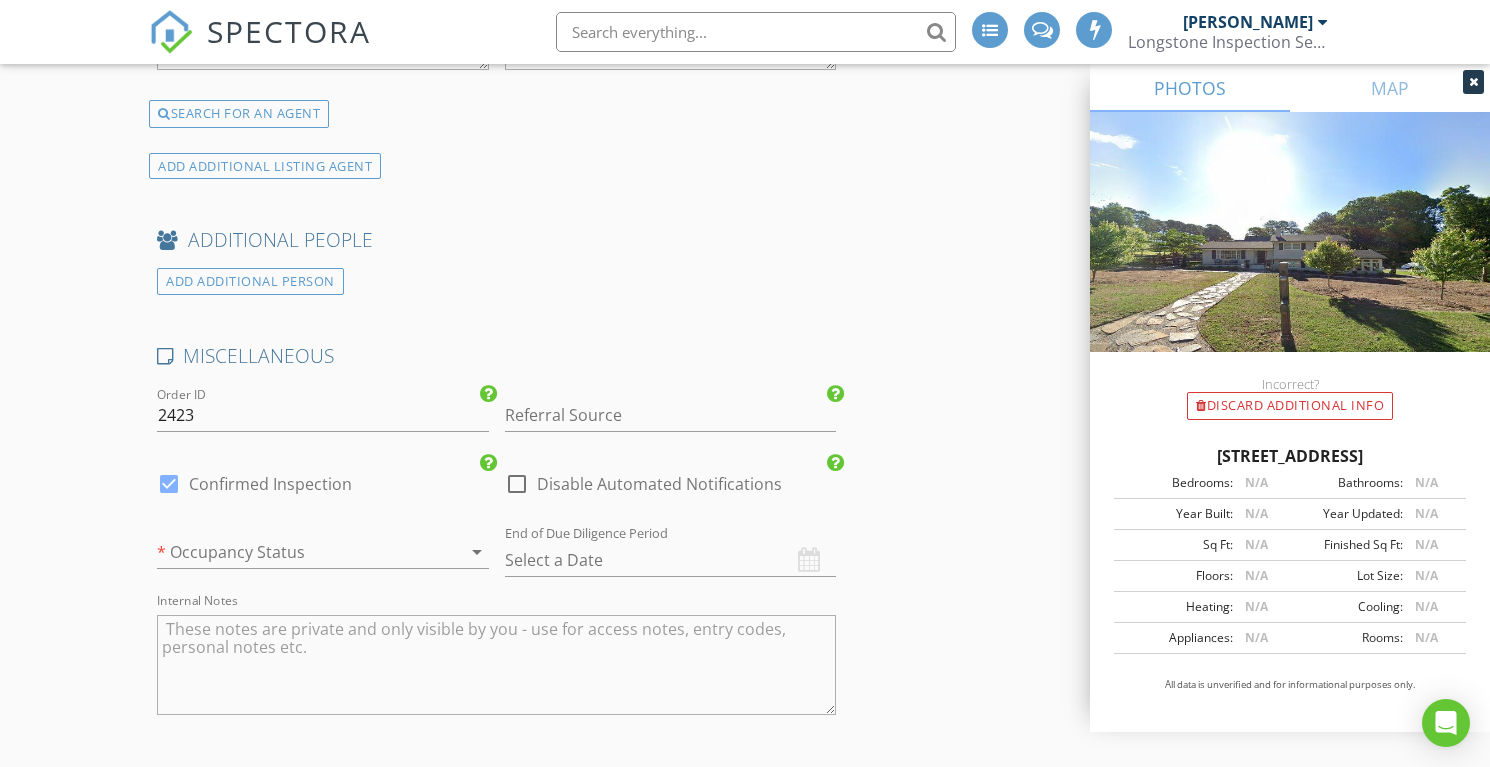 scroll, scrollTop: 5688, scrollLeft: 0, axis: vertical 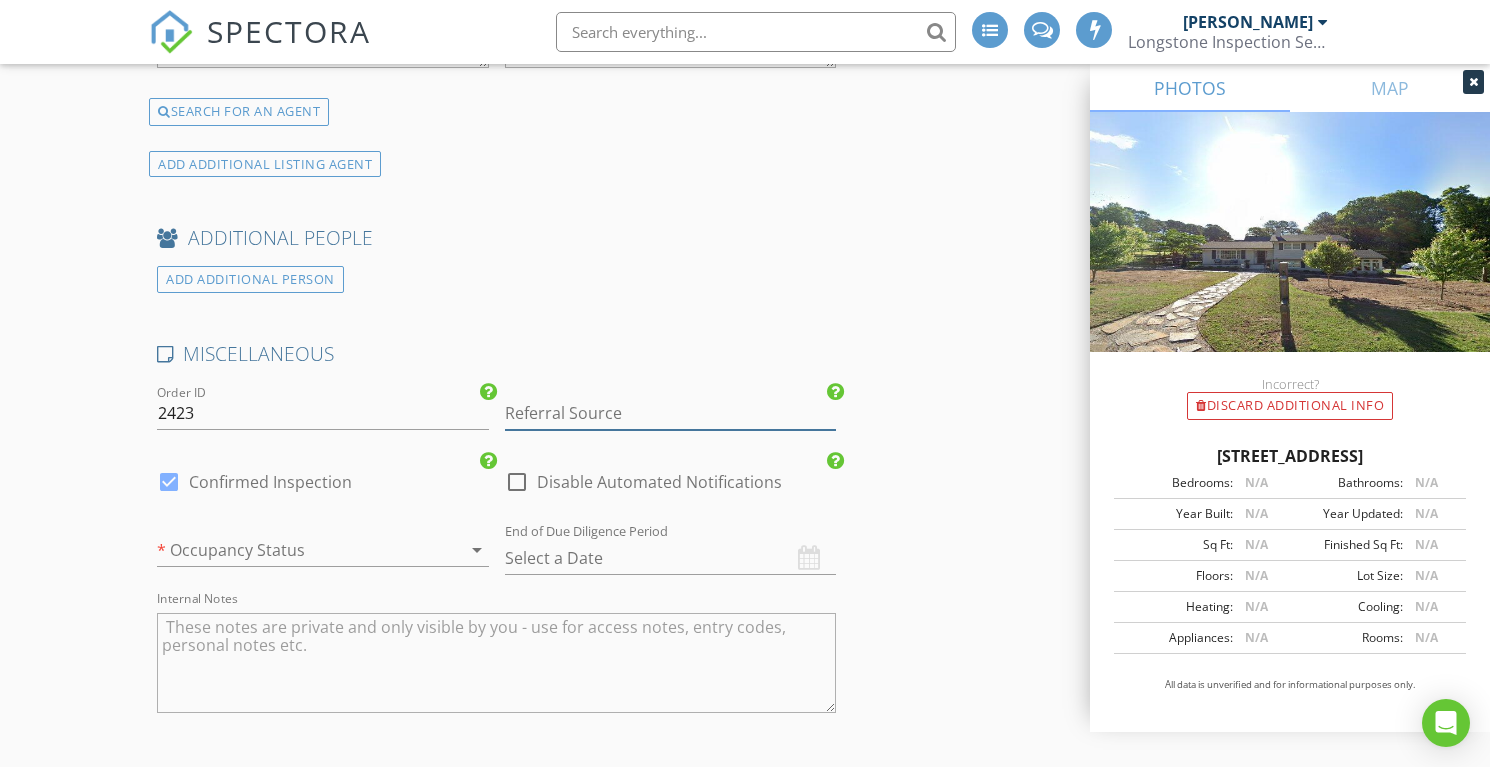 click at bounding box center [671, 413] 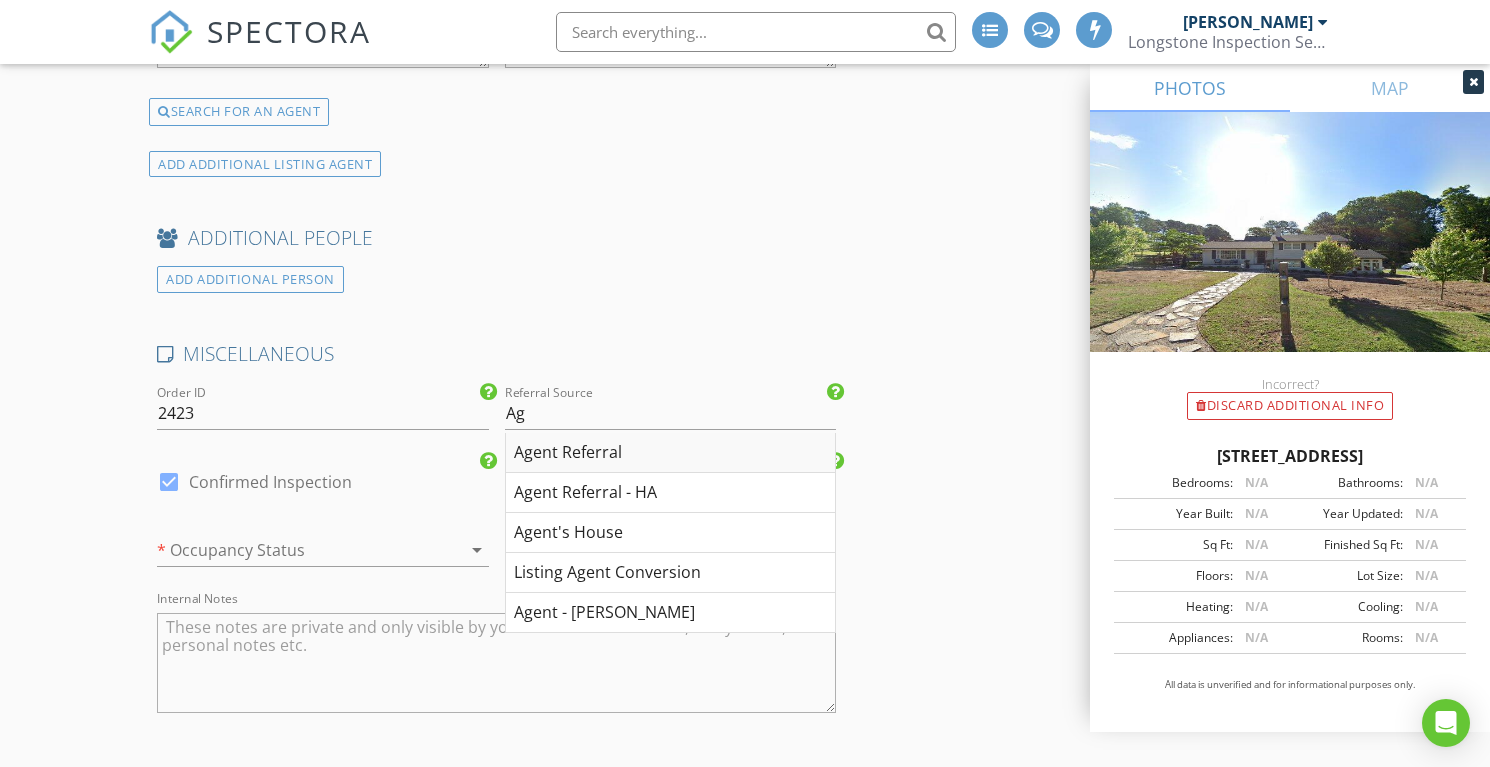 click on "Agent Referral" at bounding box center (671, 453) 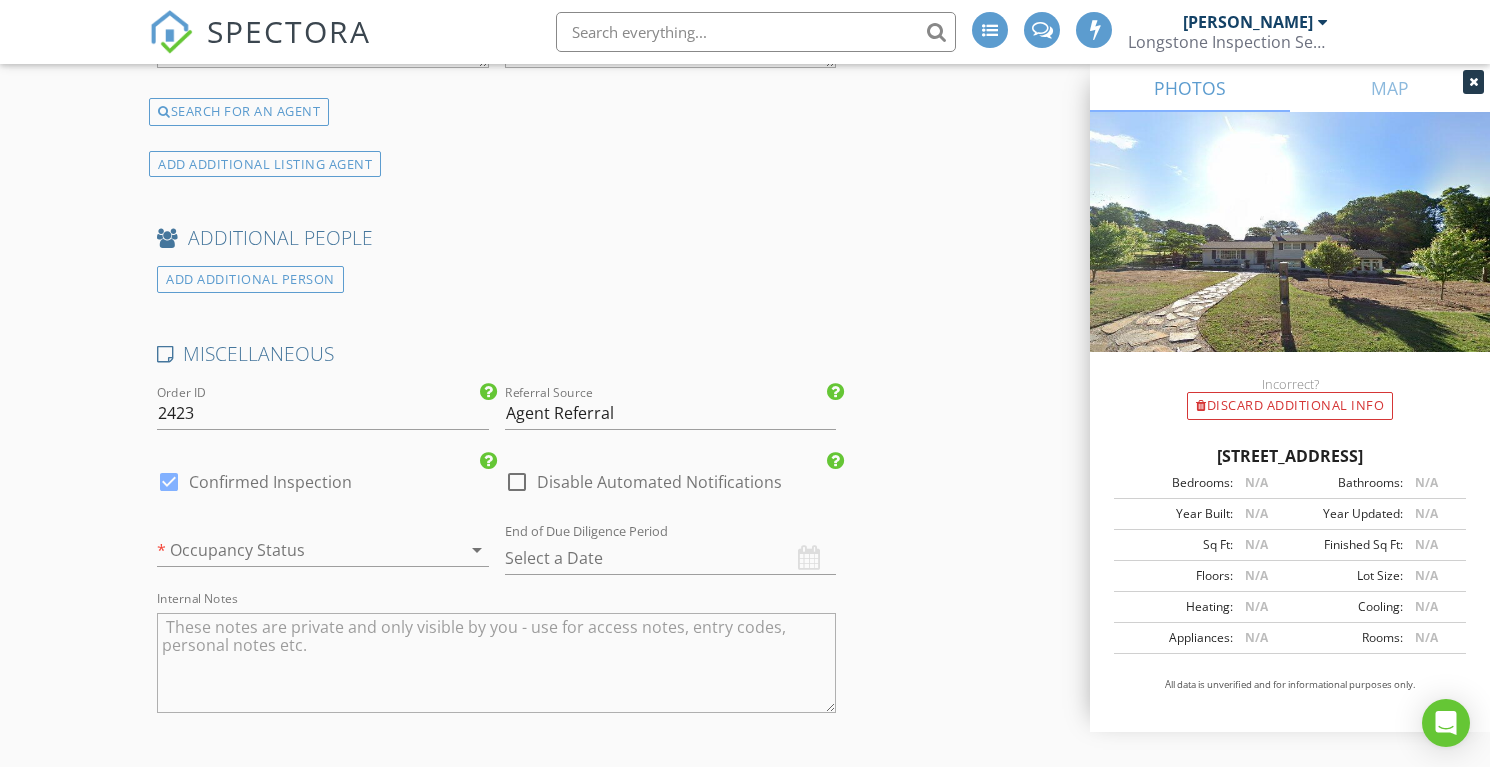 click at bounding box center [295, 550] 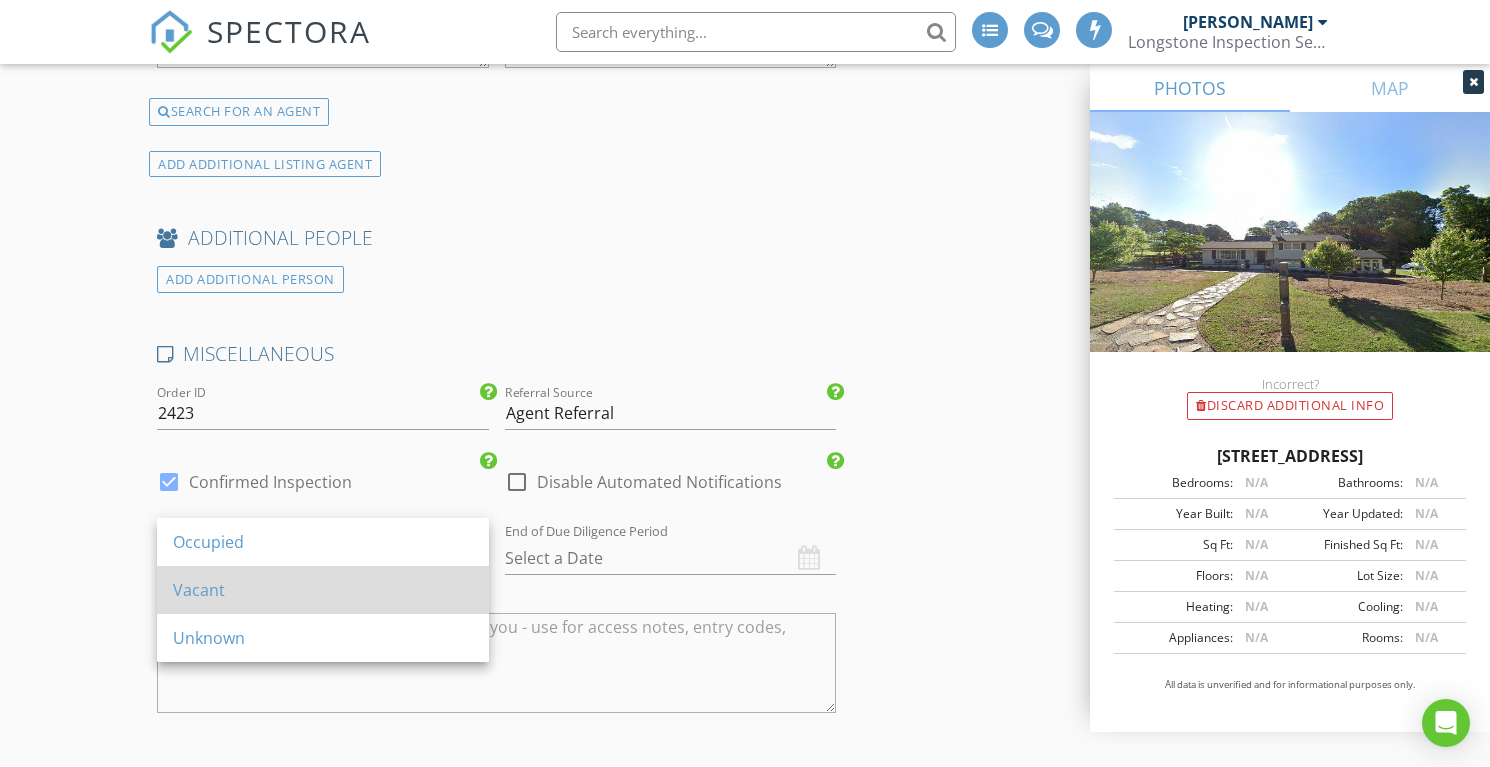click on "Vacant" at bounding box center (323, 590) 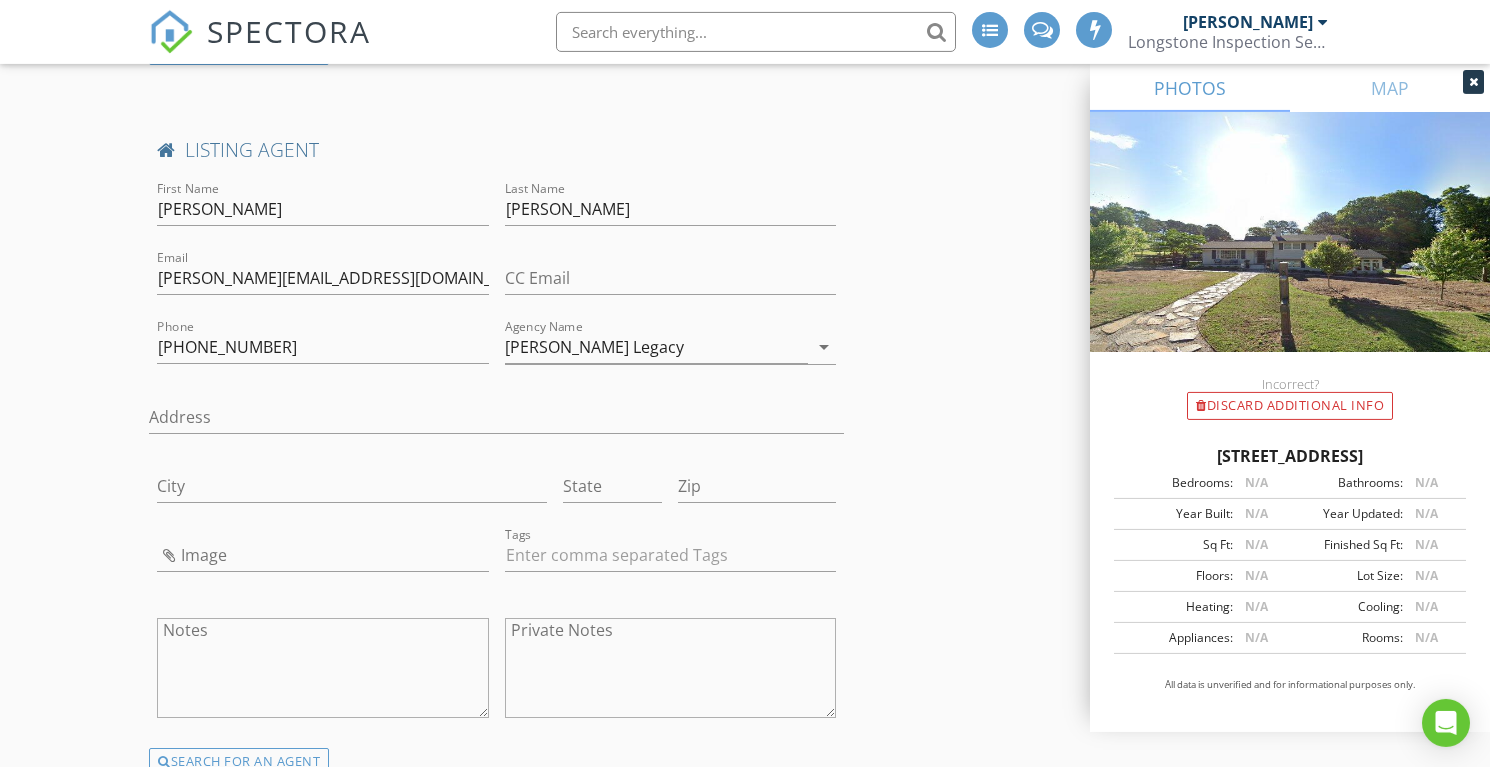 scroll, scrollTop: 6126, scrollLeft: 0, axis: vertical 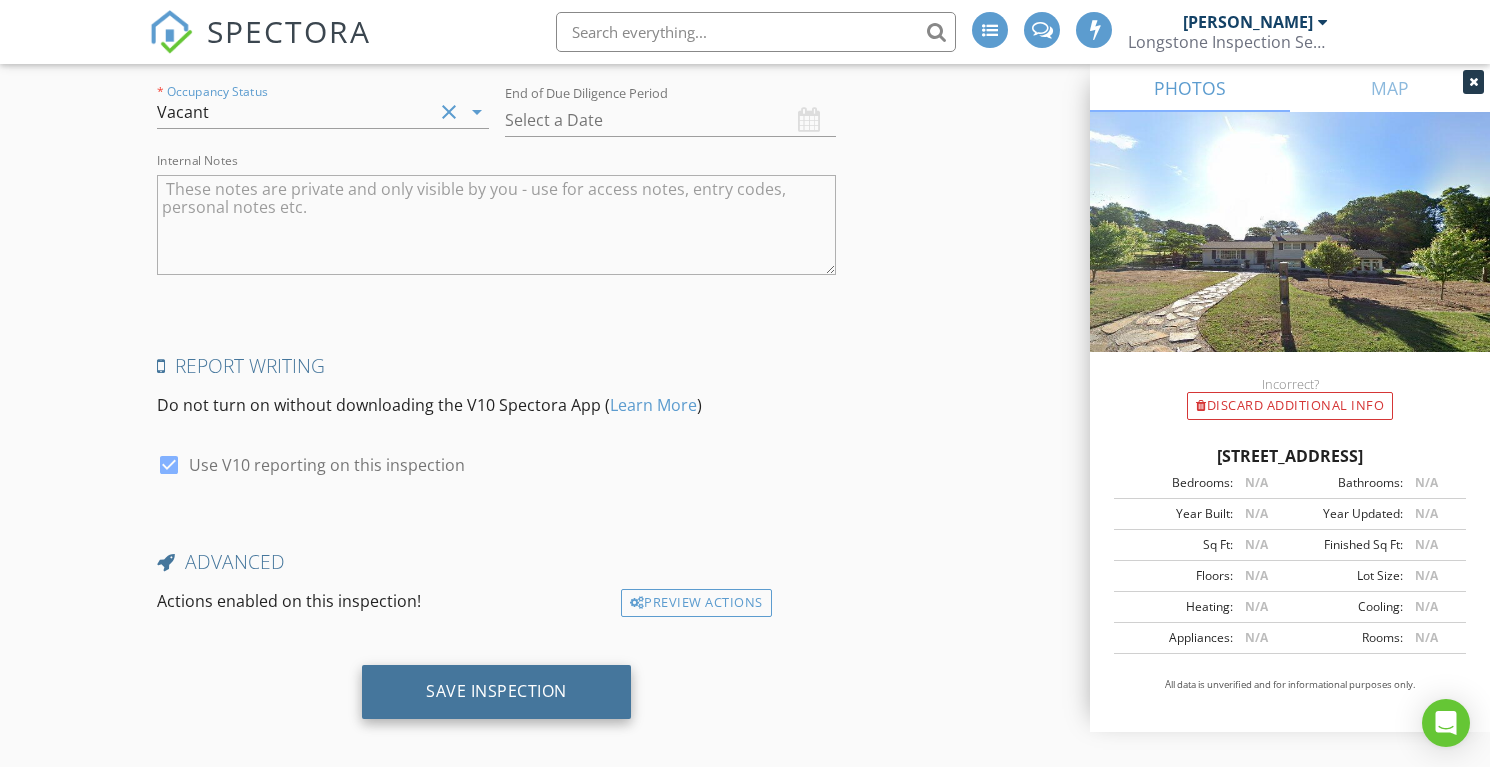 click on "Save Inspection" at bounding box center [496, 691] 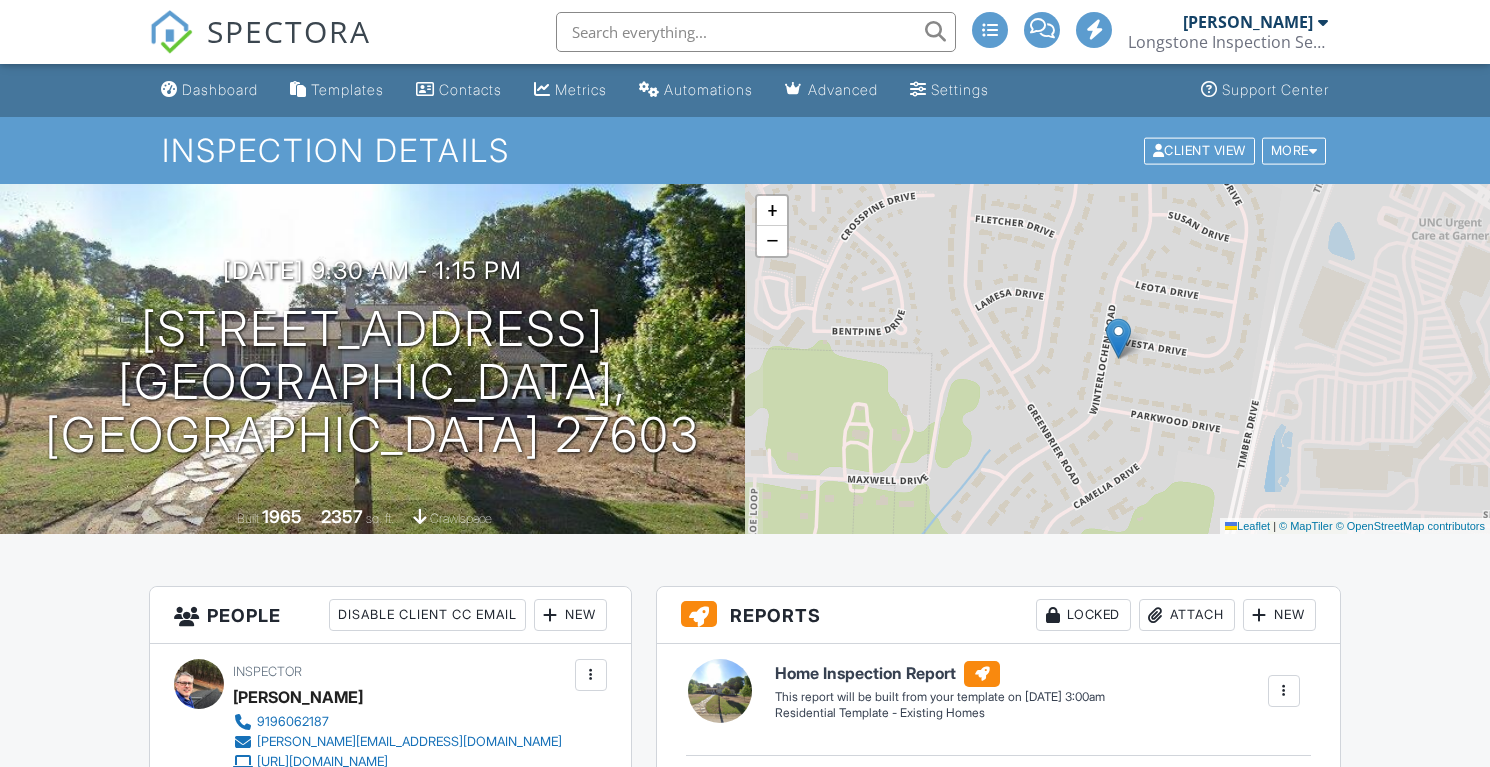 scroll, scrollTop: 0, scrollLeft: 0, axis: both 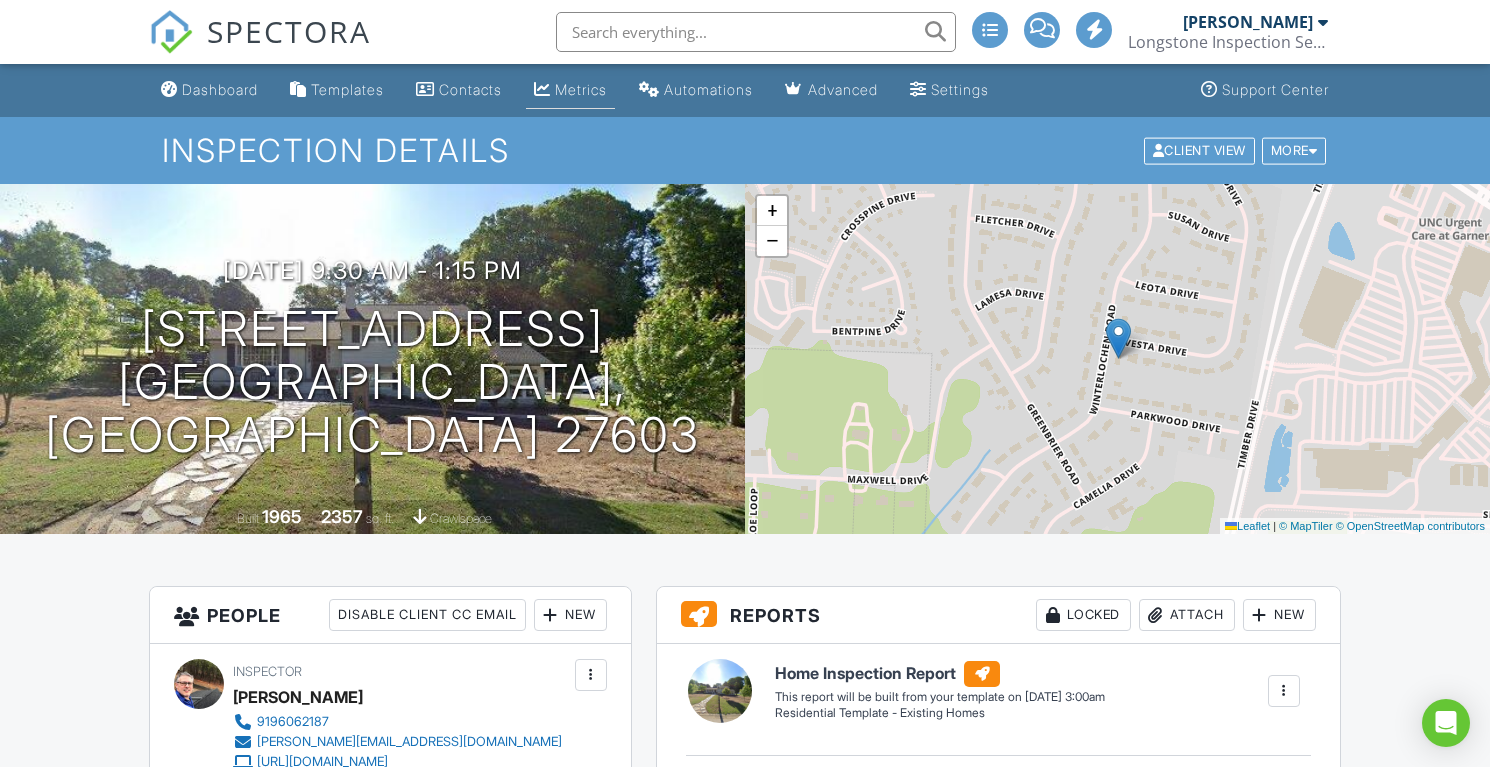 click at bounding box center [542, 89] 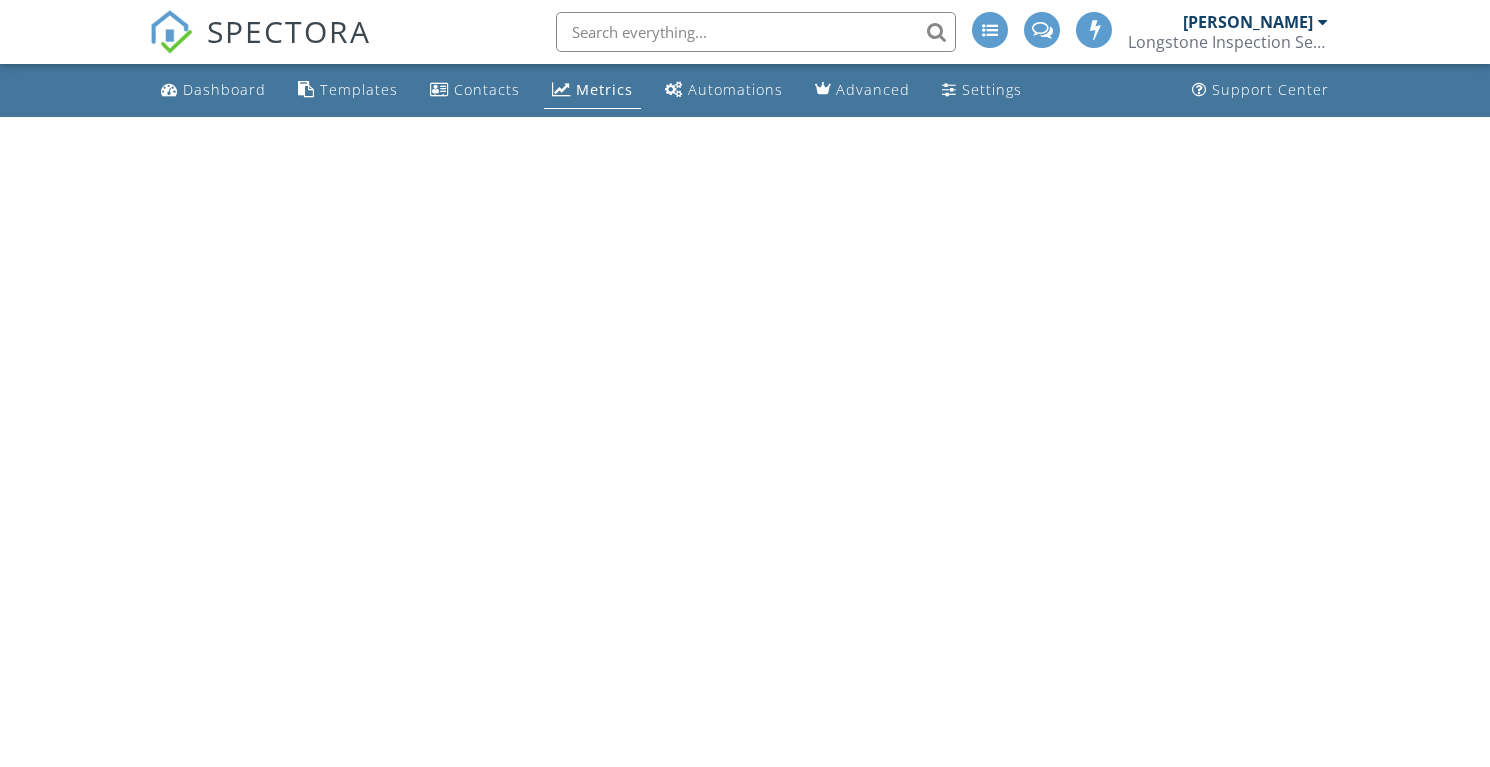 scroll, scrollTop: 0, scrollLeft: 0, axis: both 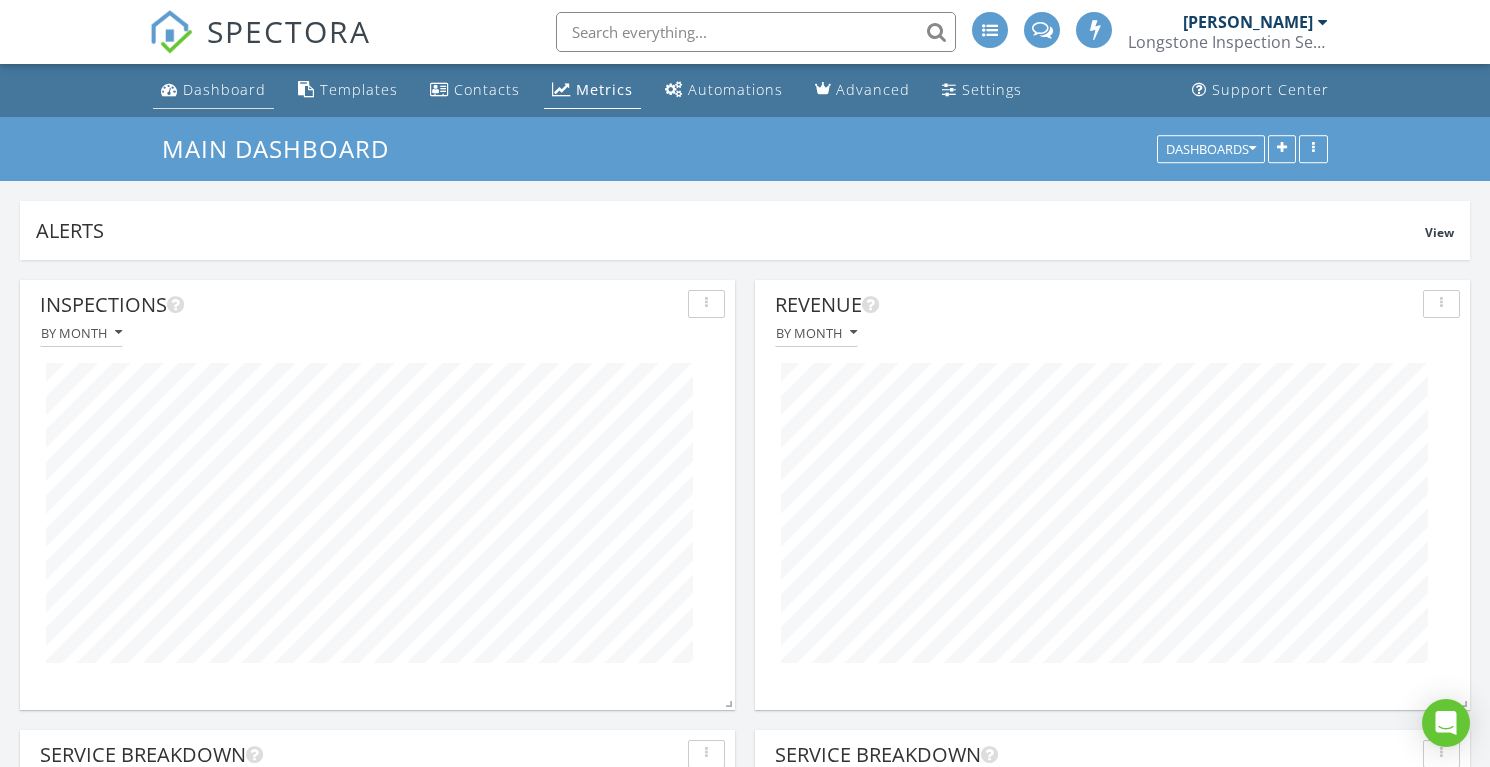 click on "Dashboard" at bounding box center (224, 89) 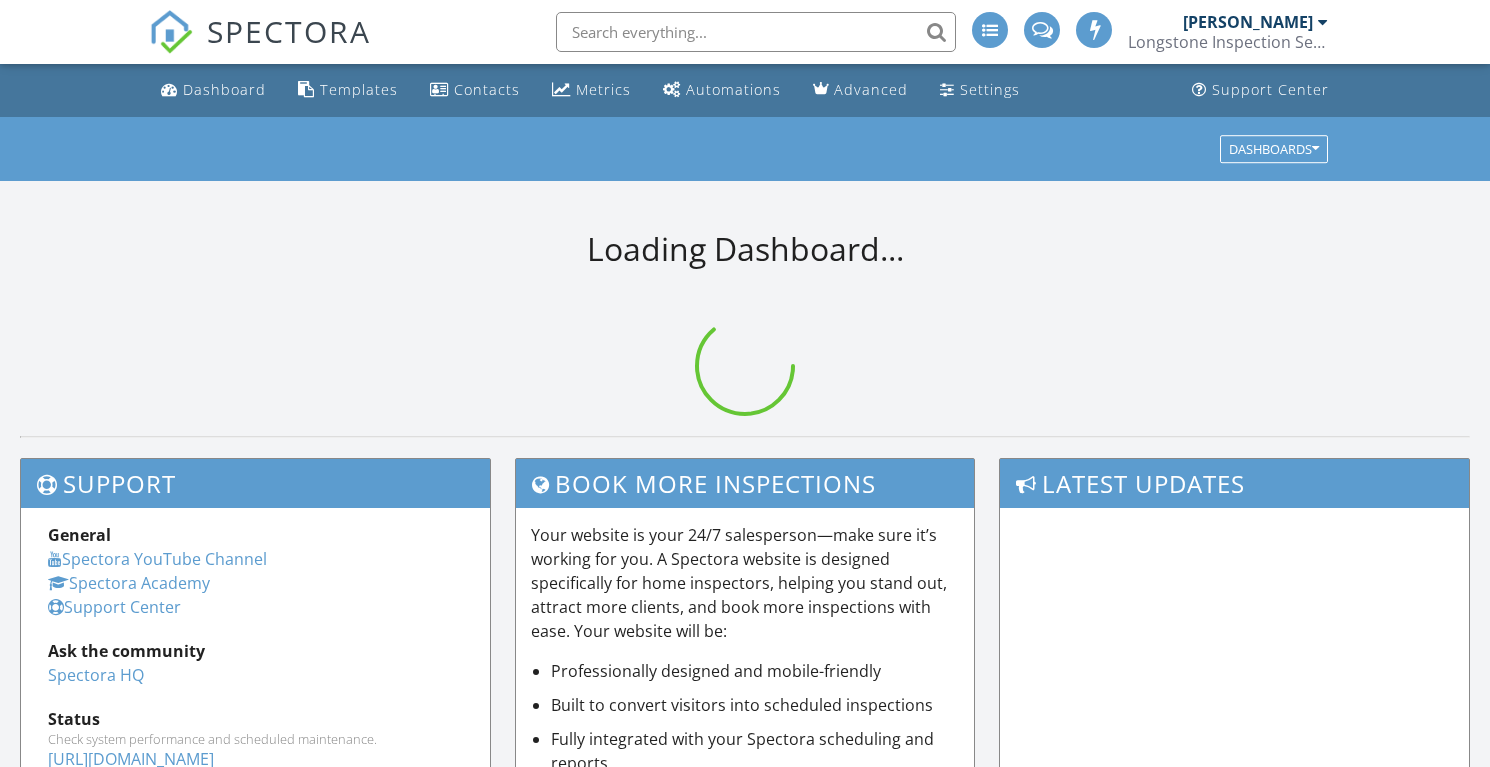 scroll, scrollTop: 0, scrollLeft: 0, axis: both 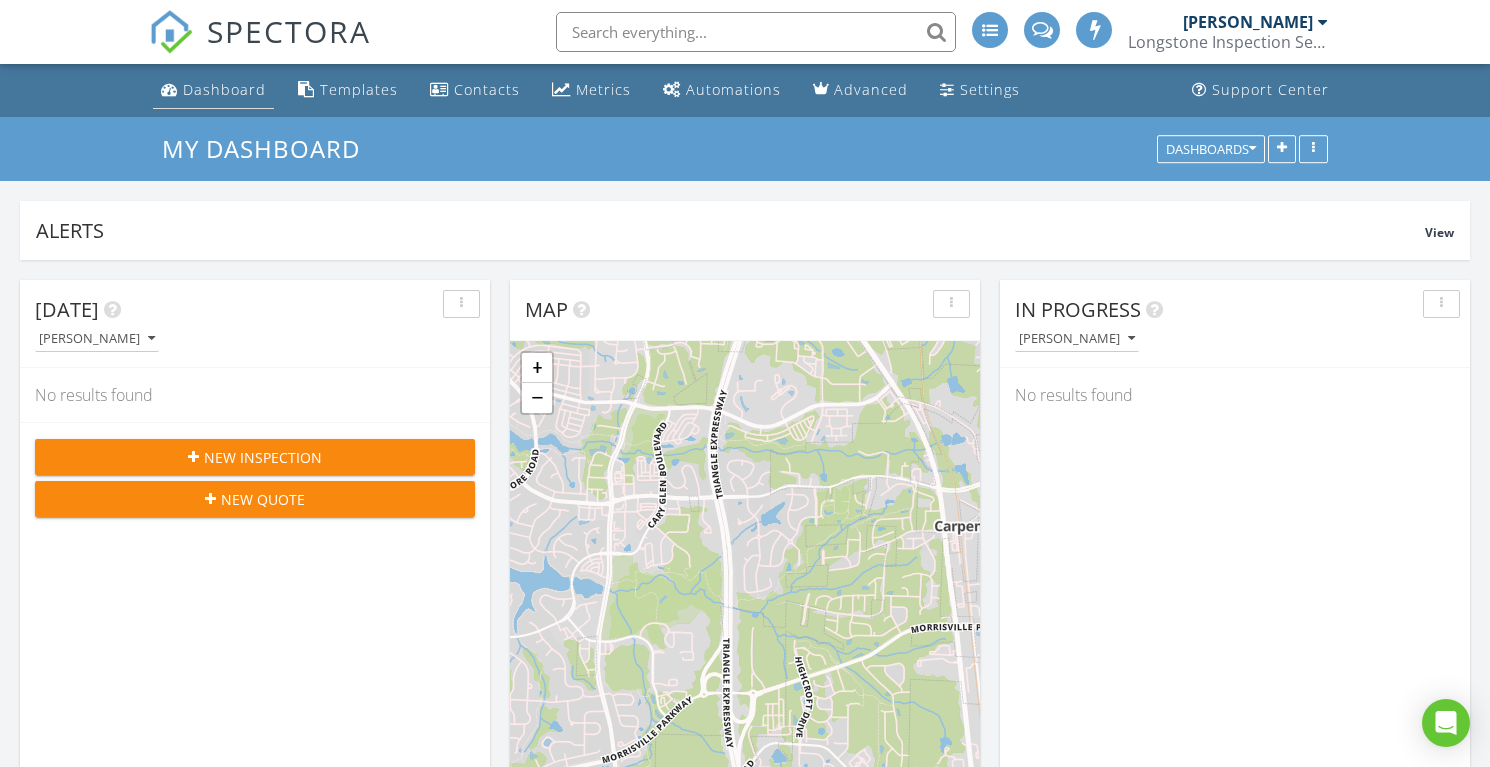 click on "Dashboard" at bounding box center (224, 89) 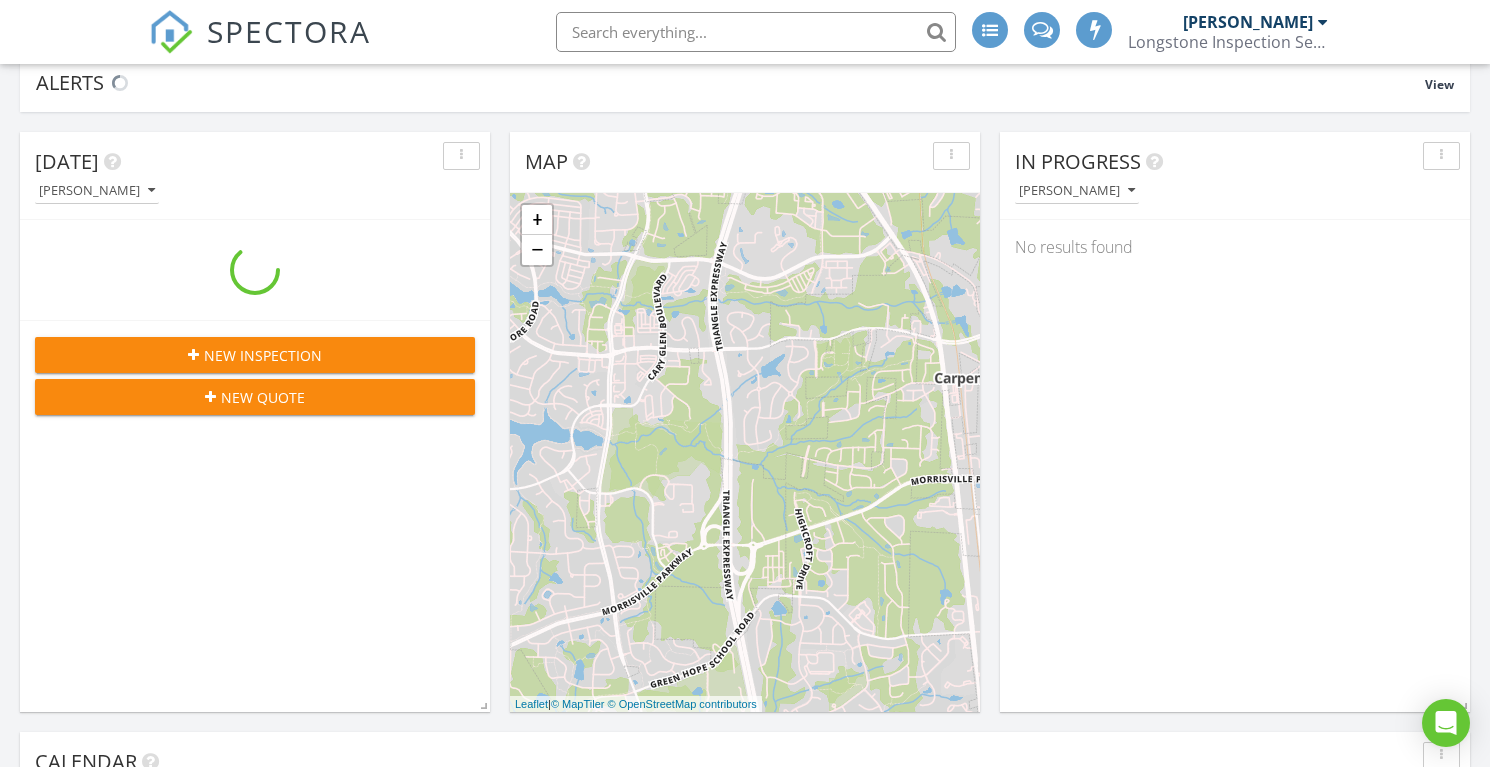 scroll, scrollTop: 376, scrollLeft: 0, axis: vertical 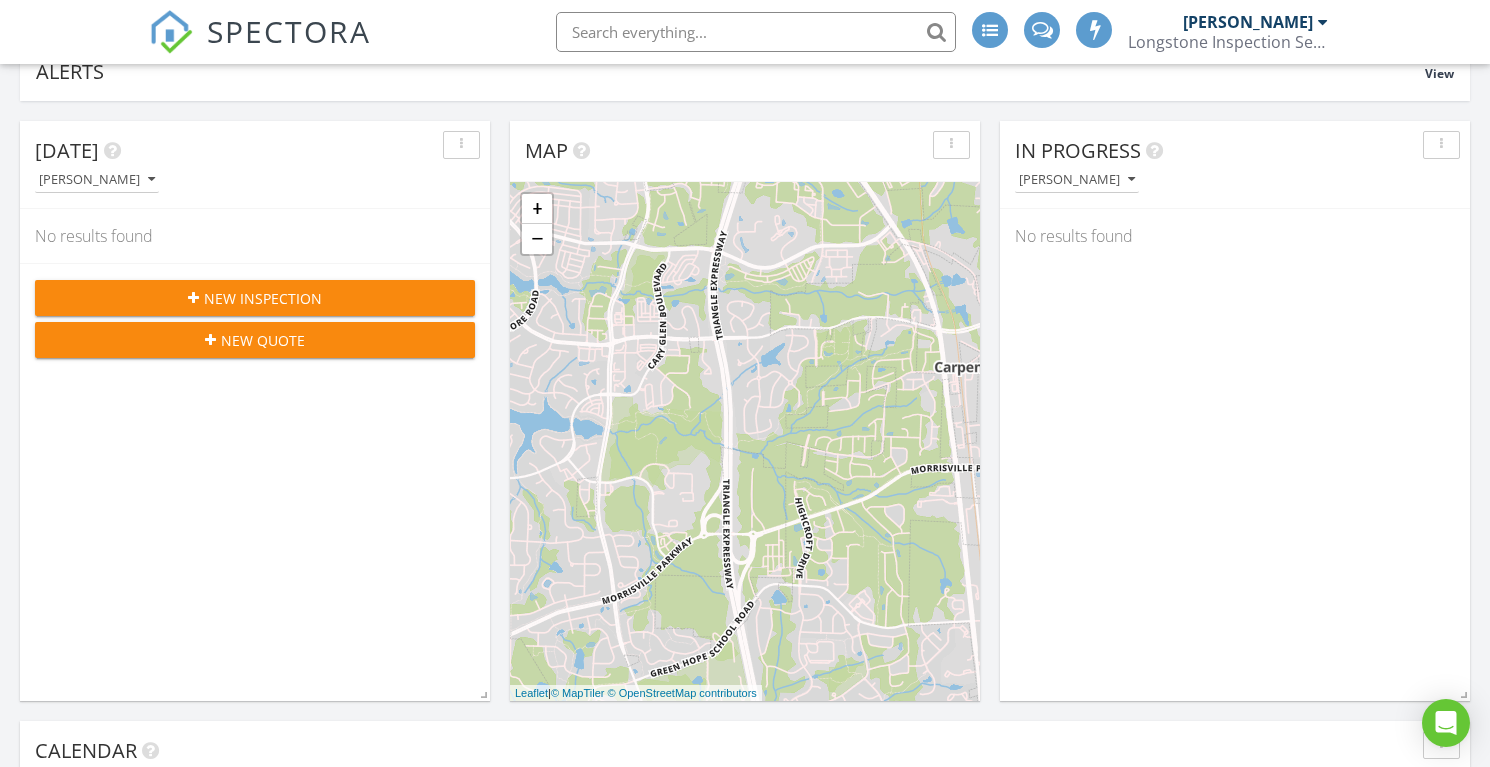 click on "New Inspection" at bounding box center [263, 298] 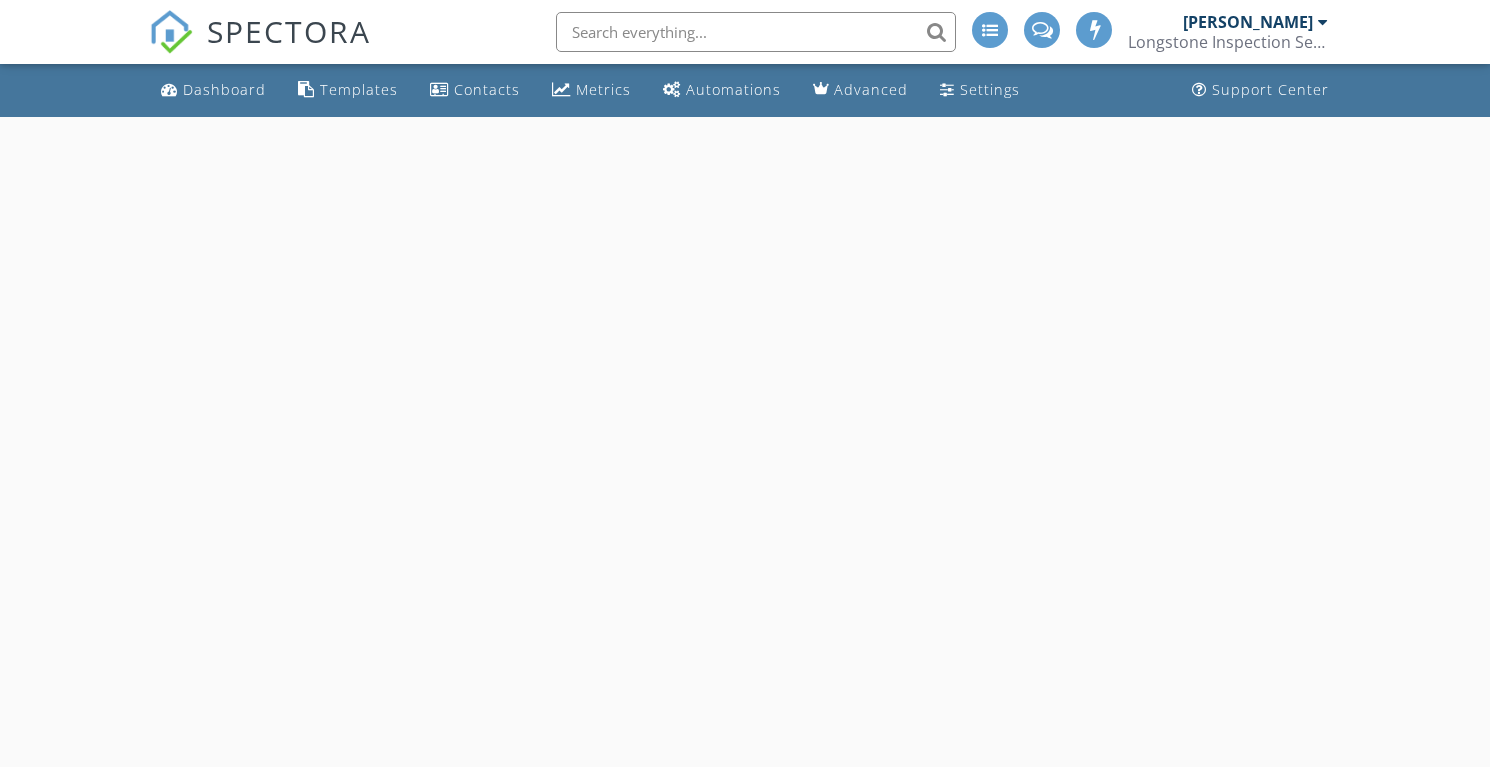 scroll, scrollTop: 0, scrollLeft: 0, axis: both 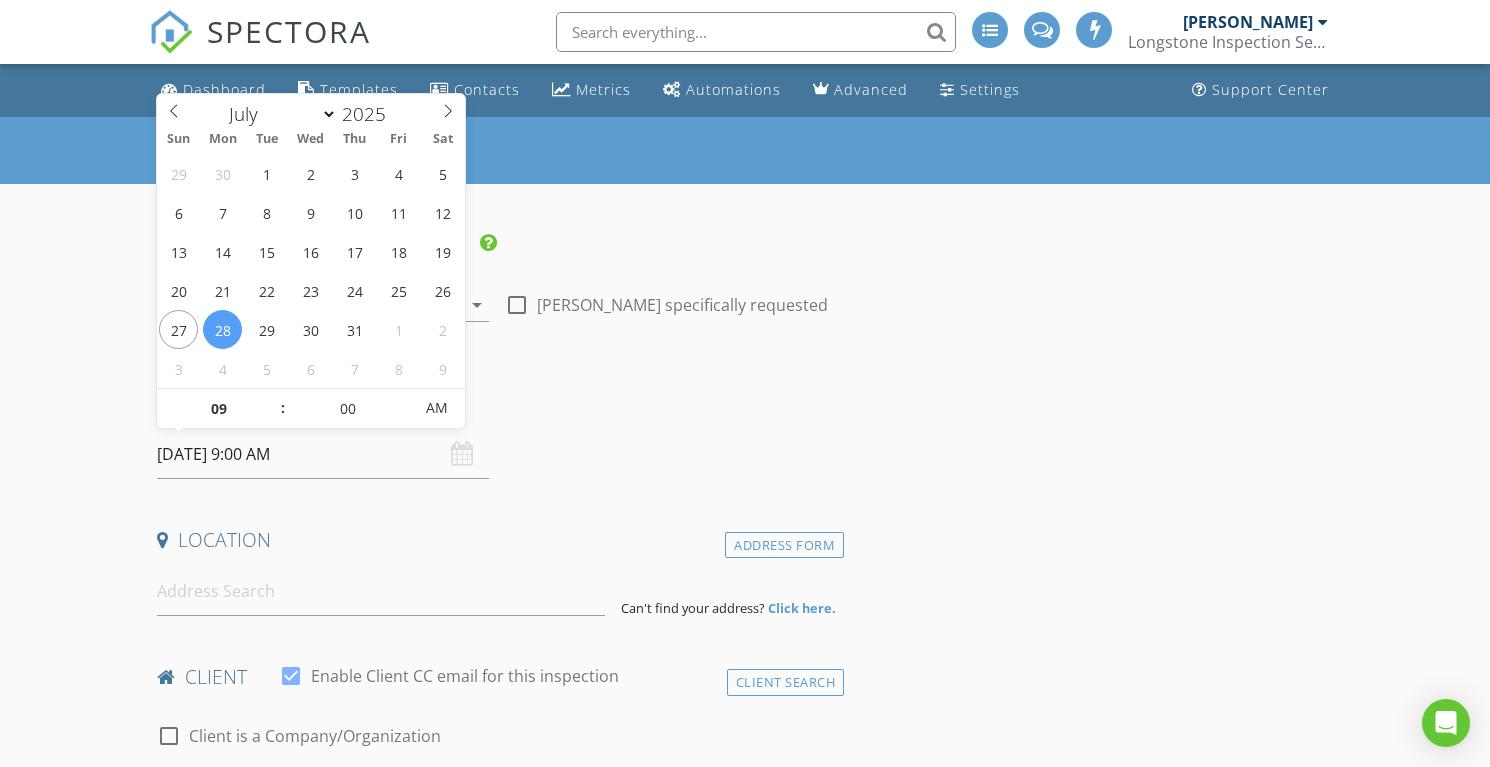 click on "07/28/2025 9:00 AM" at bounding box center [323, 454] 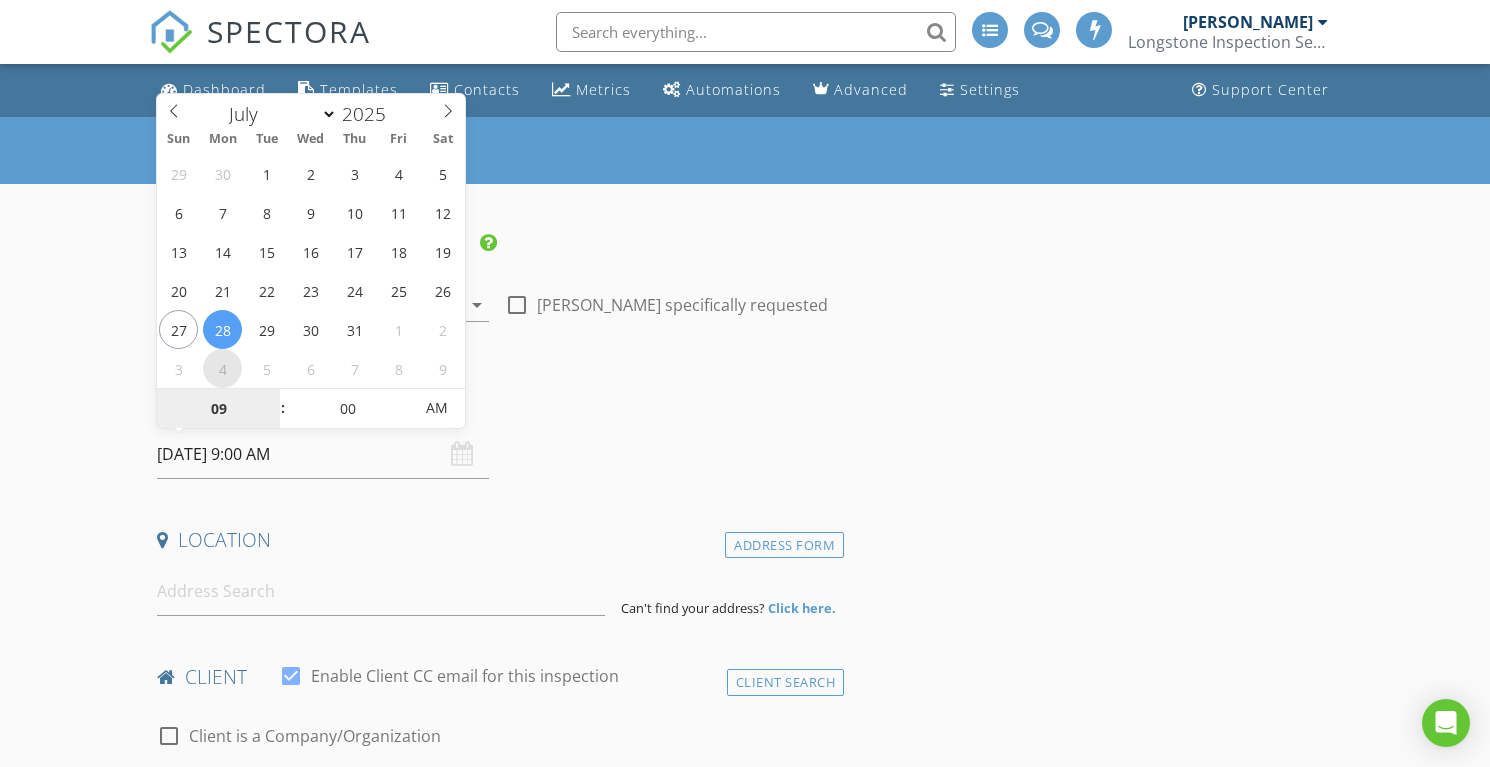 select on "7" 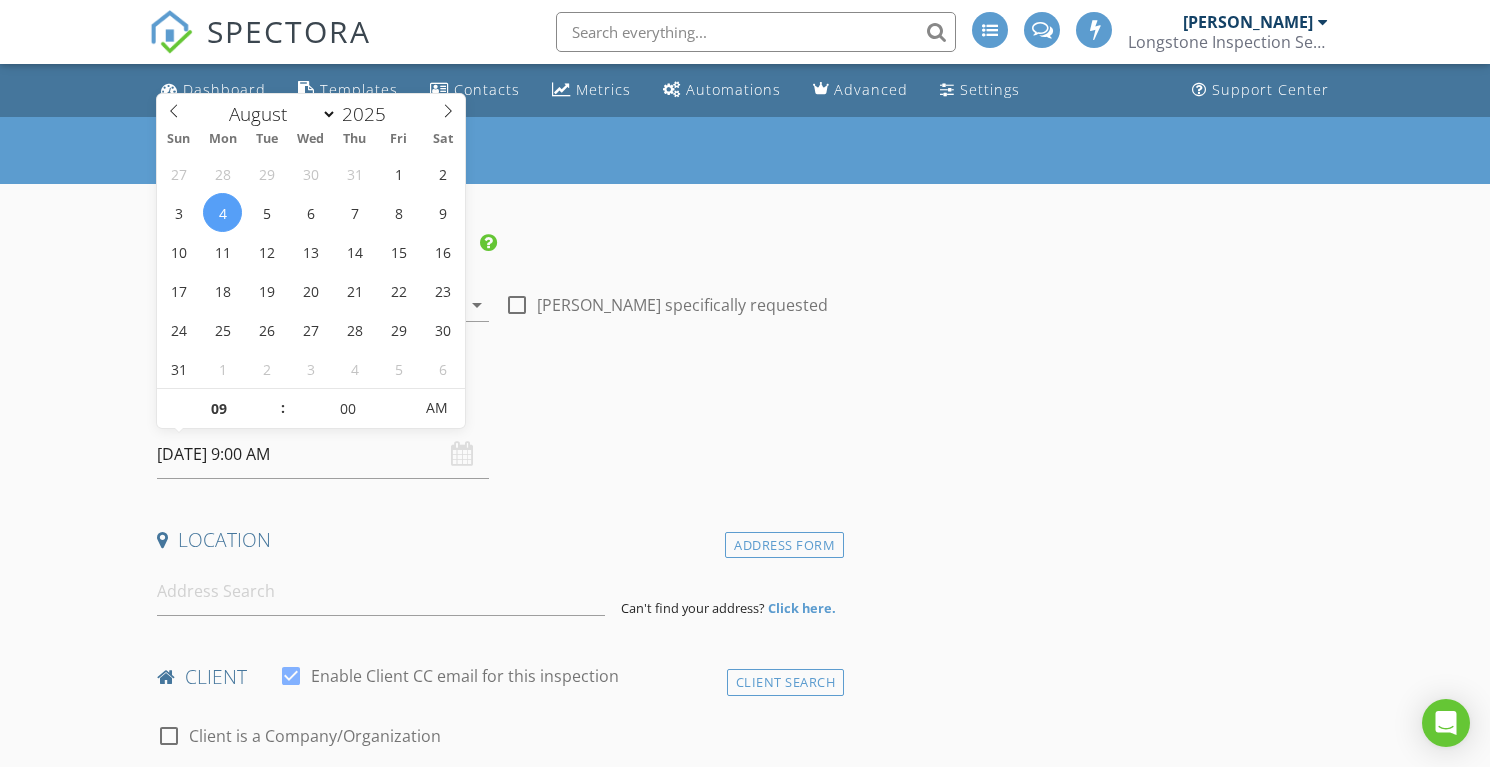 click on "Date/Time
08/04/2025 9:00 AM" at bounding box center [496, 434] 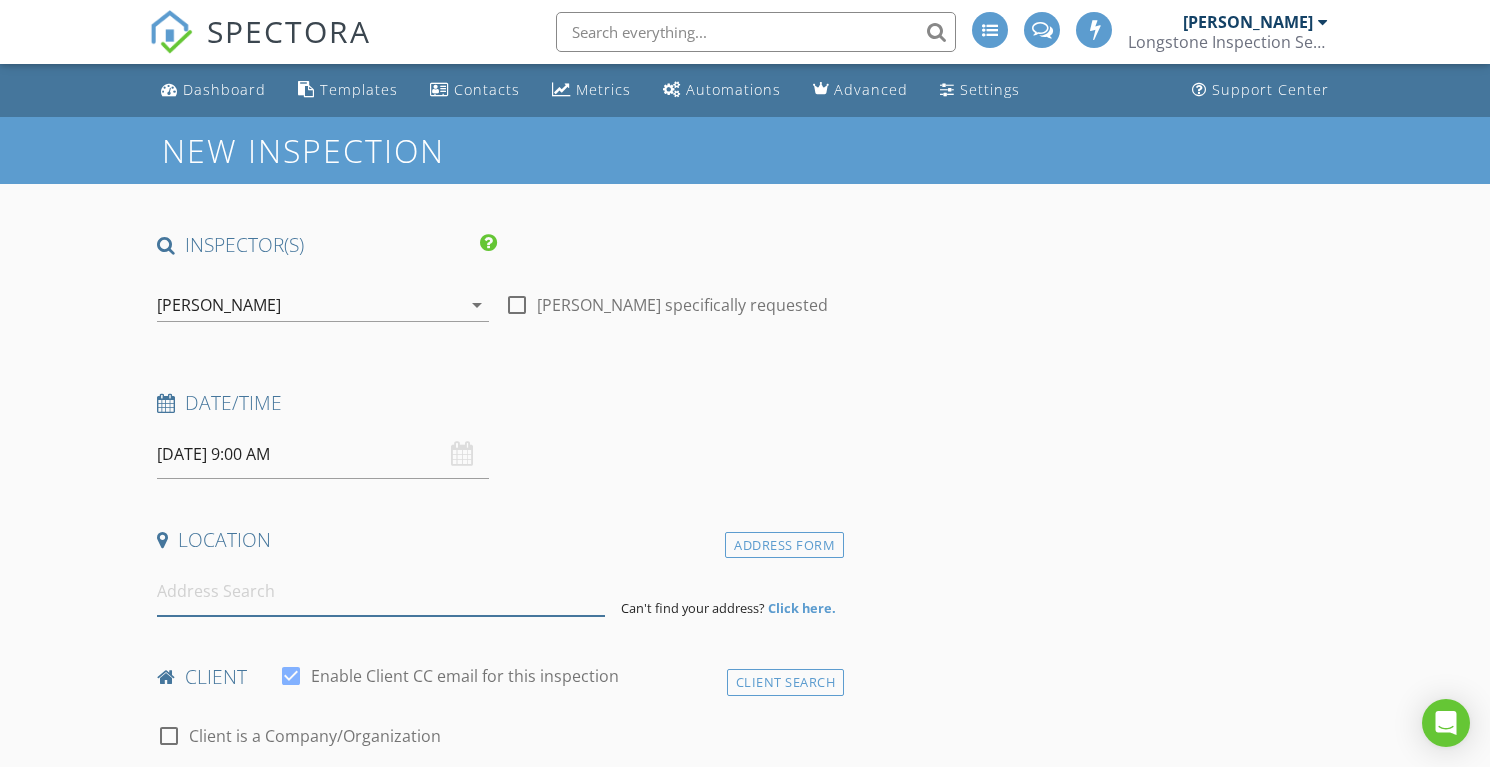 click at bounding box center [381, 591] 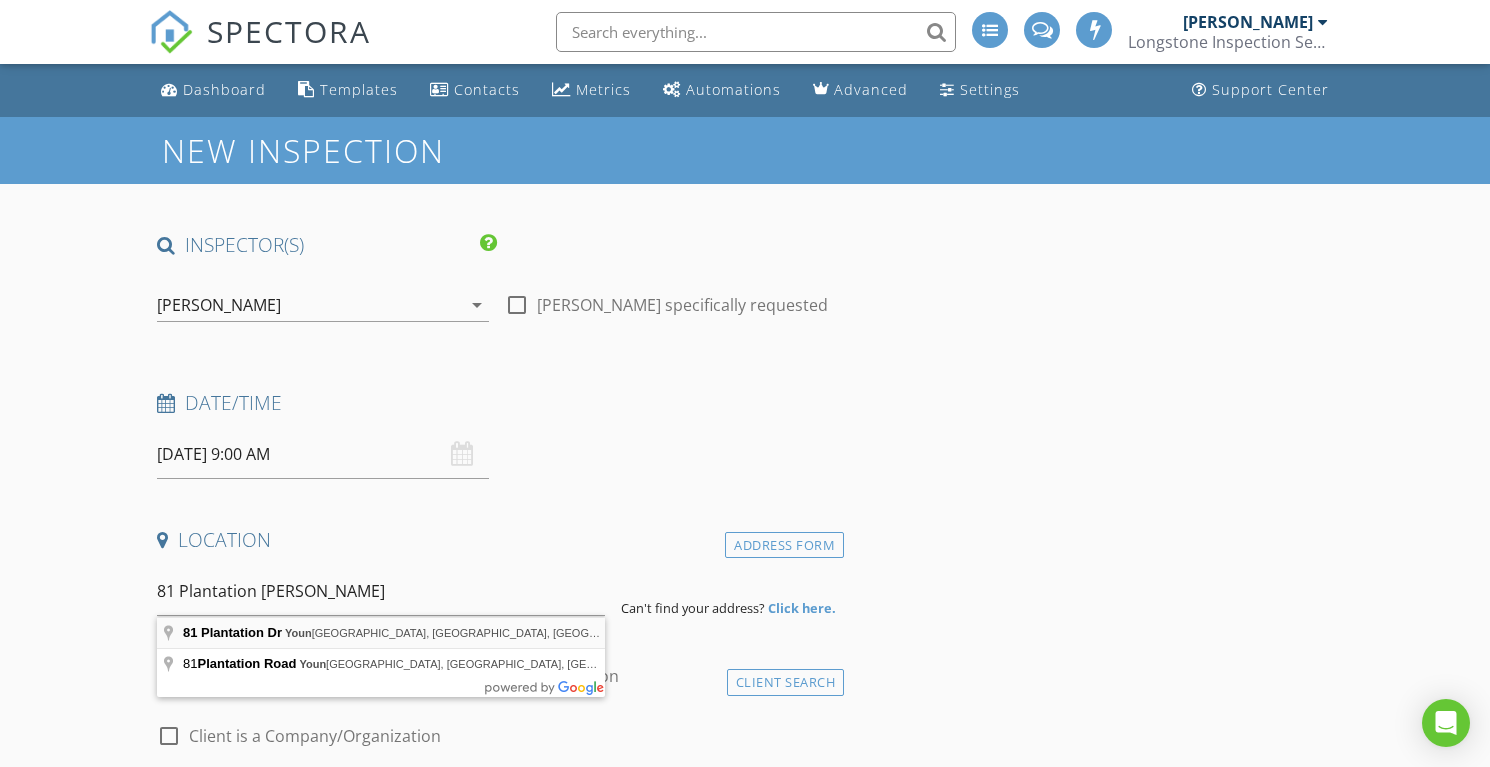 type on "81 Plantation Dr, Youngsville, NC, USA" 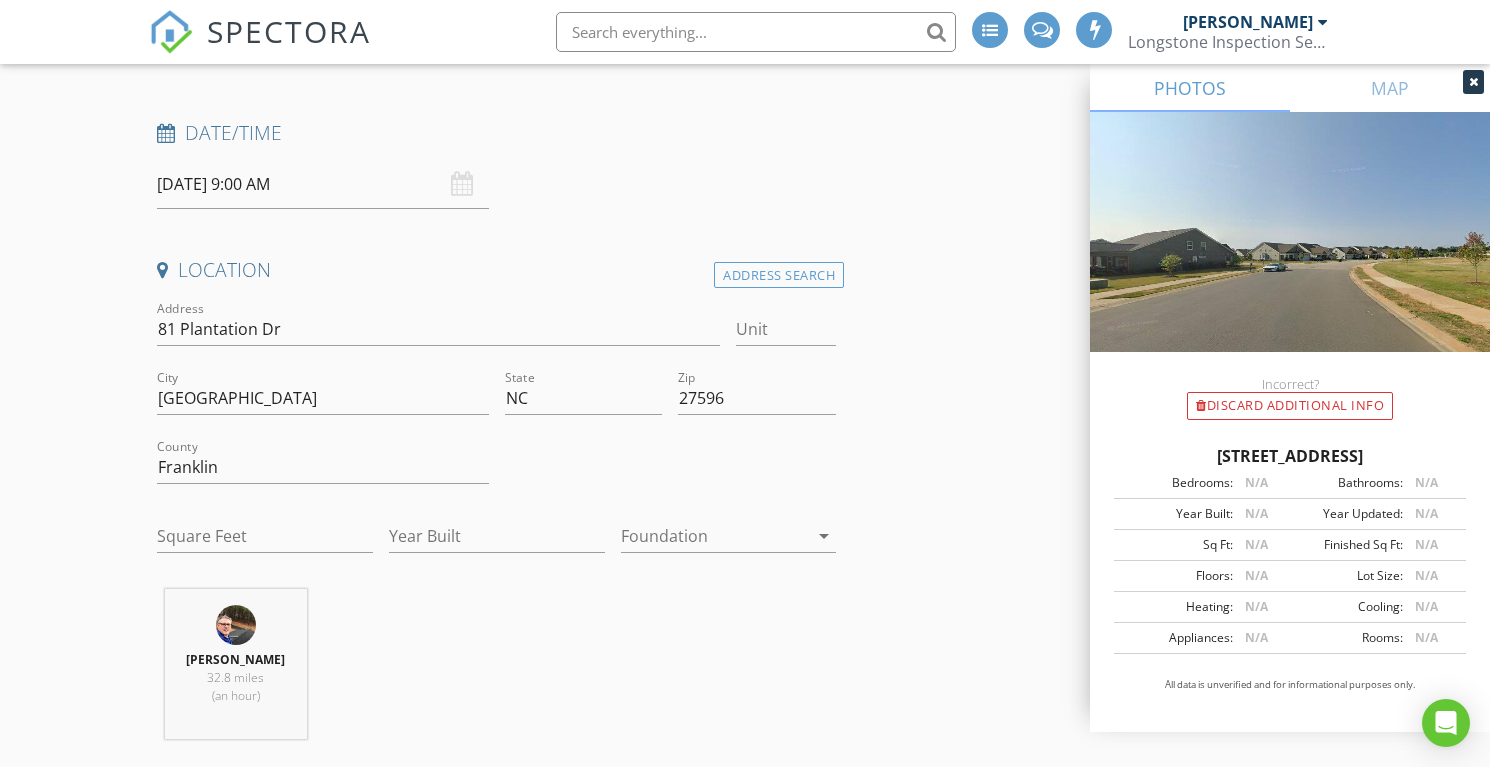 scroll, scrollTop: 267, scrollLeft: 0, axis: vertical 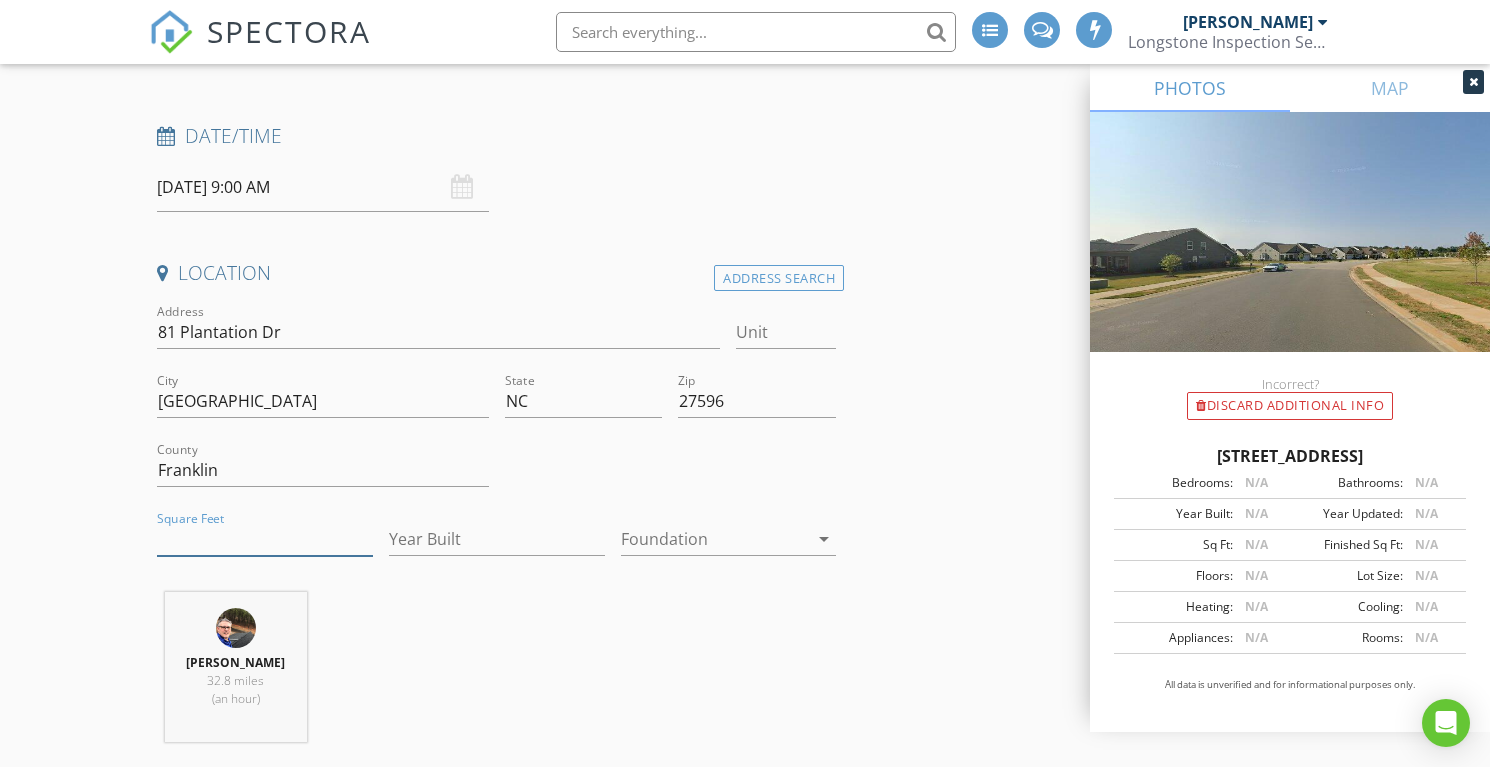 click on "Square Feet" at bounding box center (265, 539) 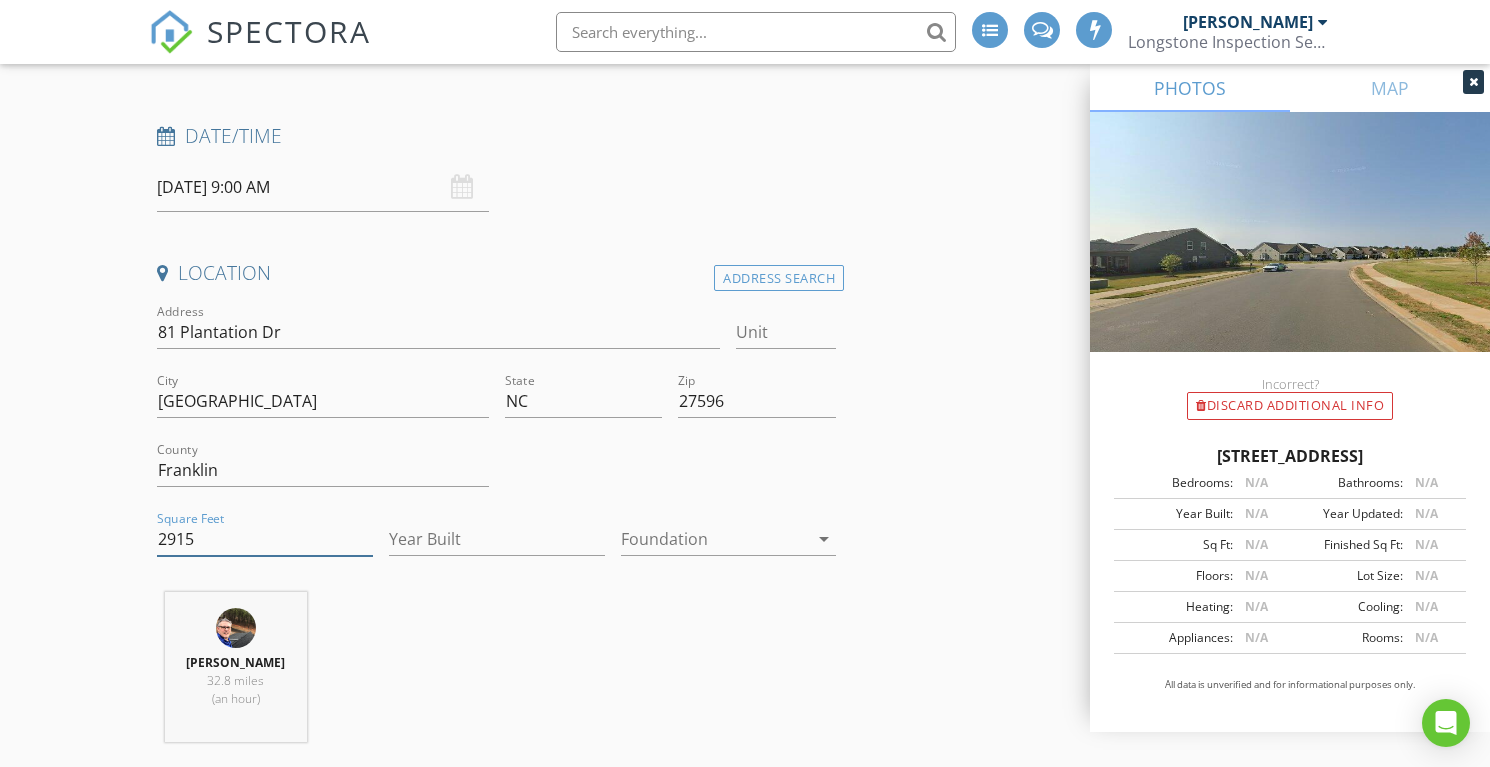 type on "2915" 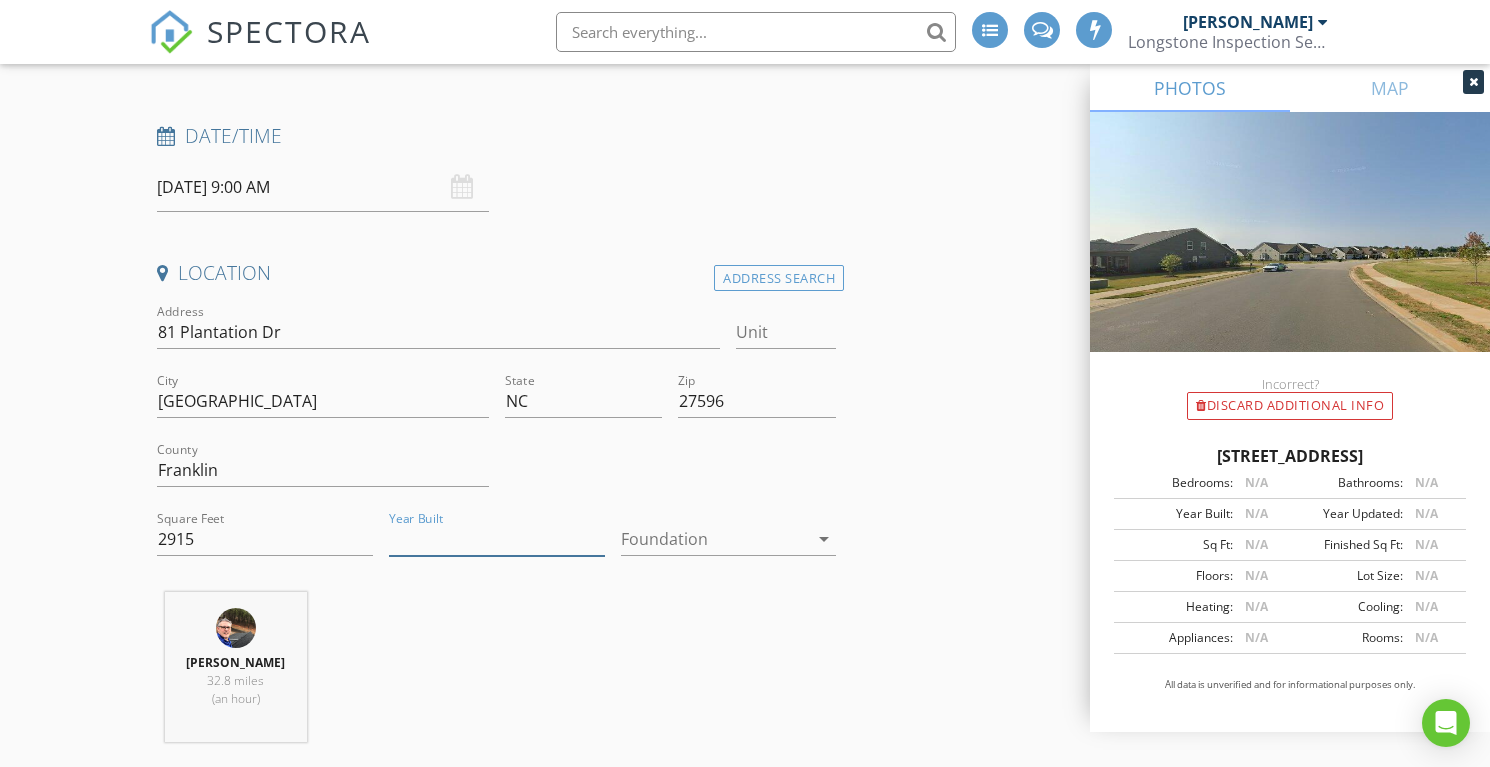 click on "Year Built" at bounding box center [497, 539] 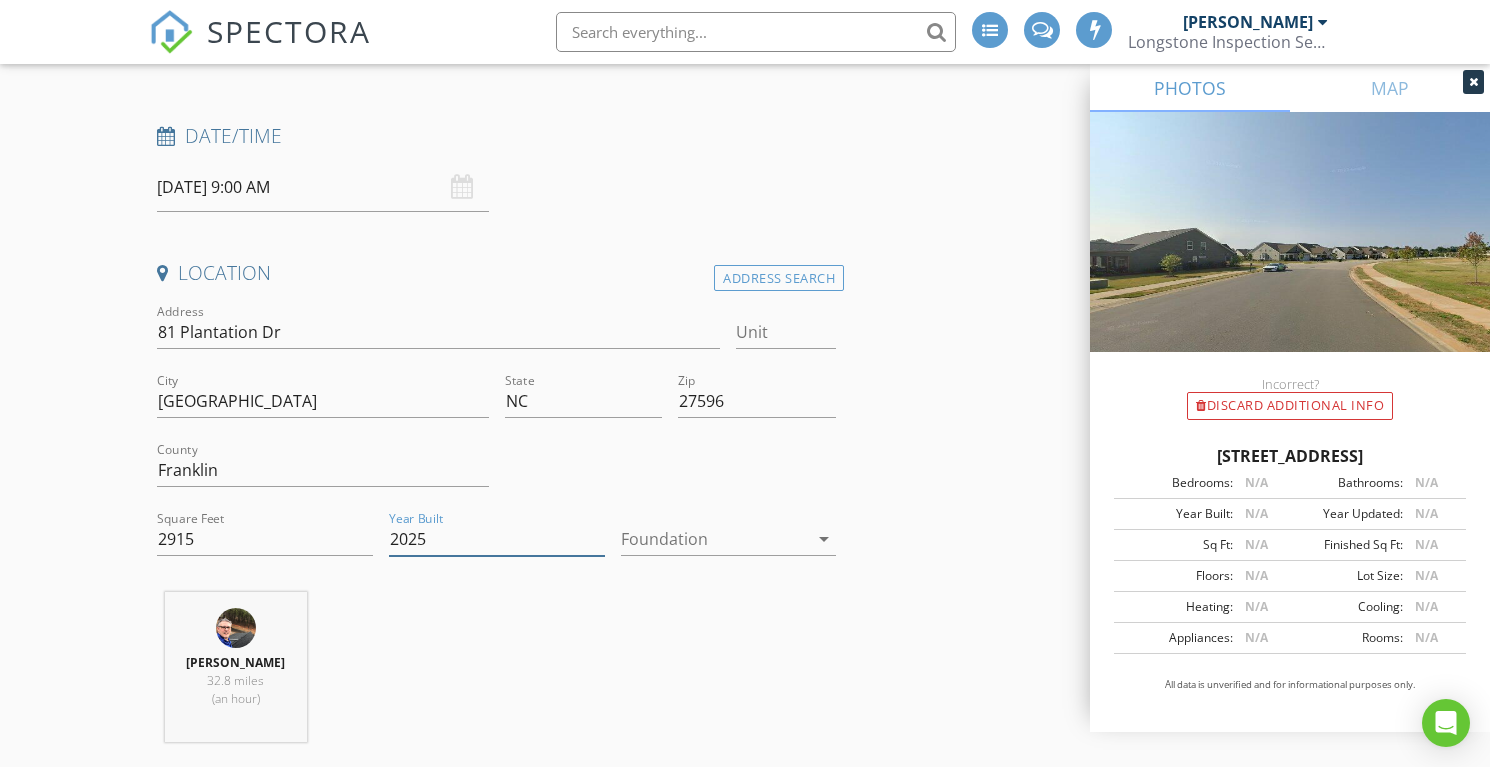 type on "2025" 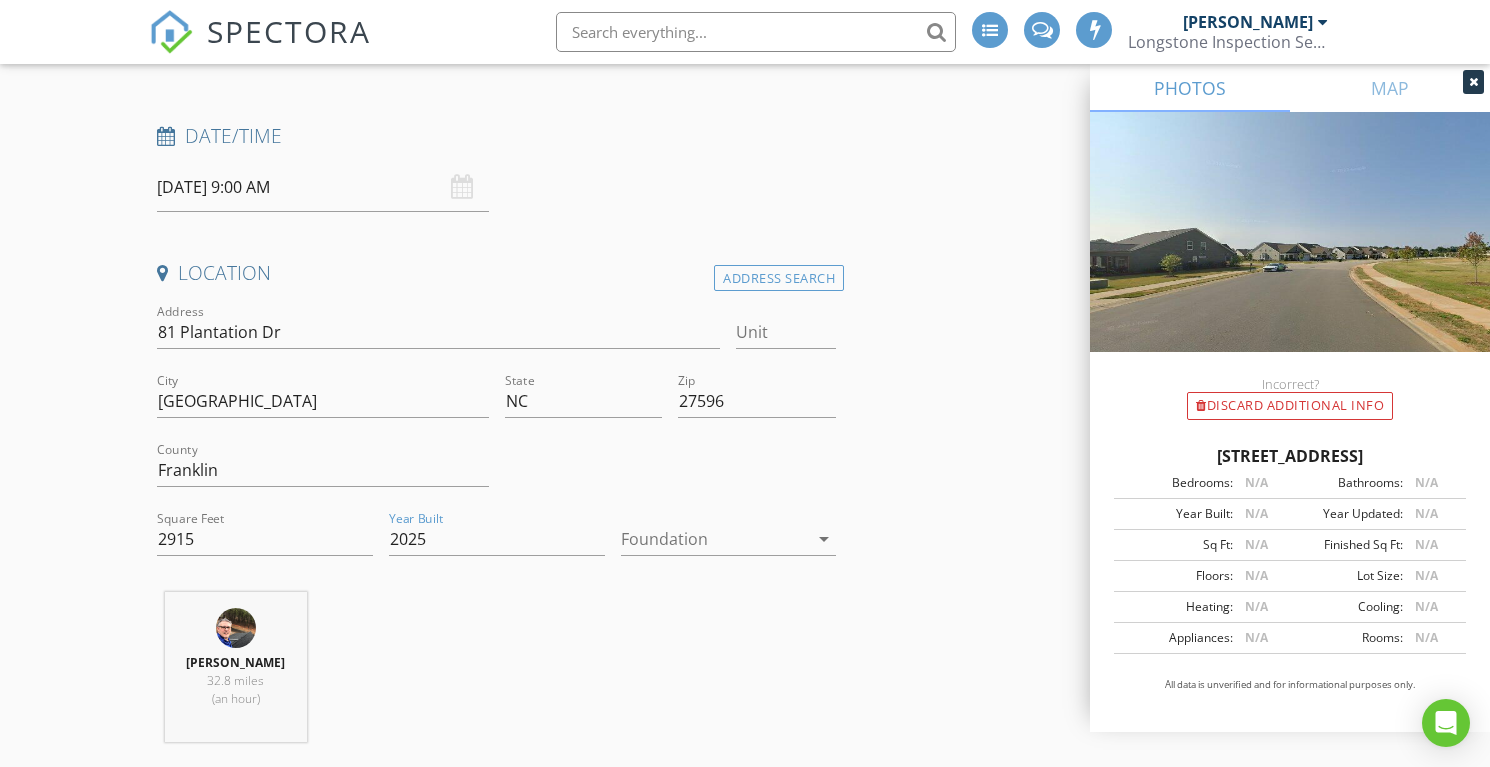 click at bounding box center [715, 539] 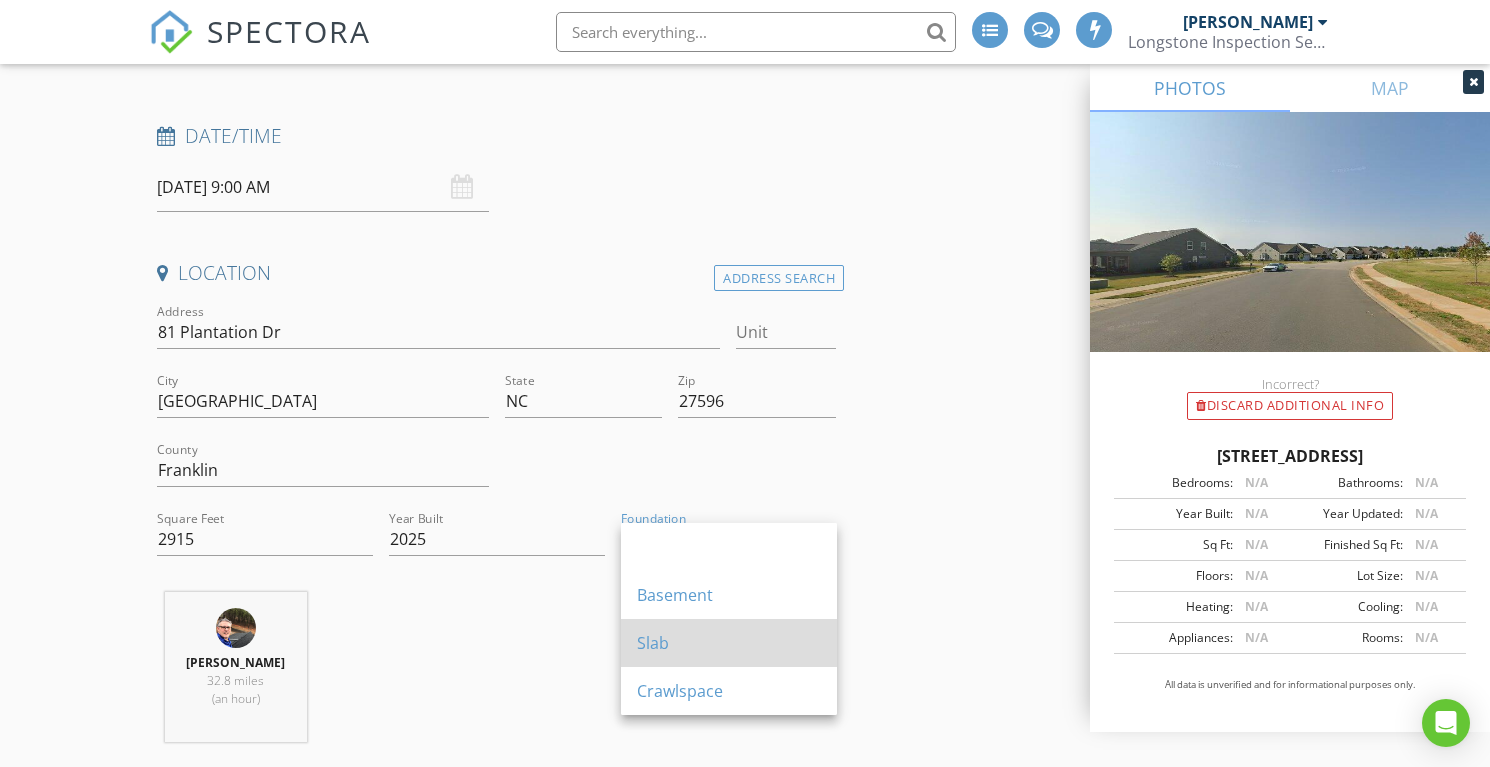 click on "Slab" at bounding box center [729, 643] 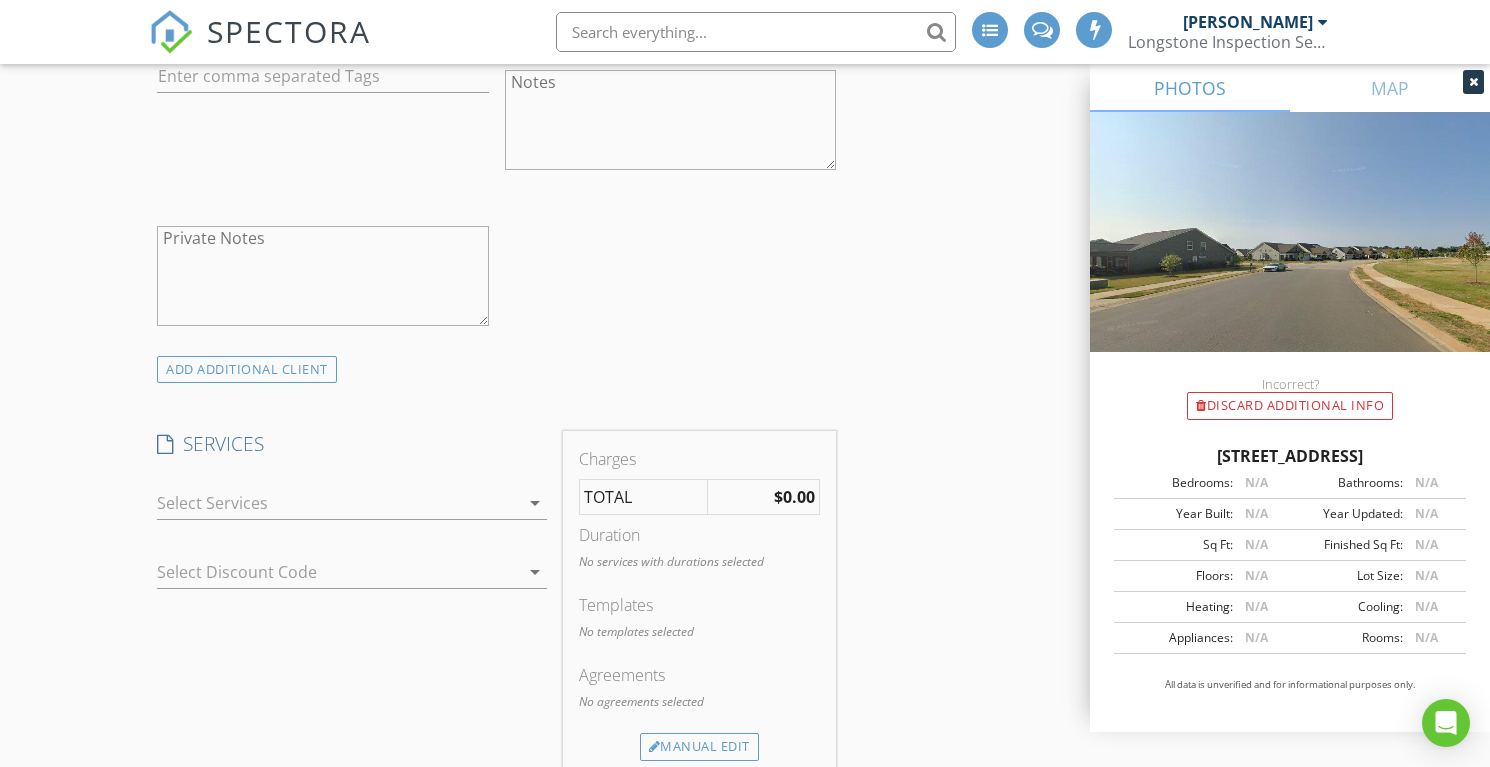 scroll, scrollTop: 1563, scrollLeft: 0, axis: vertical 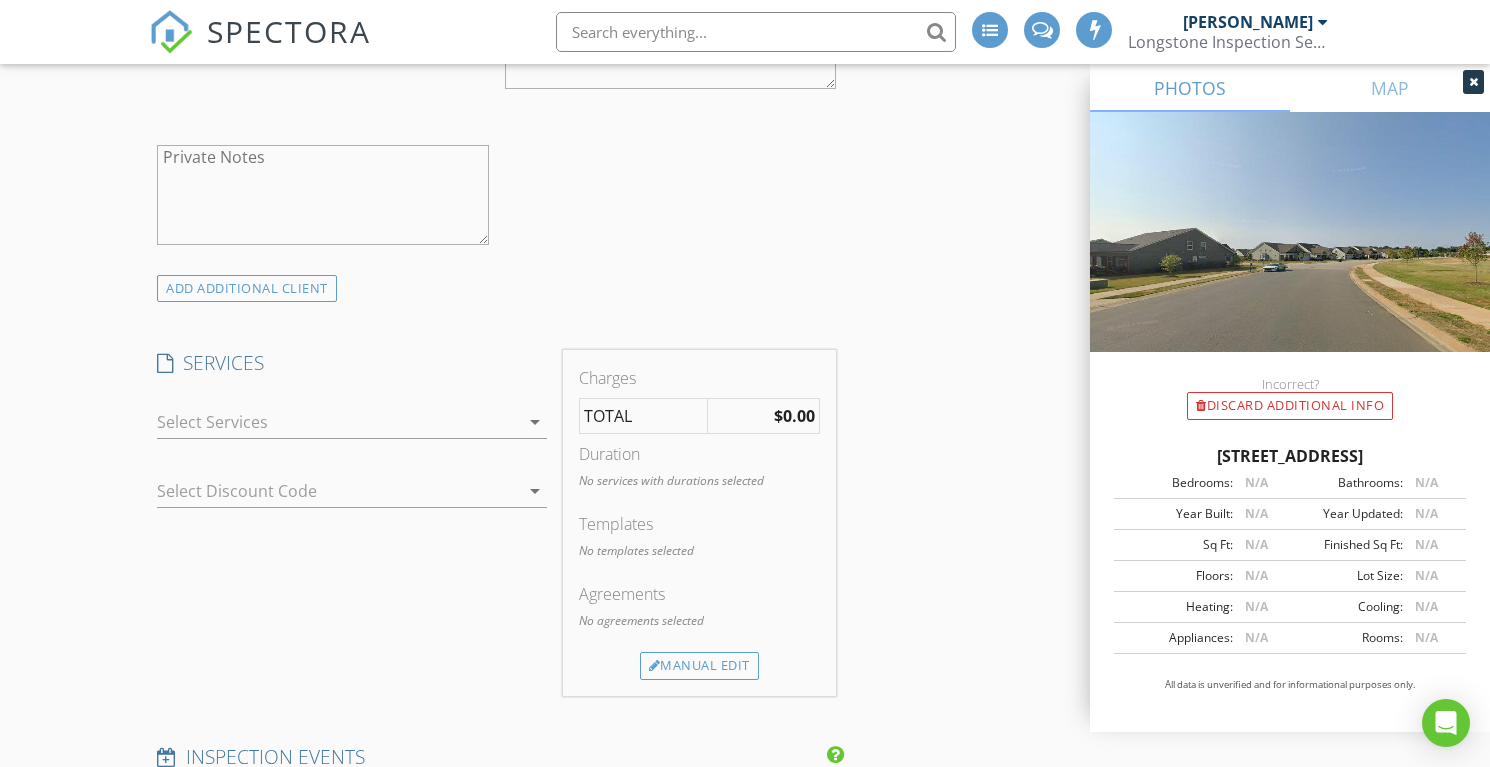click at bounding box center (338, 422) 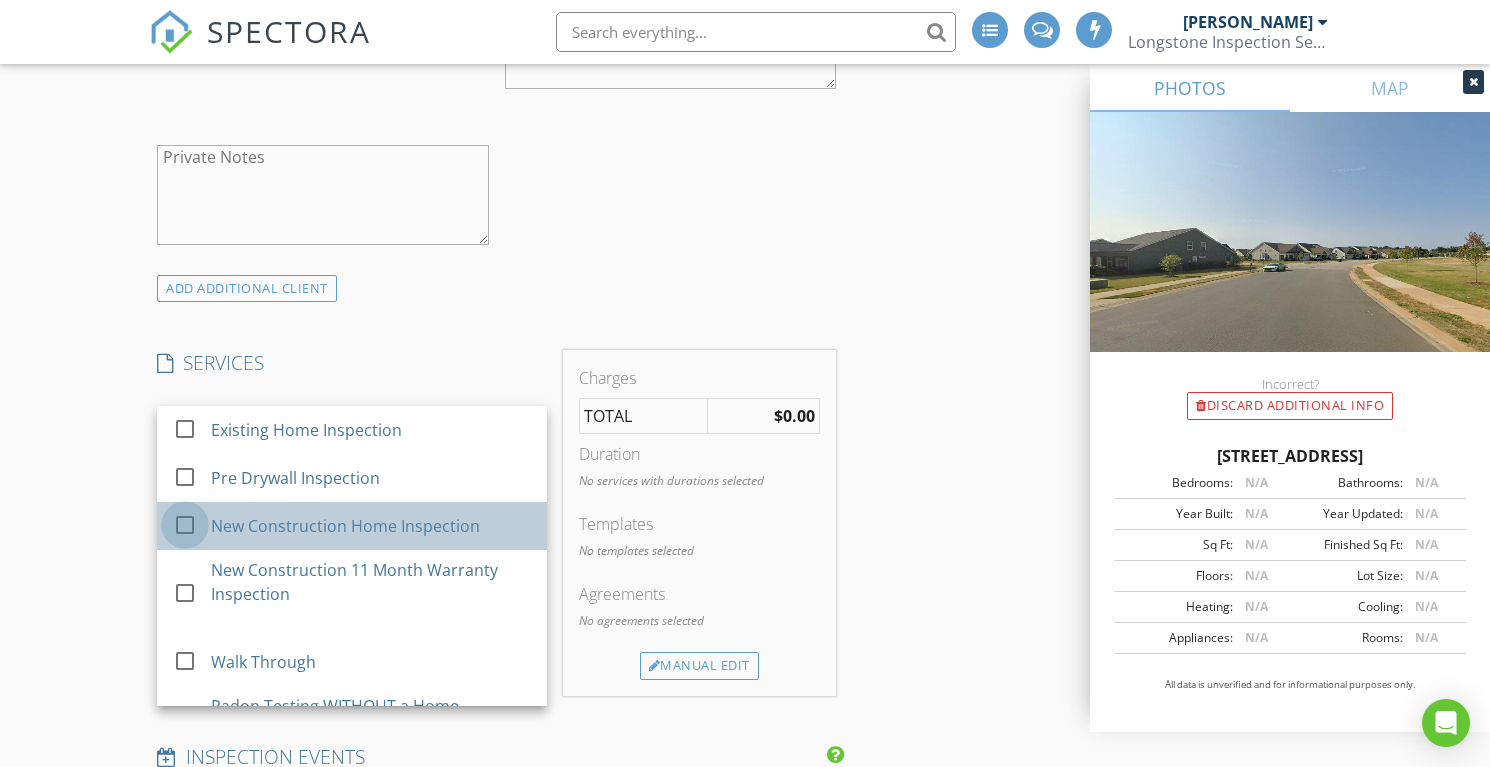 click at bounding box center (185, 525) 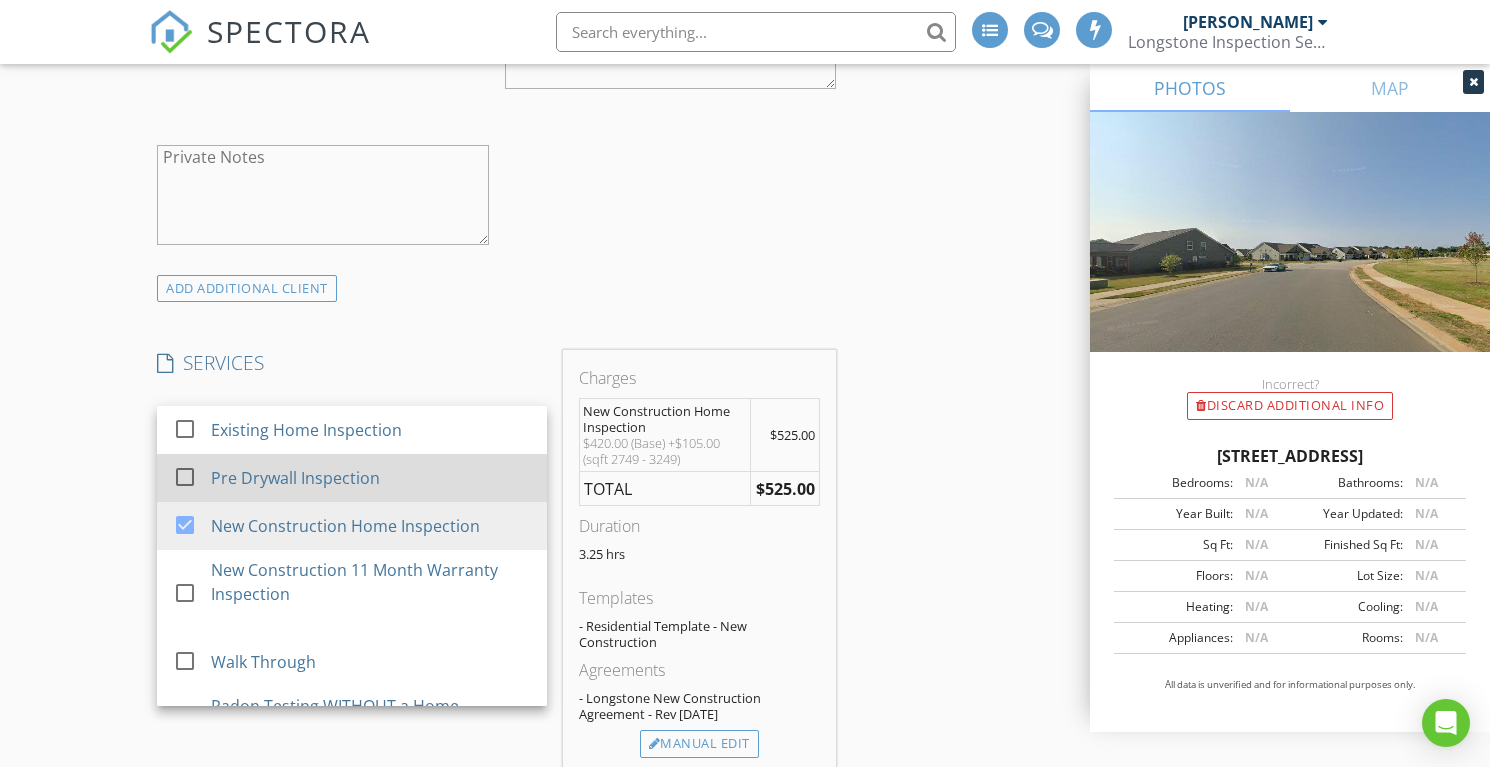 click at bounding box center [185, 477] 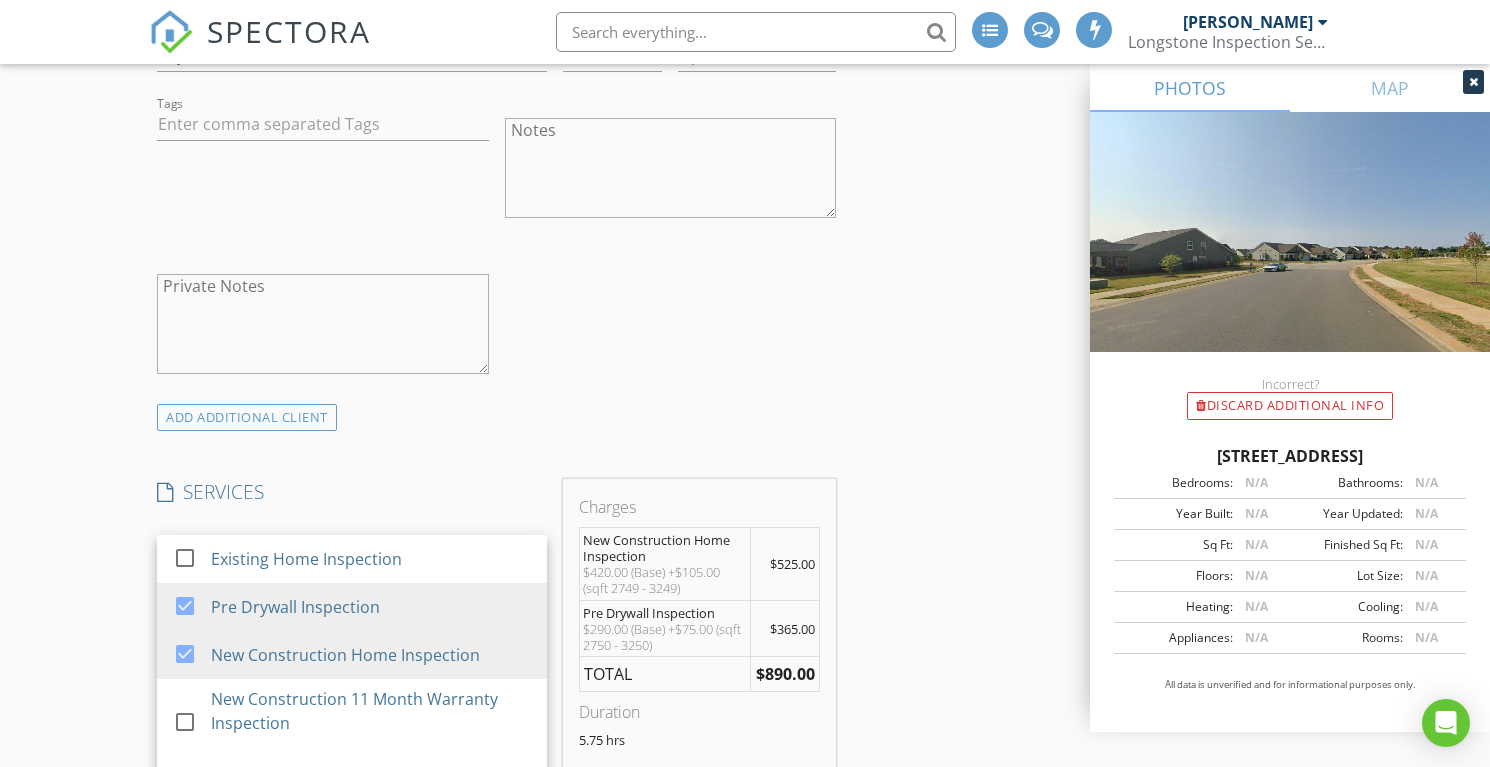 scroll, scrollTop: 1437, scrollLeft: 0, axis: vertical 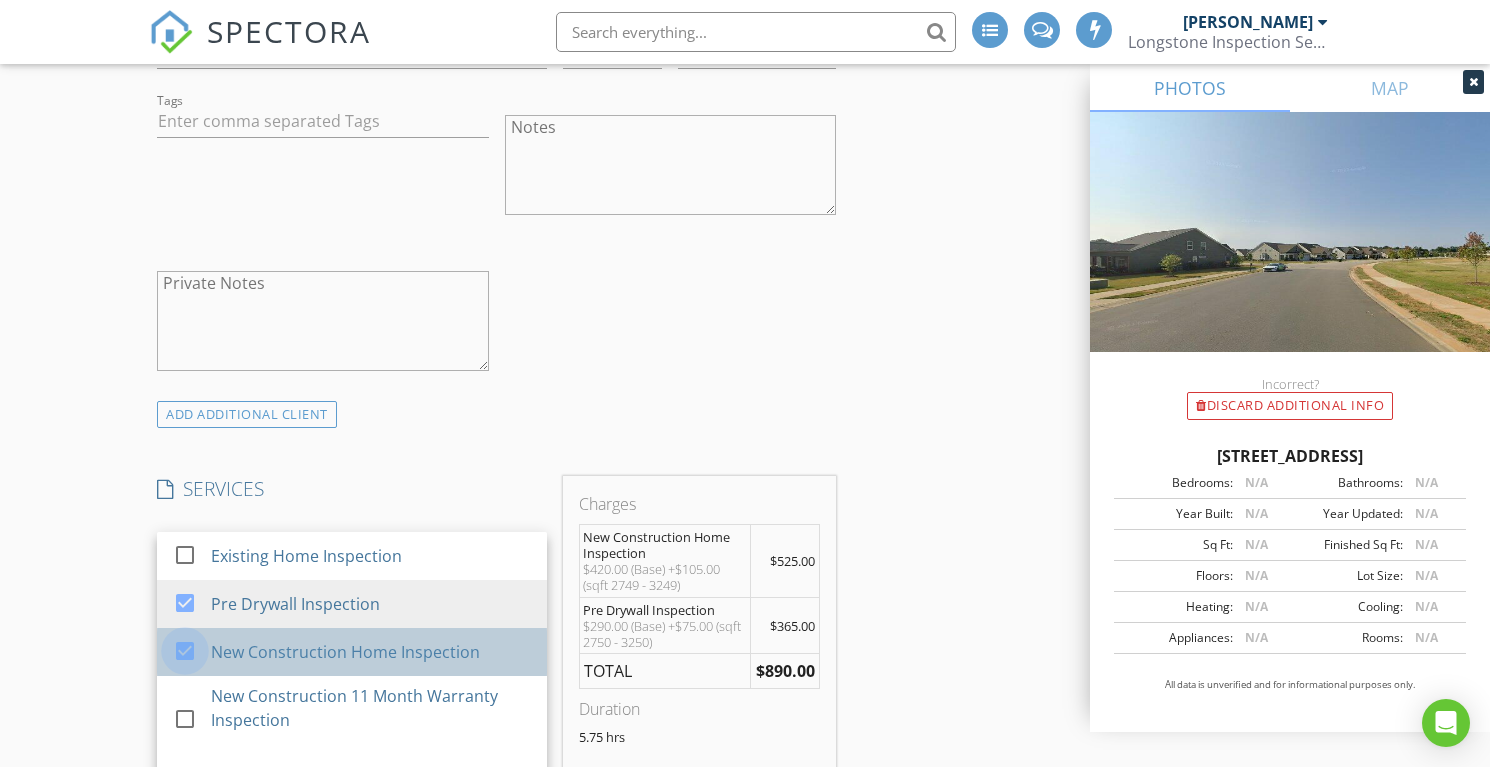 click at bounding box center (185, 651) 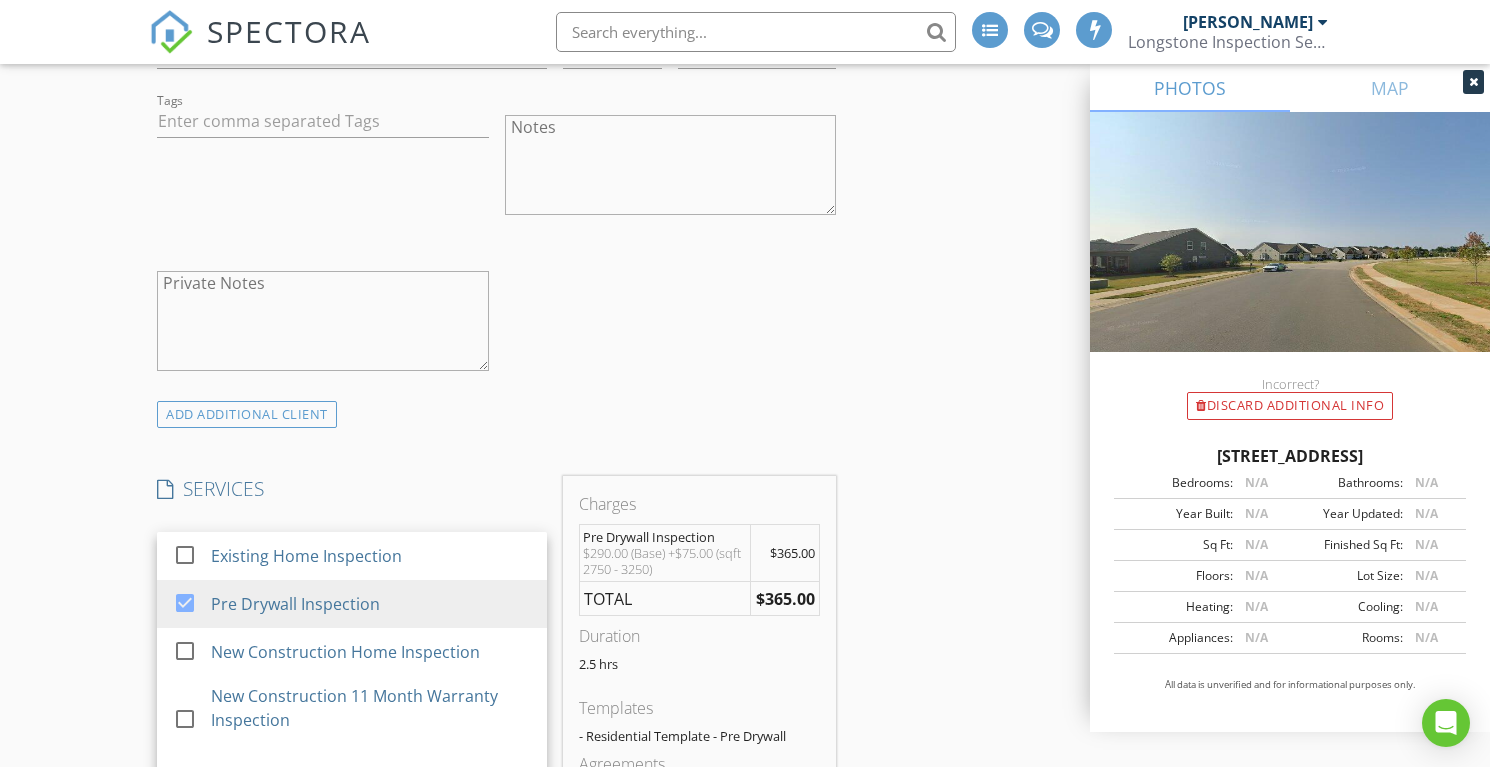 click on "check_box_outline_blank Client is a Company/Organization     First Name   Last Name   Email   CC Email   Phone   Address   City   State   Zip     Tags         Notes   Private Notes" at bounding box center [496, 38] 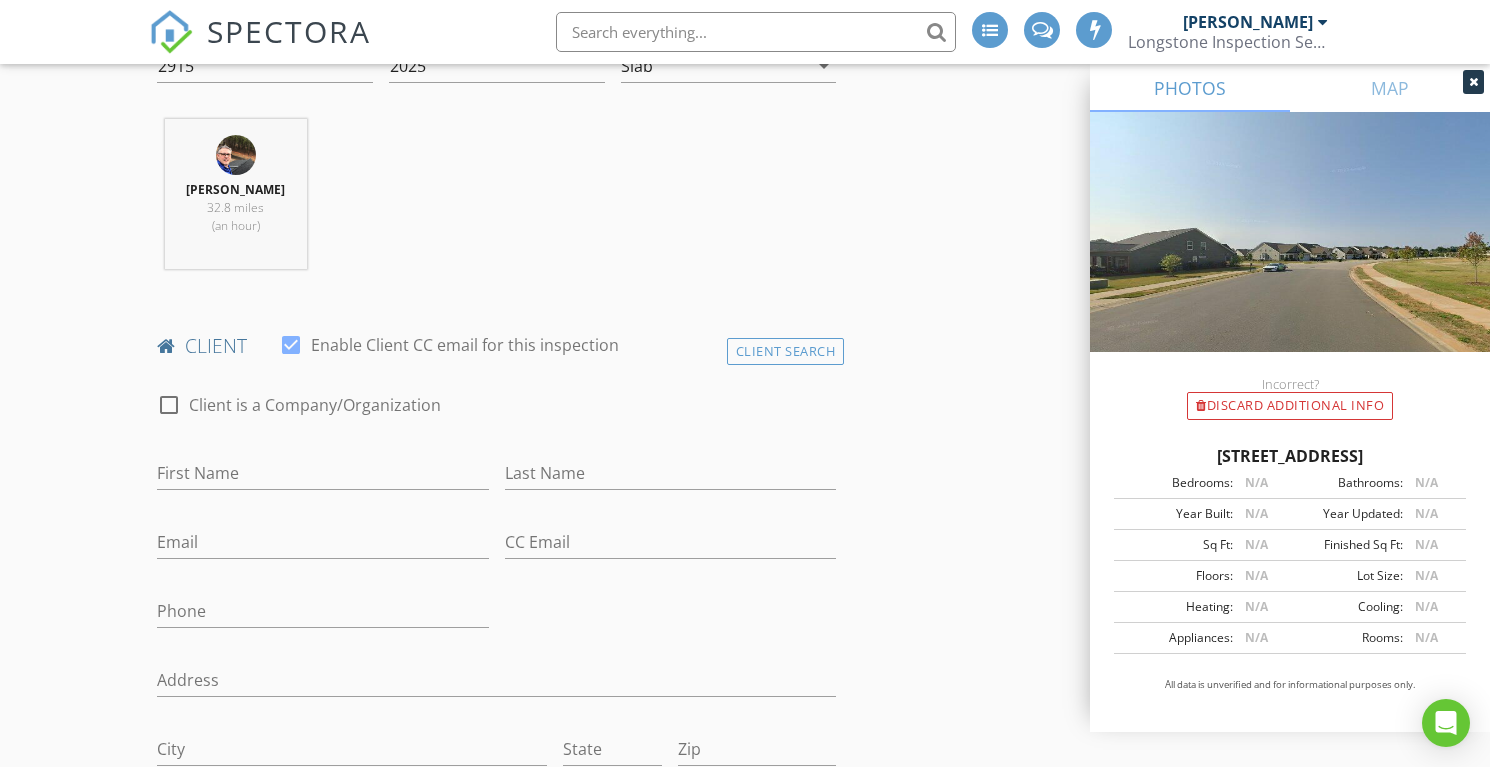 scroll, scrollTop: 643, scrollLeft: 0, axis: vertical 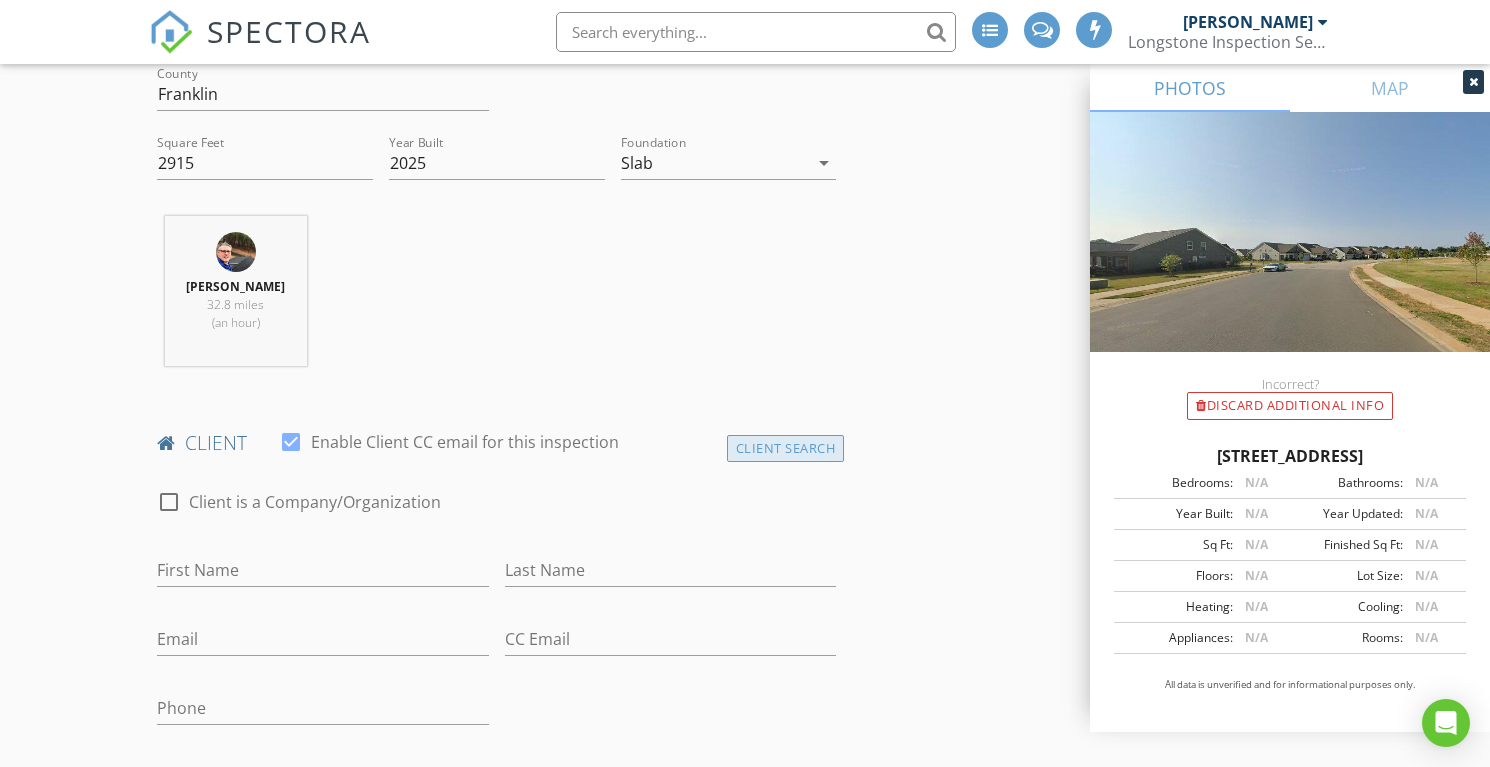 click on "Client Search" at bounding box center (786, 448) 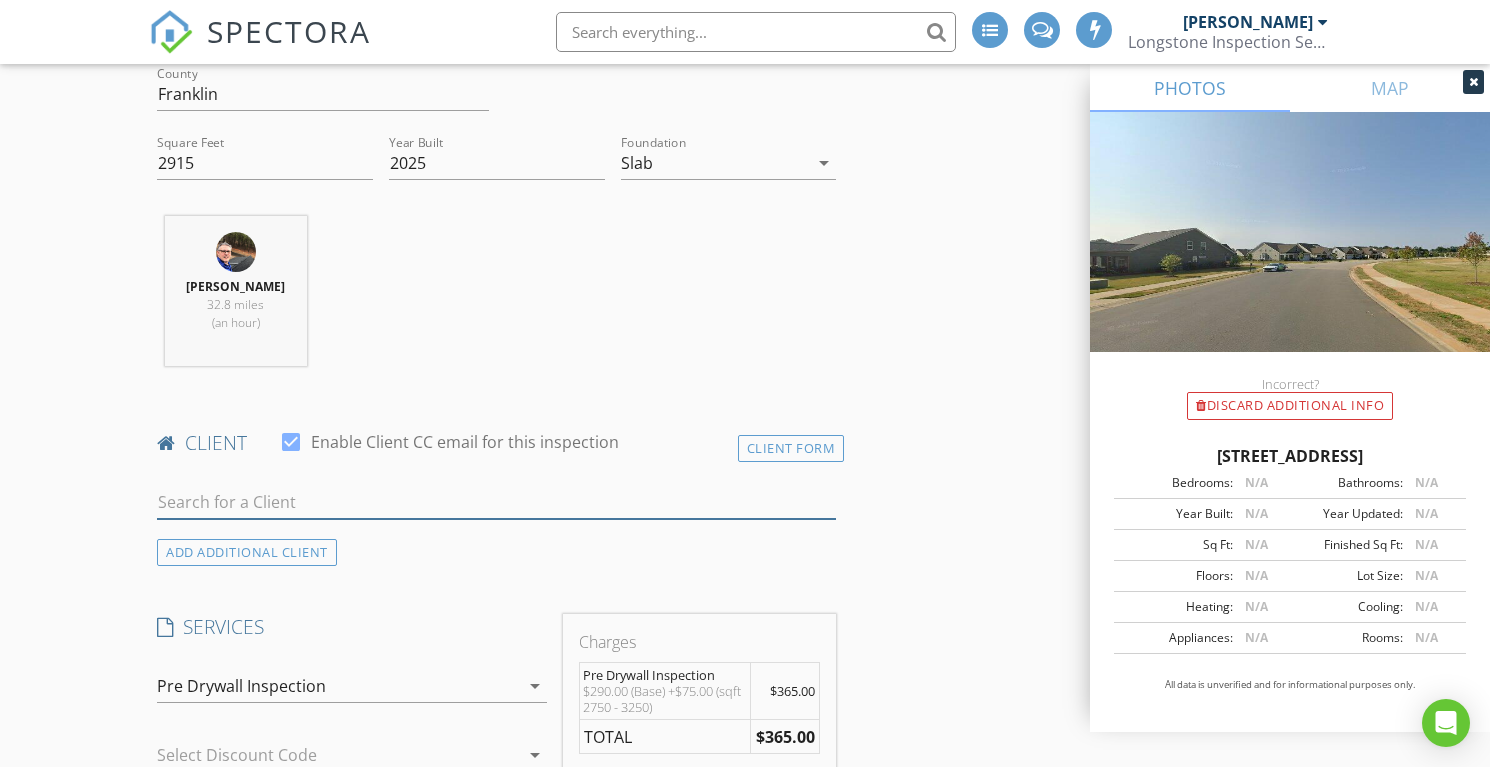 click at bounding box center [496, 502] 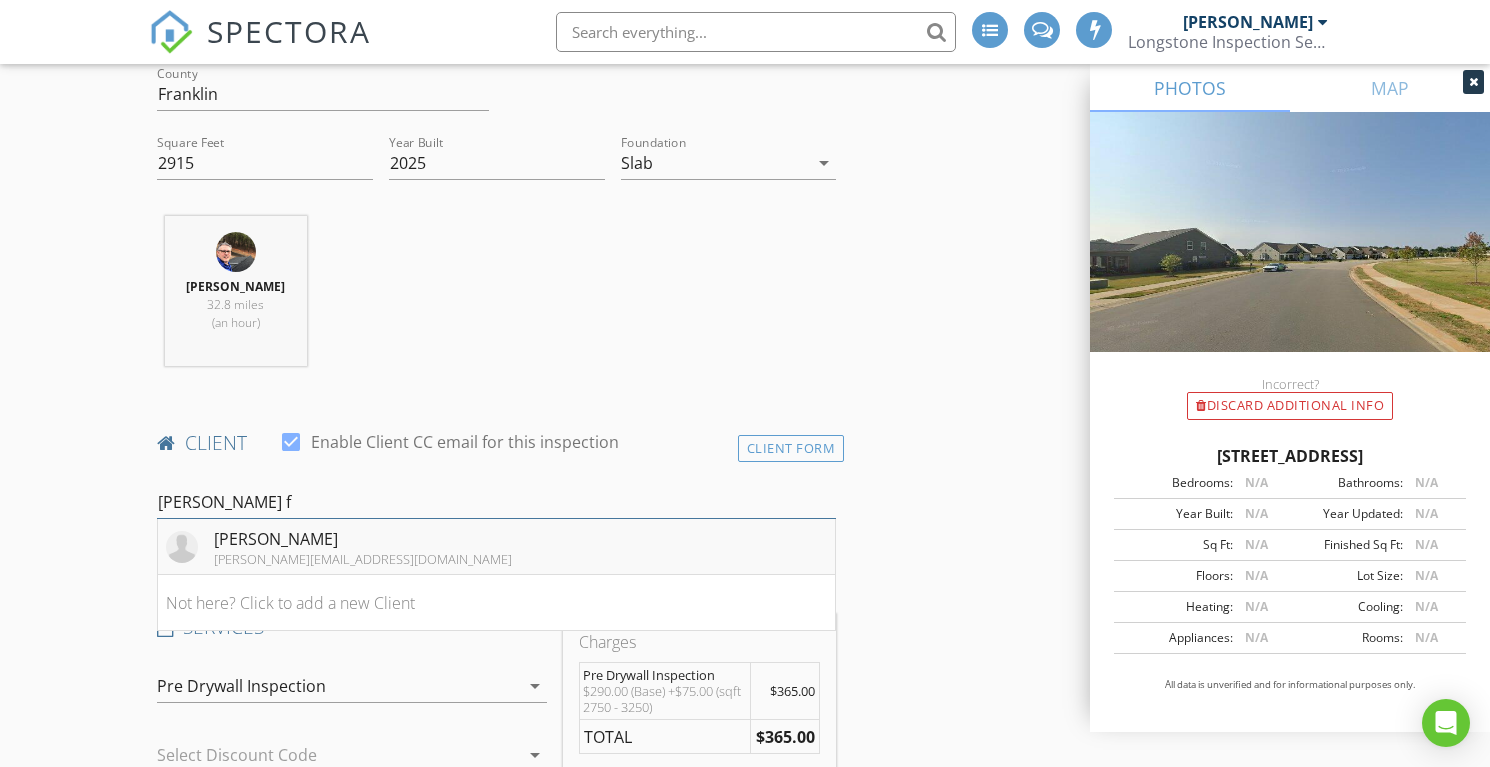 type on "dan f" 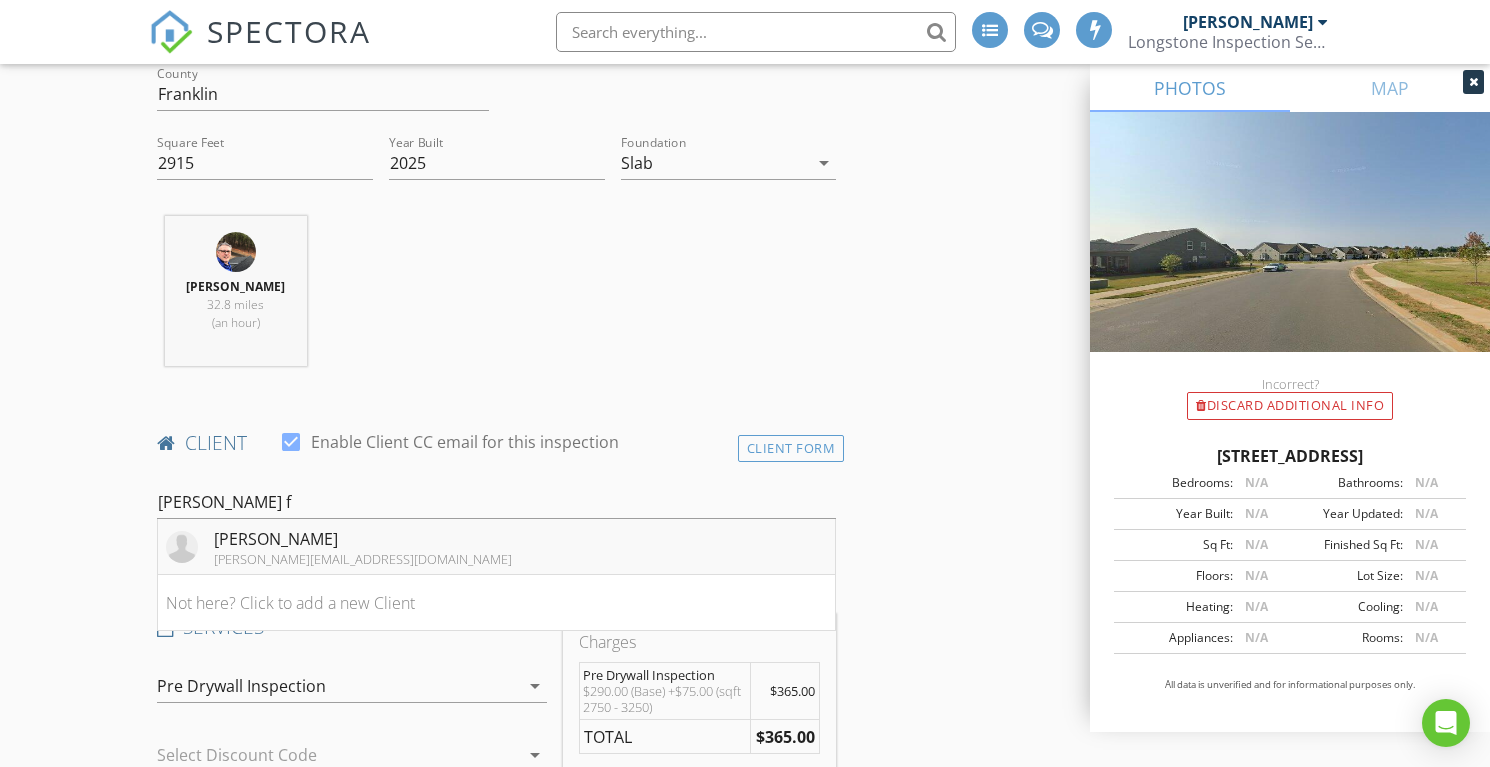 click on "Dan Franks" at bounding box center [363, 539] 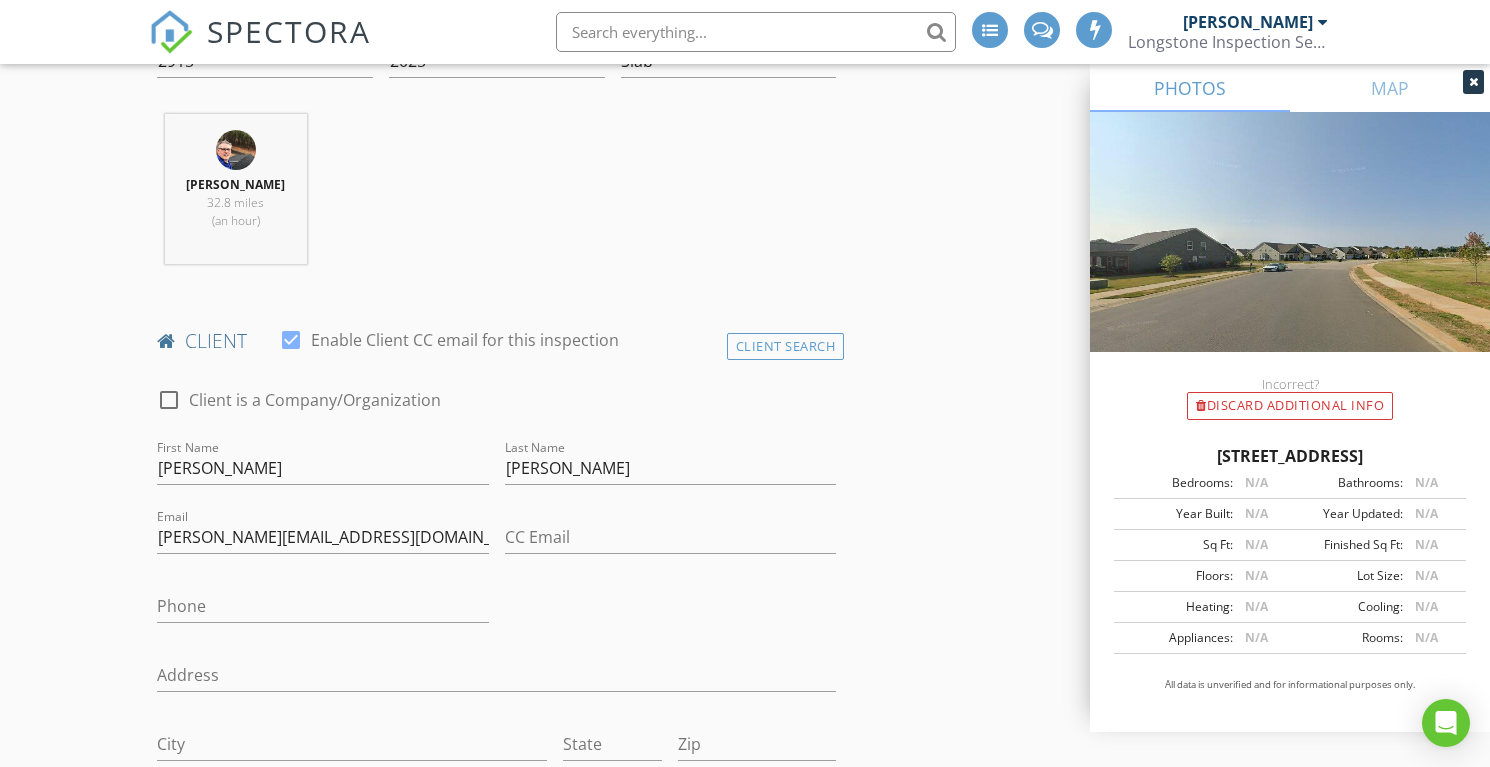 scroll, scrollTop: 729, scrollLeft: 0, axis: vertical 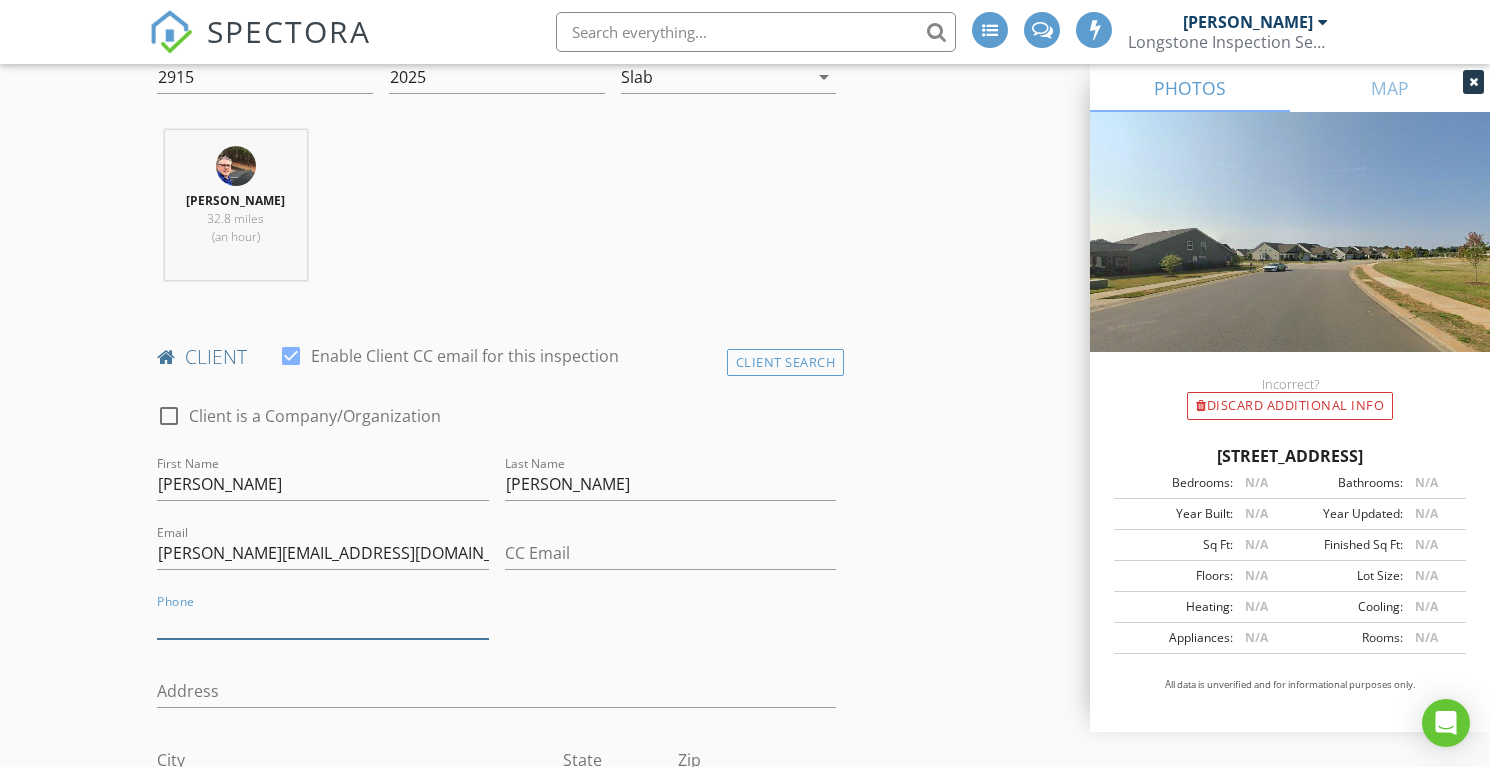 paste on "919-270-6631" 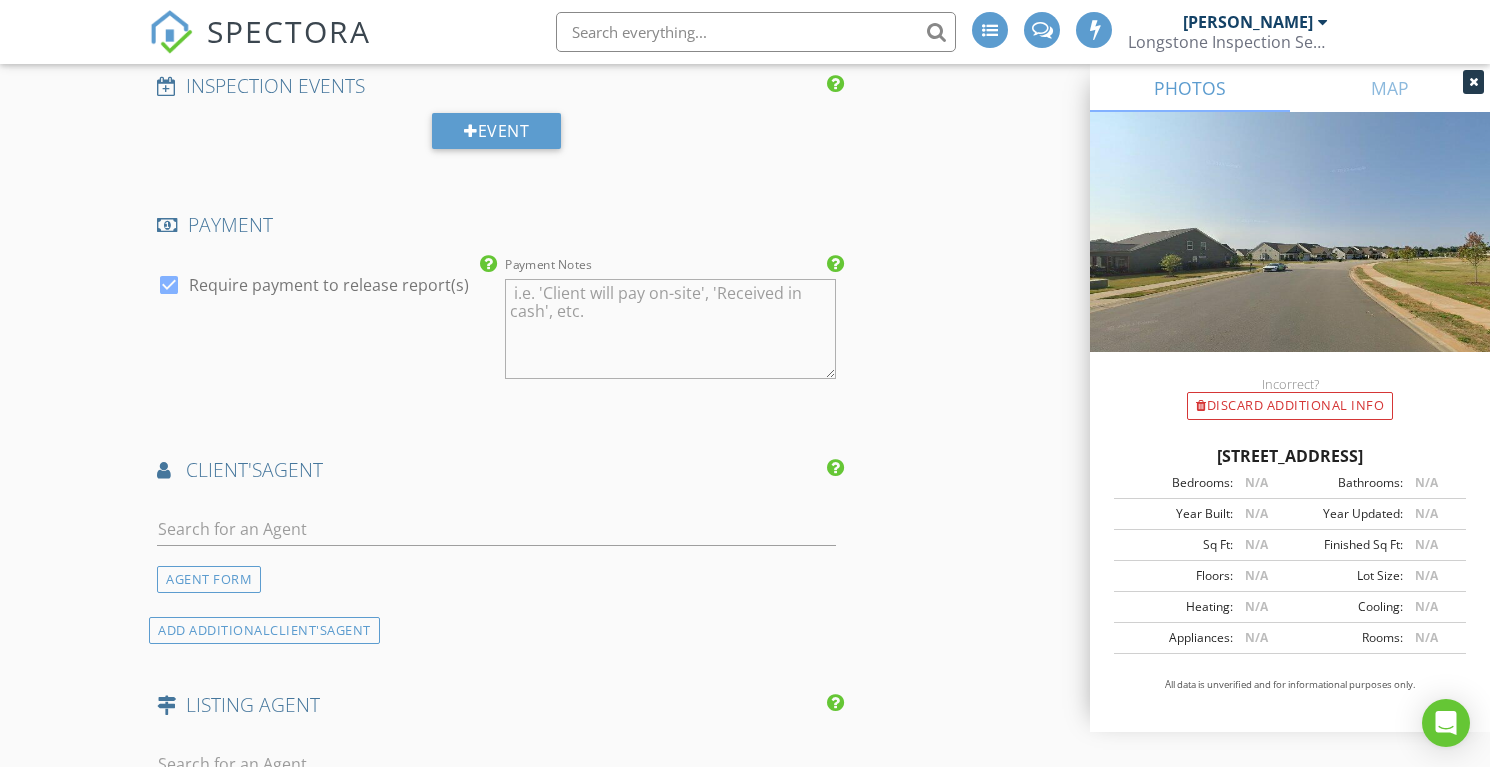 scroll, scrollTop: 2287, scrollLeft: 0, axis: vertical 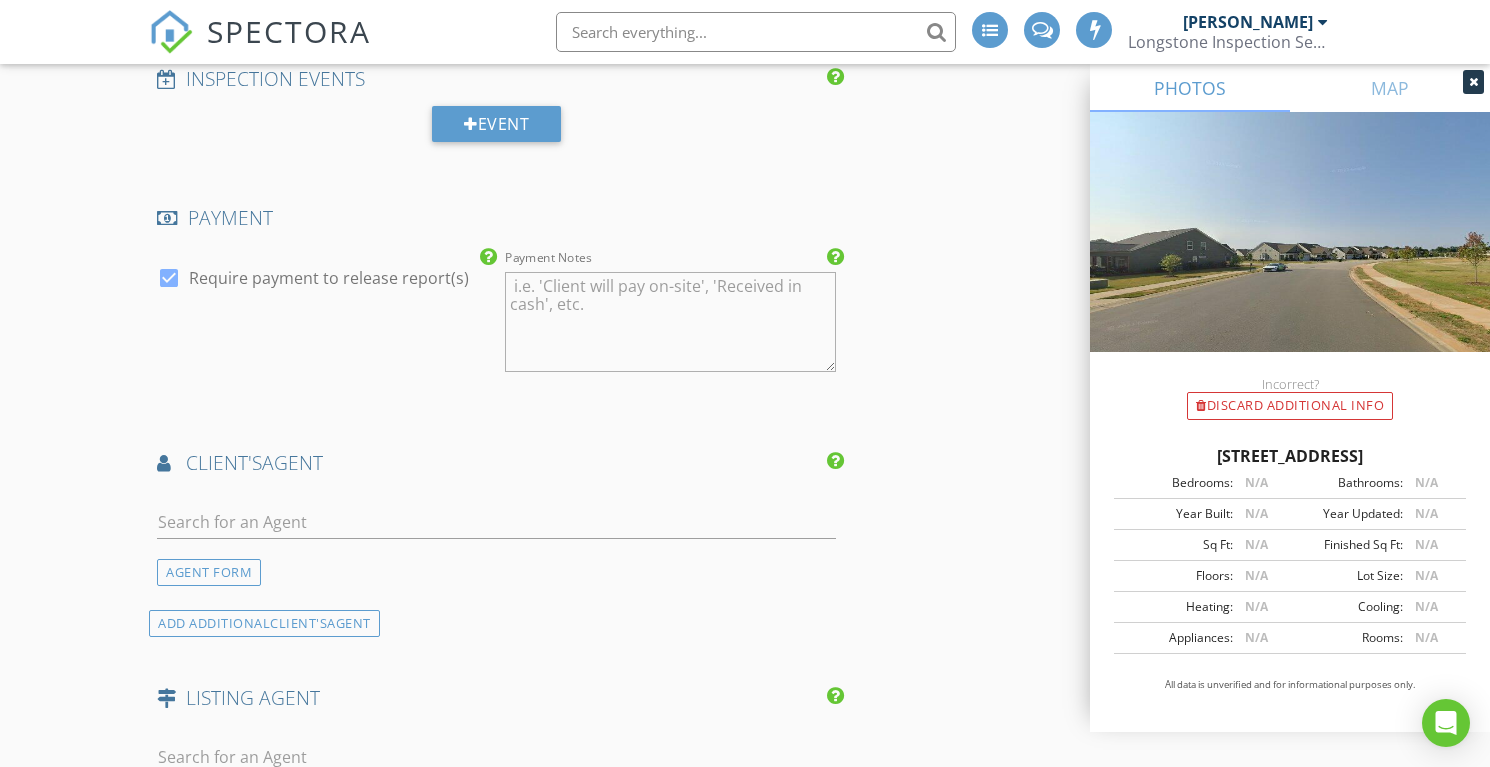 type on "919-270-6631" 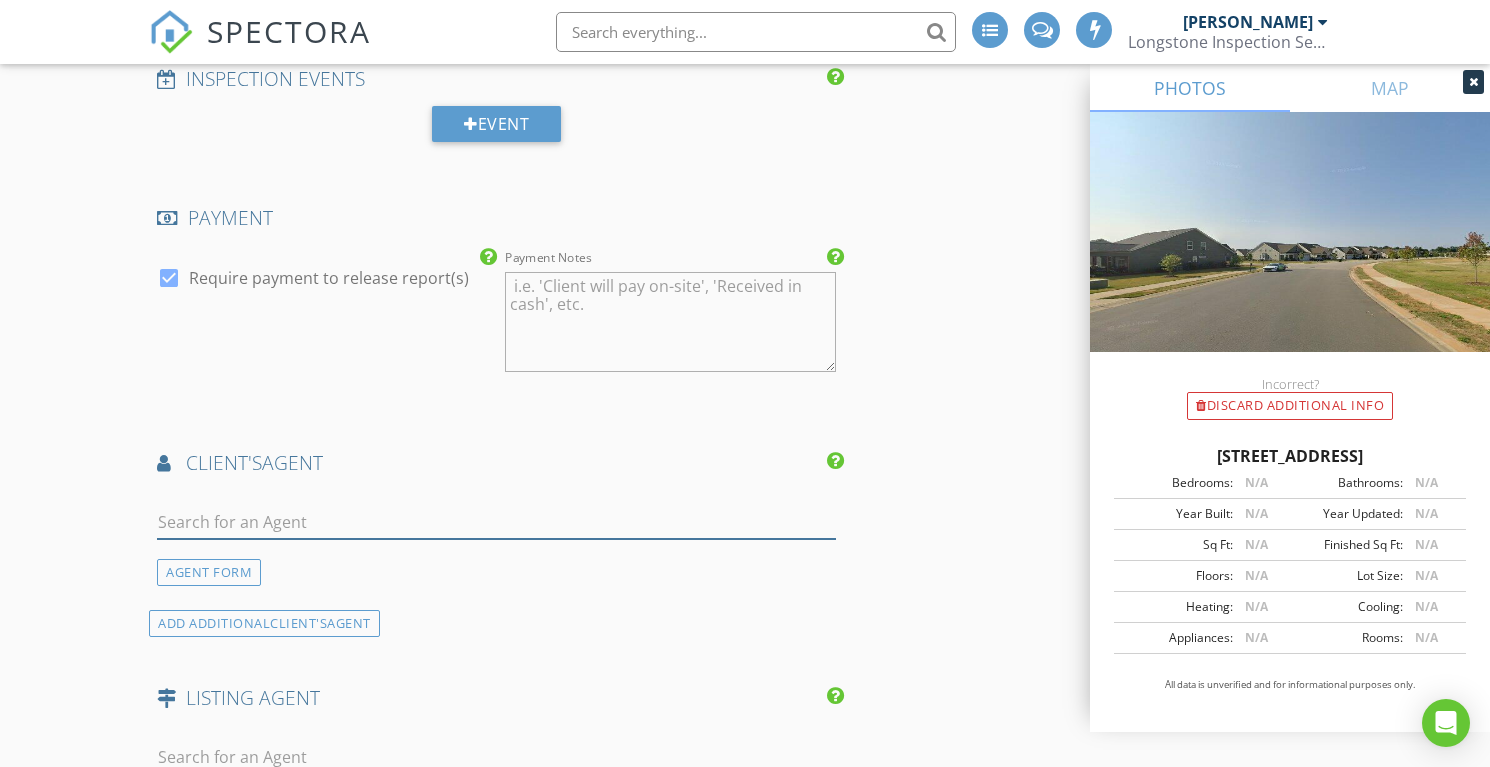 drag, startPoint x: 273, startPoint y: 533, endPoint x: 299, endPoint y: 474, distance: 64.4748 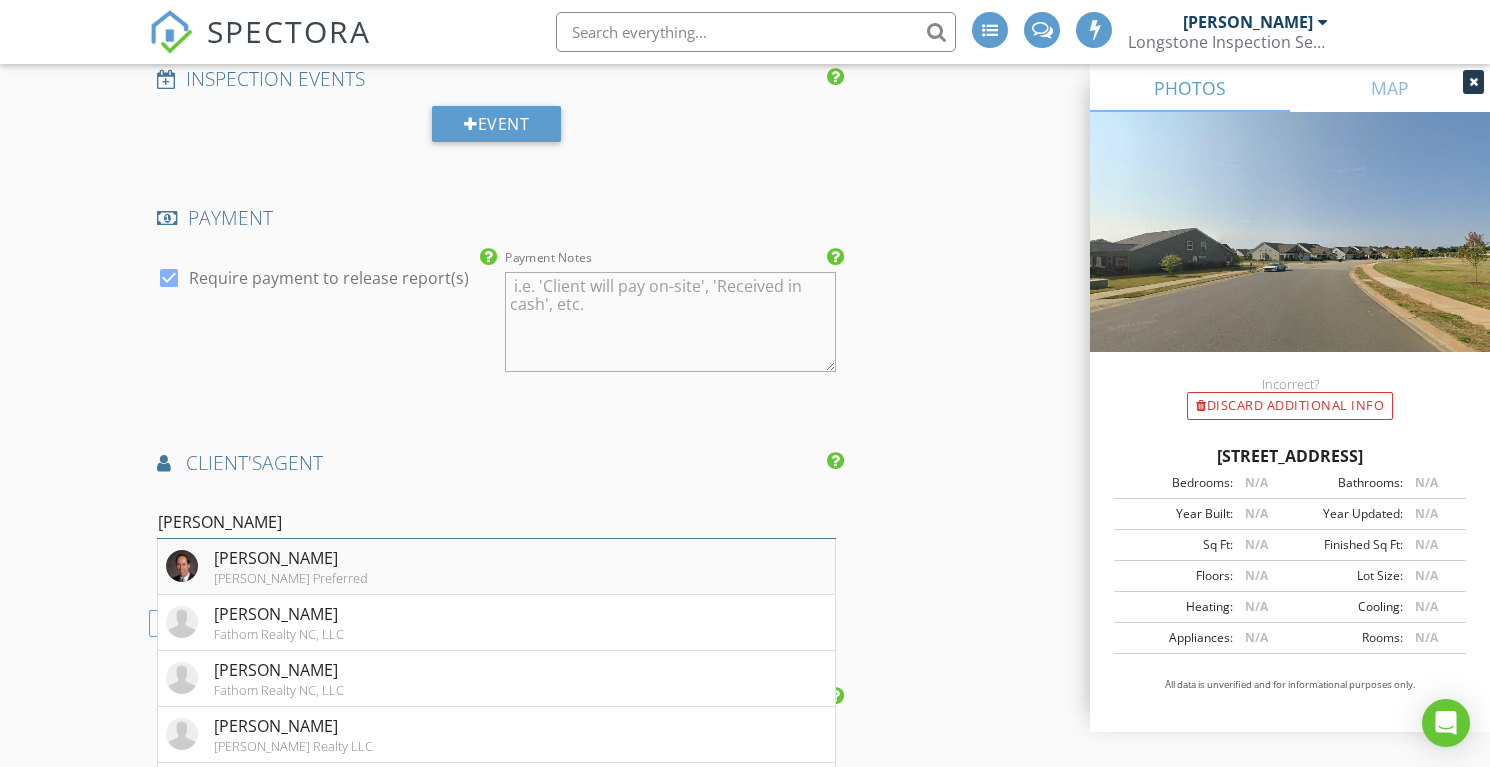 type on "tom" 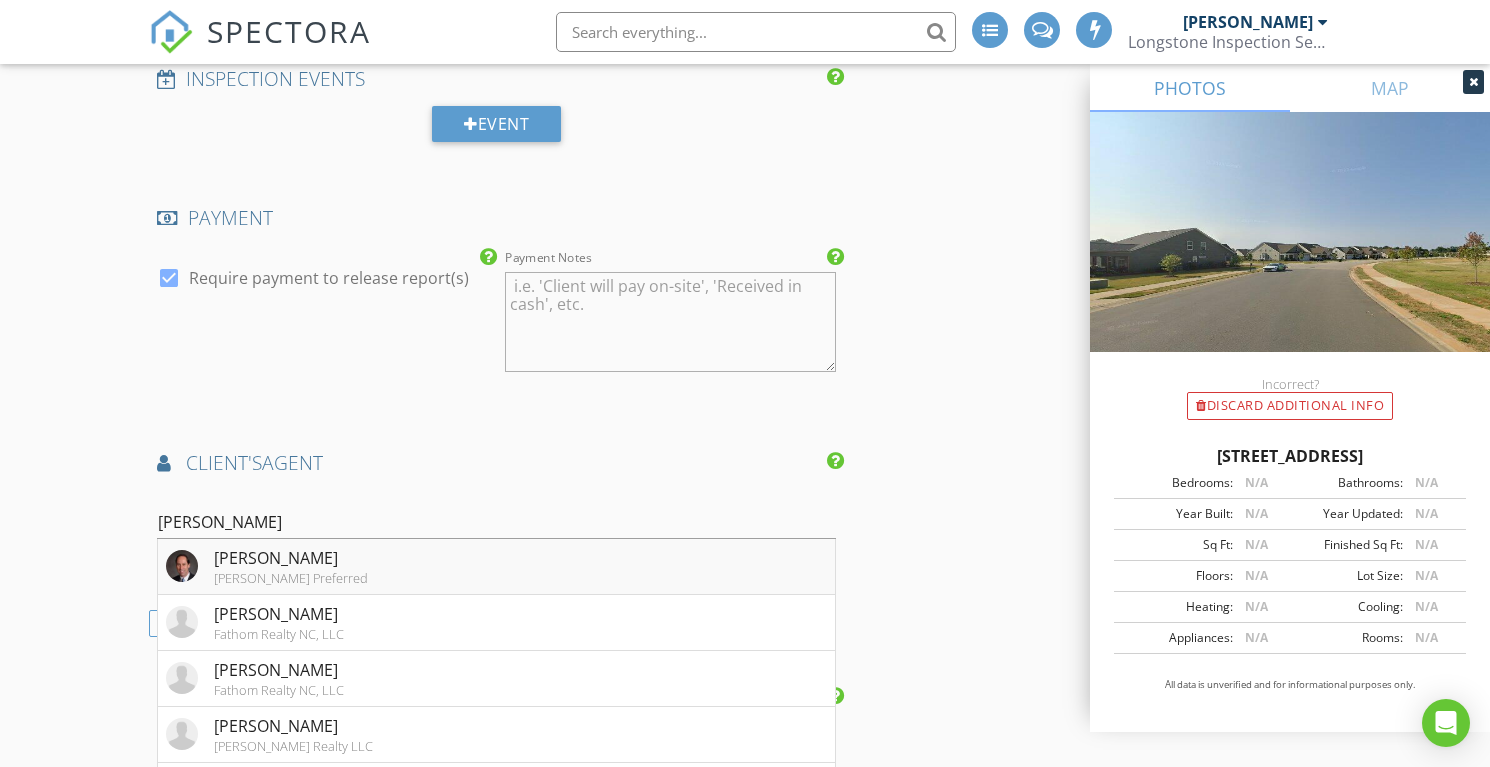 click on "Tom Mabrey" at bounding box center (291, 558) 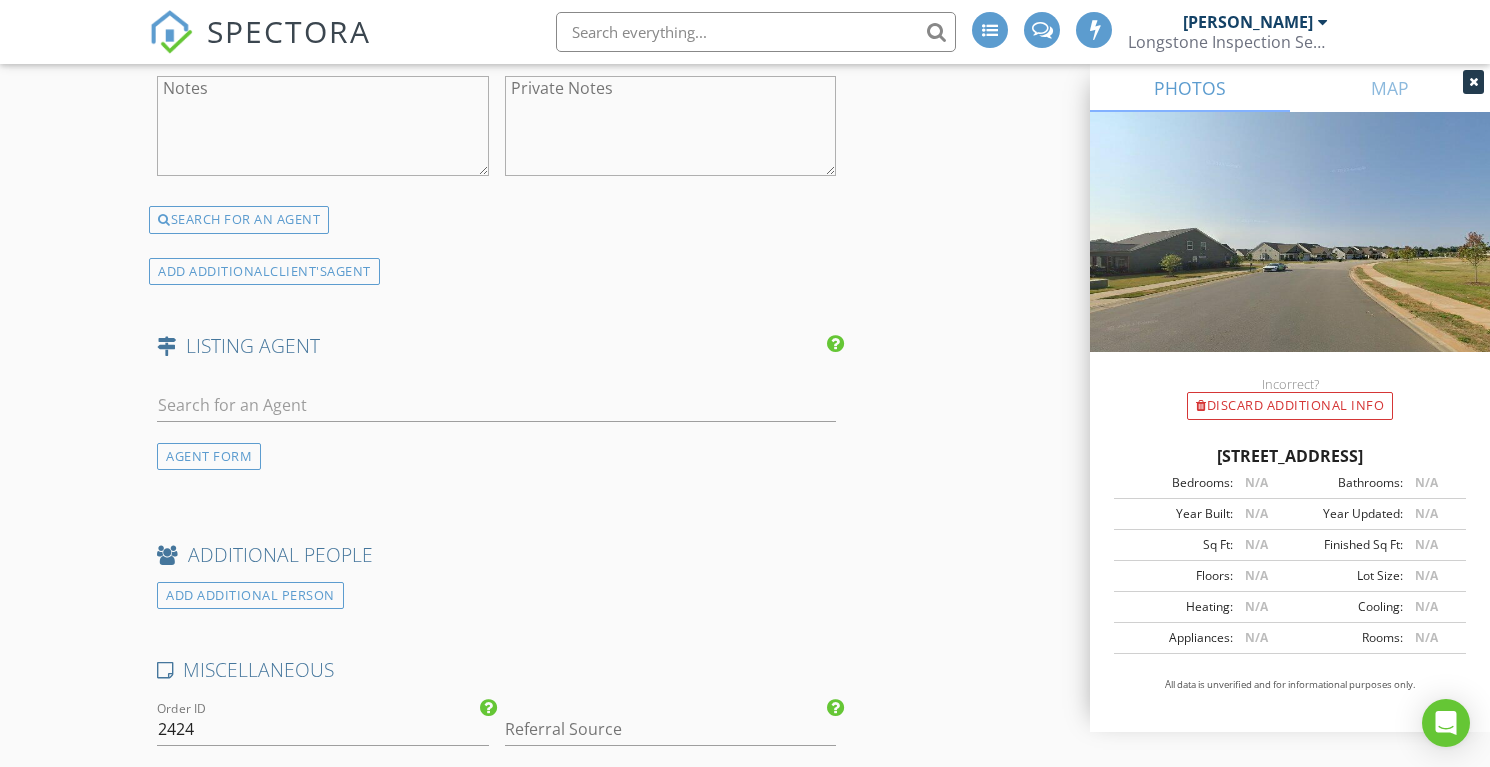 scroll, scrollTop: 3193, scrollLeft: 0, axis: vertical 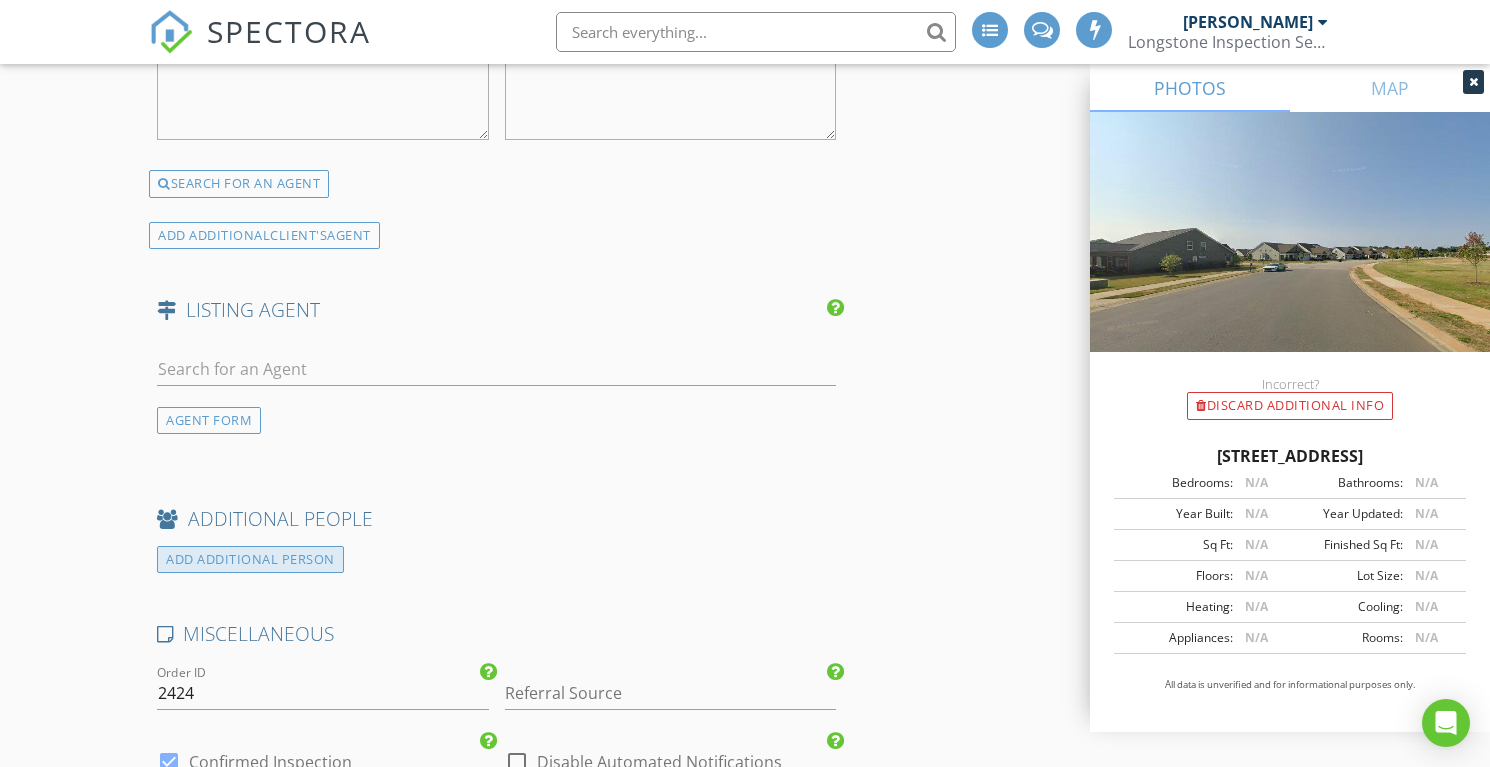 click on "ADD ADDITIONAL PERSON" at bounding box center (250, 559) 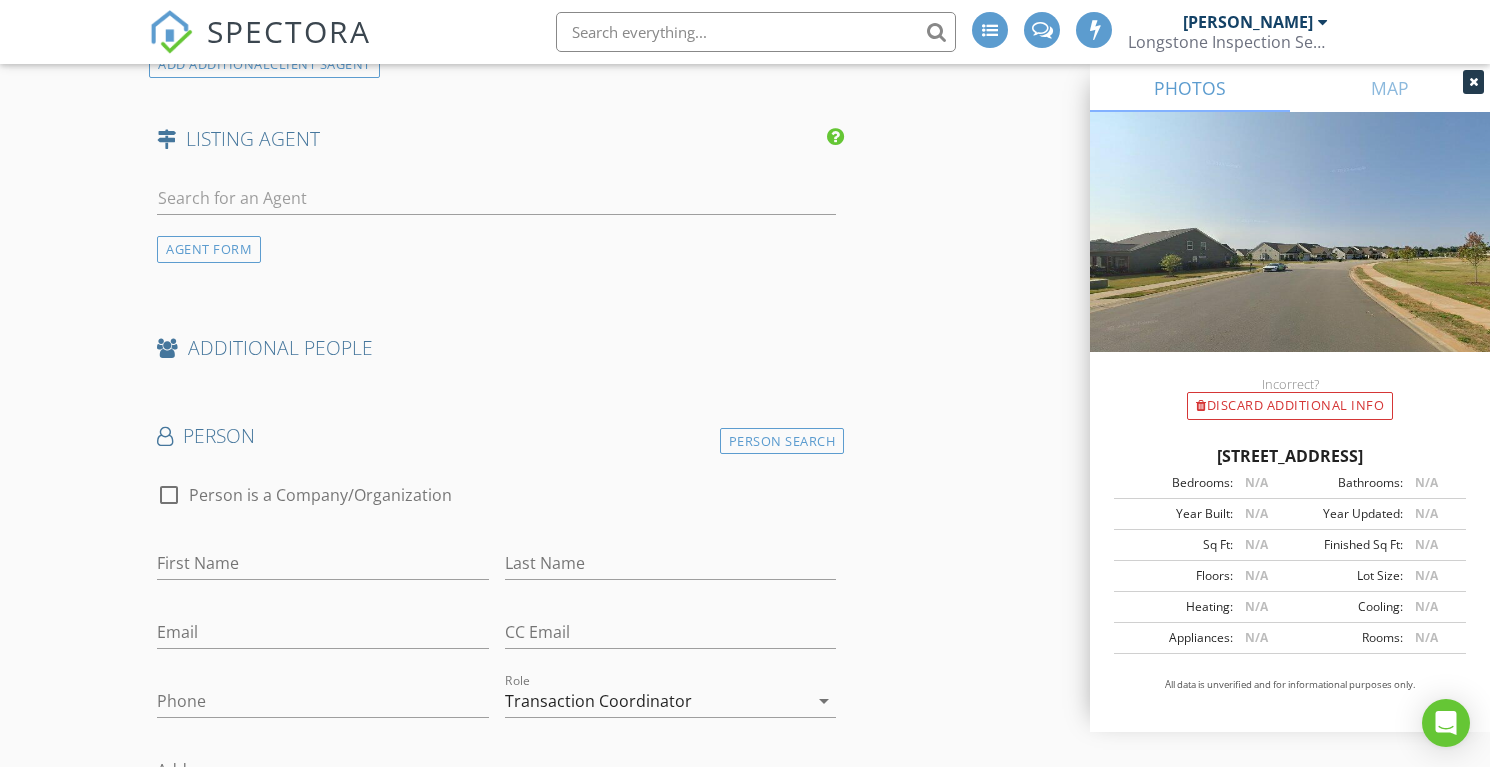 scroll, scrollTop: 3368, scrollLeft: 0, axis: vertical 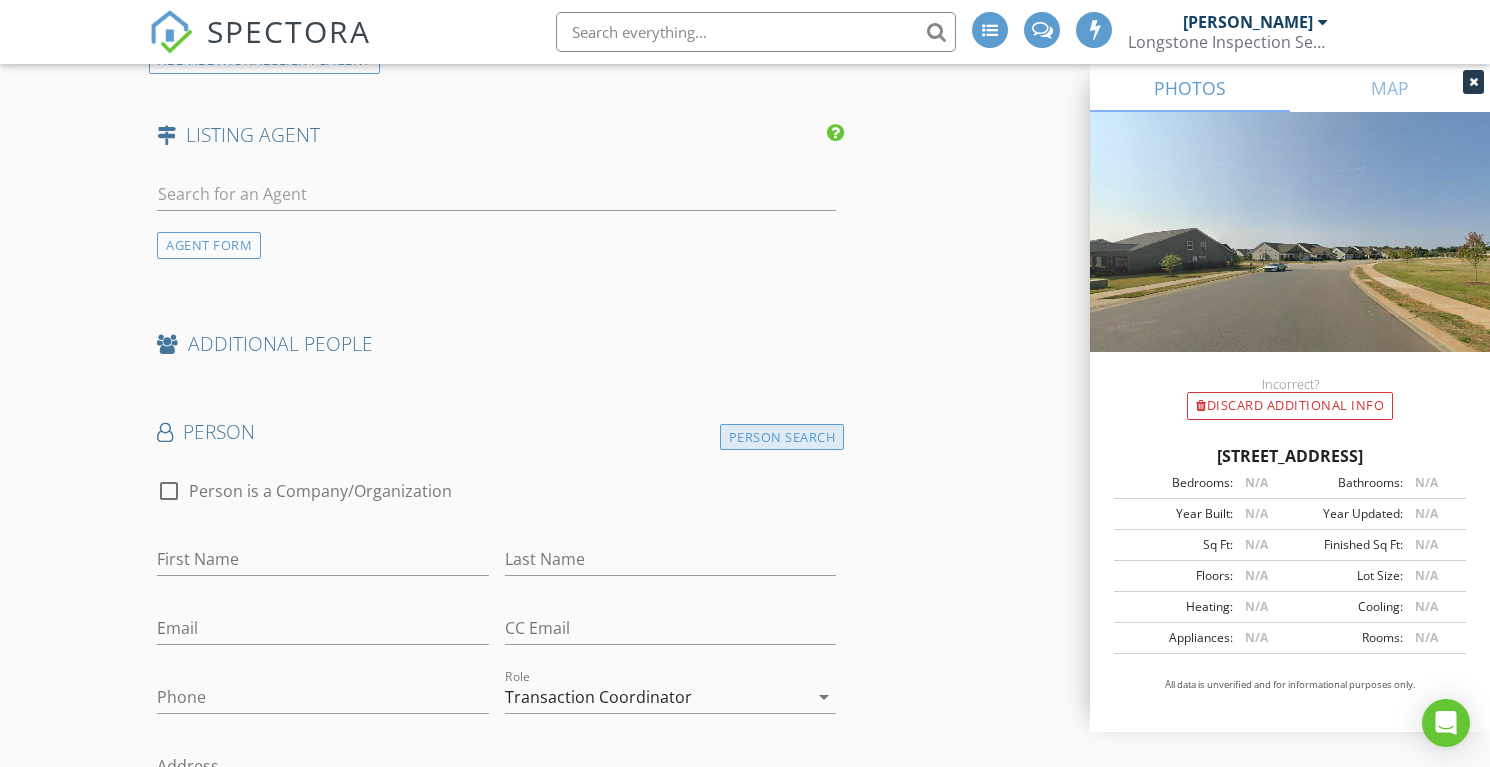 click on "Person Search" at bounding box center [782, 437] 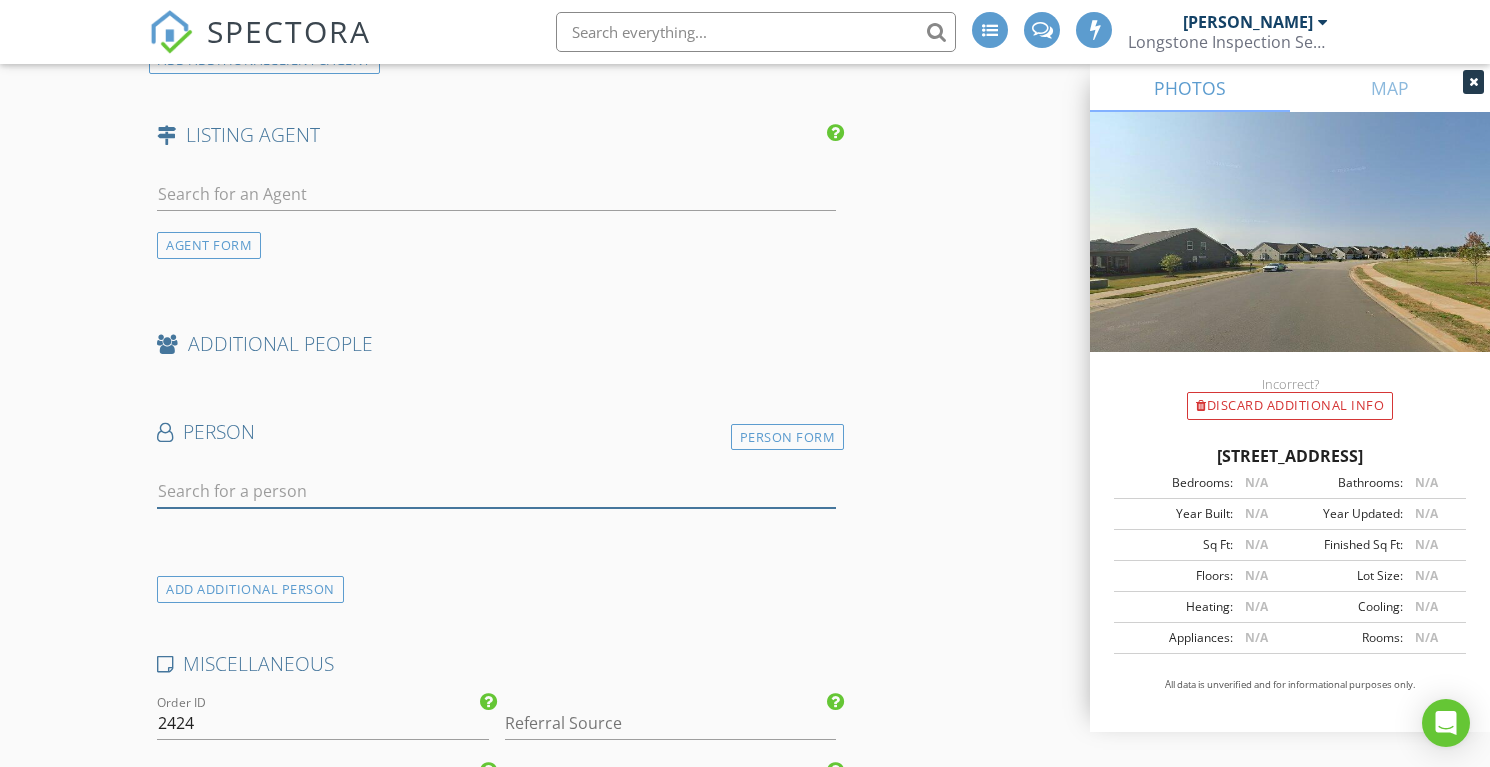 click at bounding box center (496, 491) 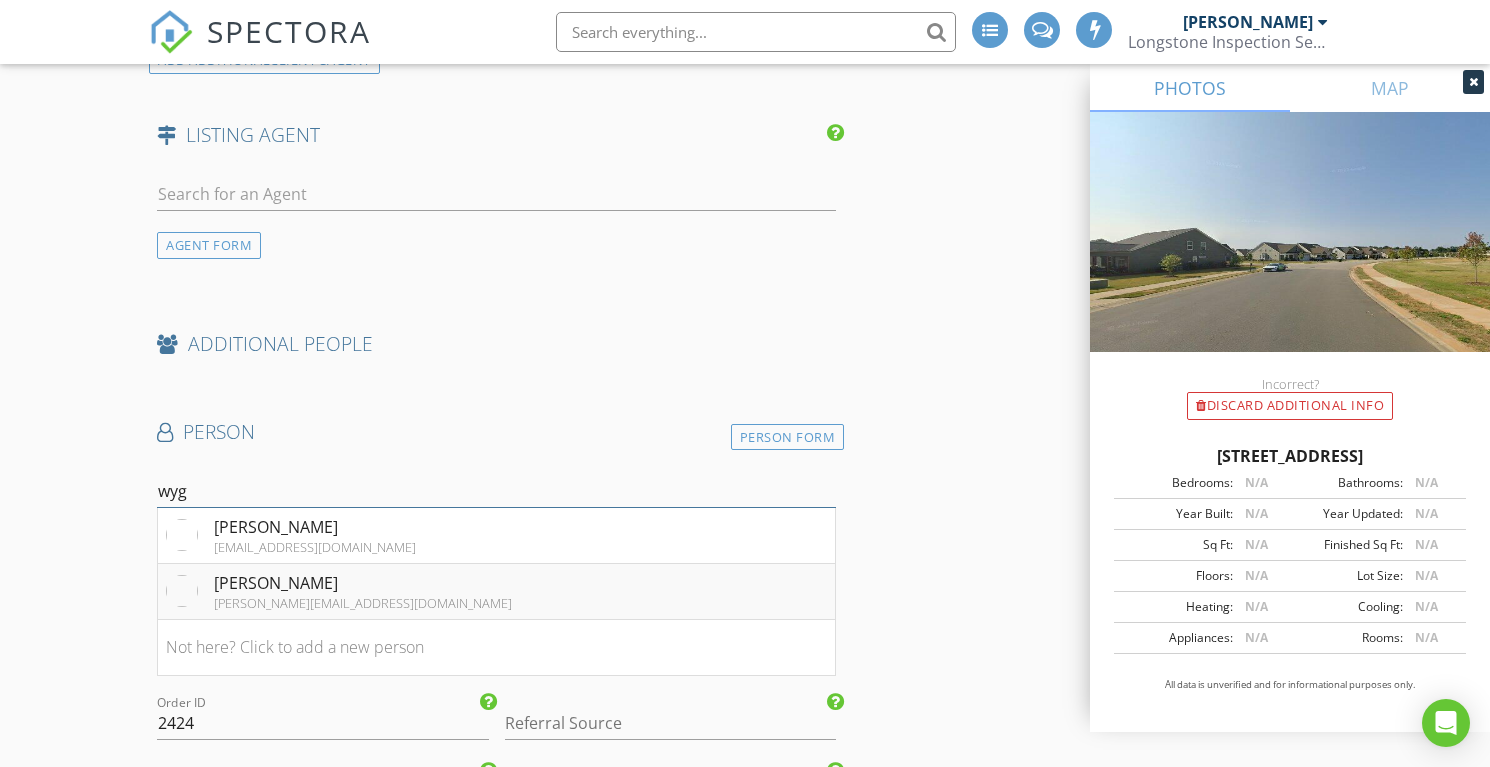 type on "wyg" 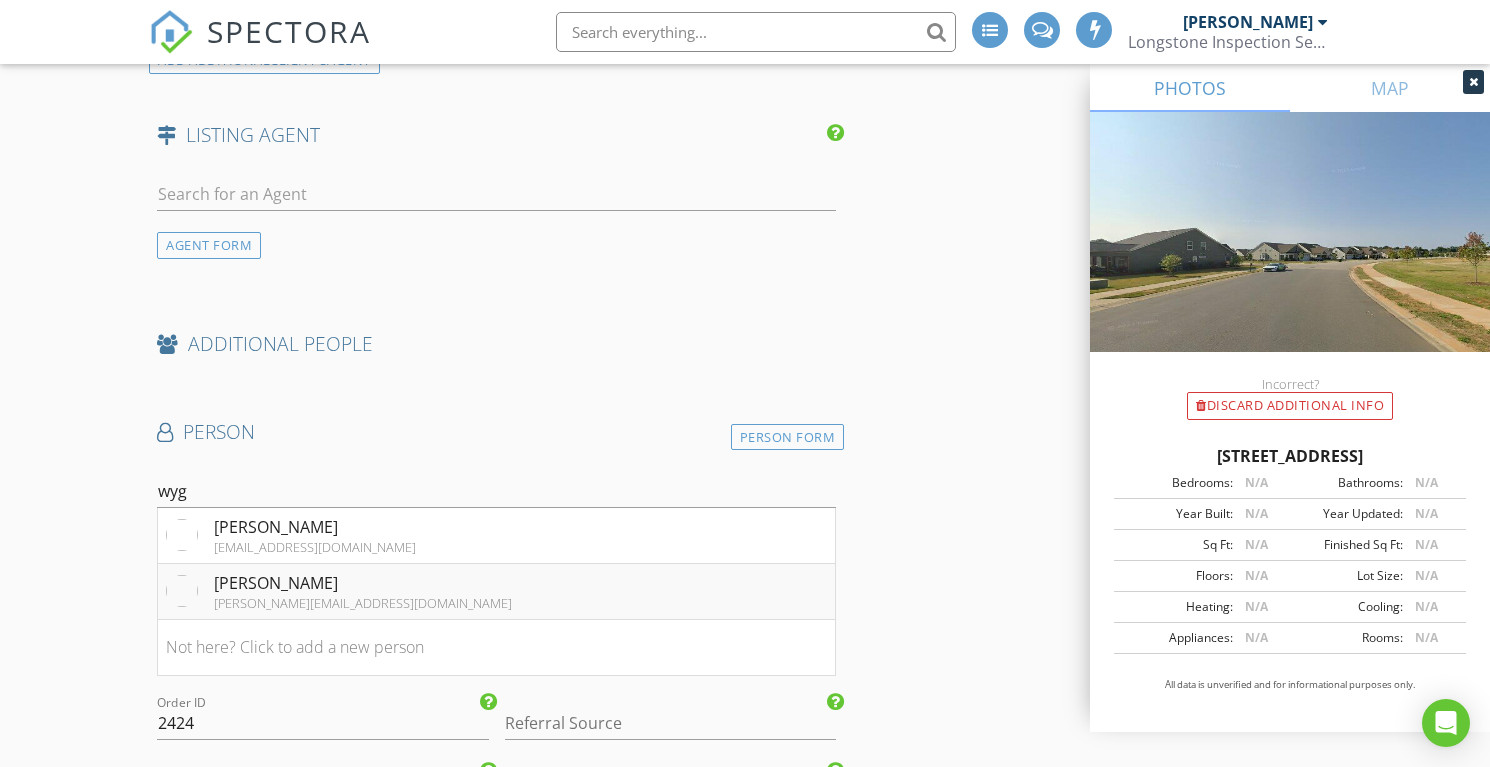 click on "Kelli Wygant" at bounding box center (363, 583) 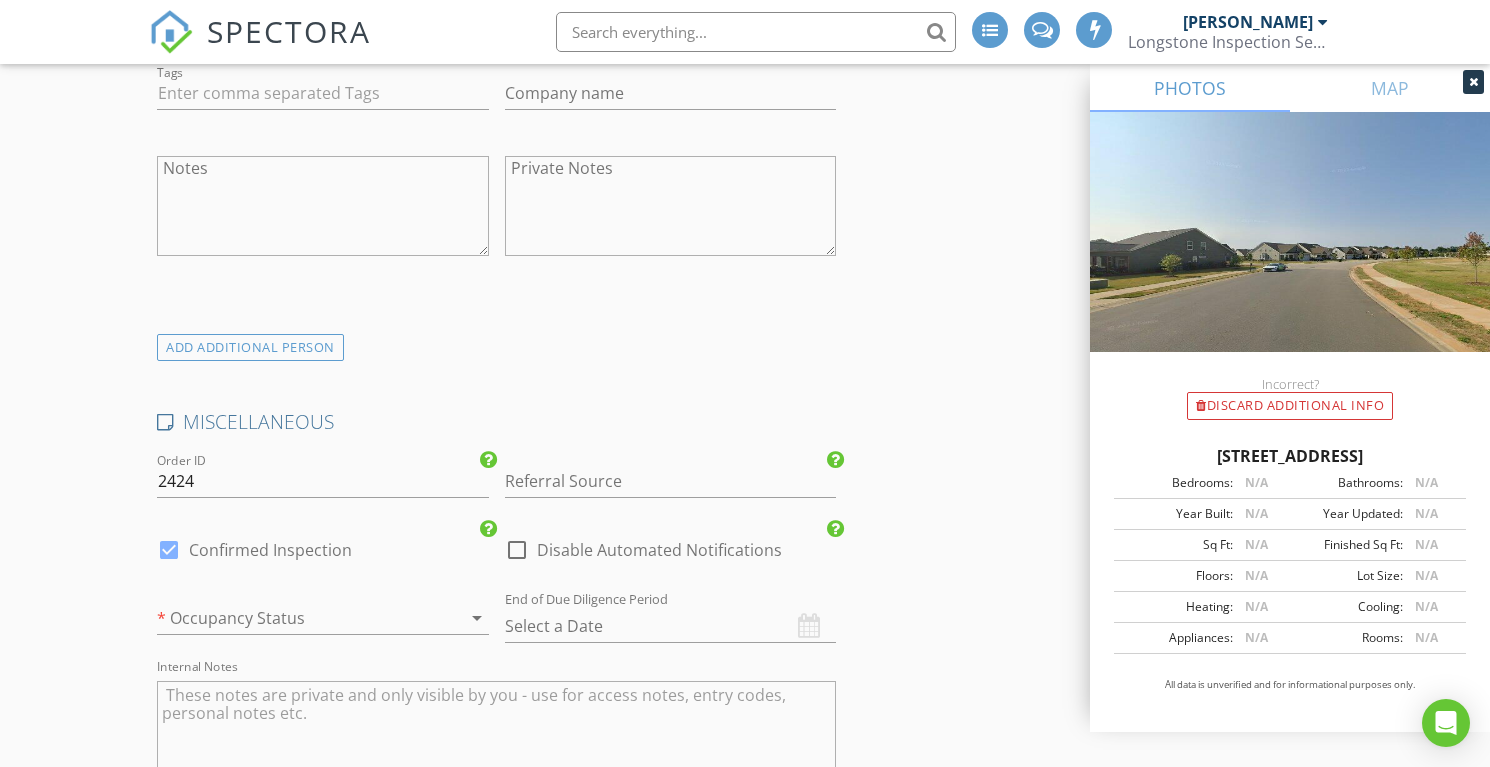 scroll, scrollTop: 4211, scrollLeft: 0, axis: vertical 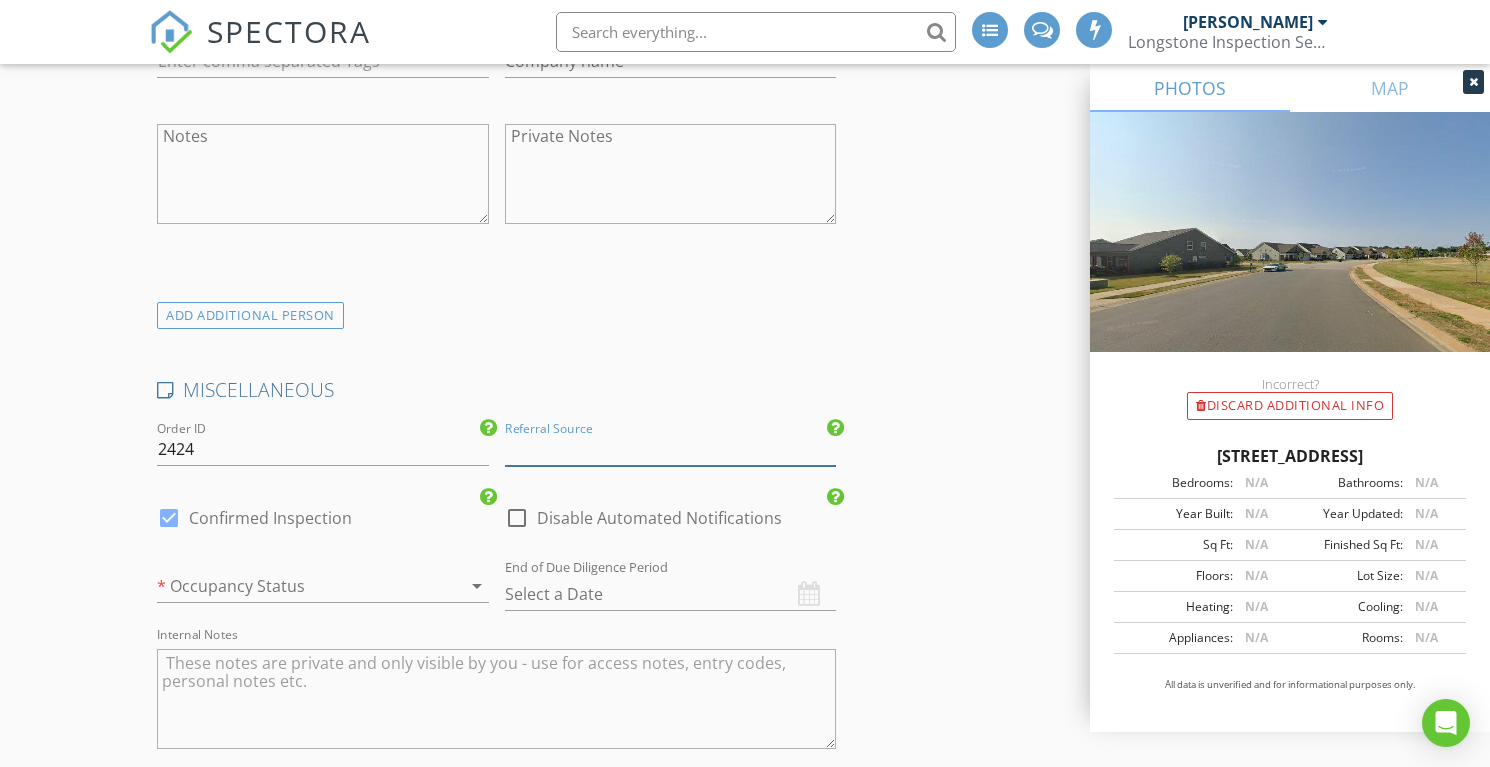 click at bounding box center [671, 449] 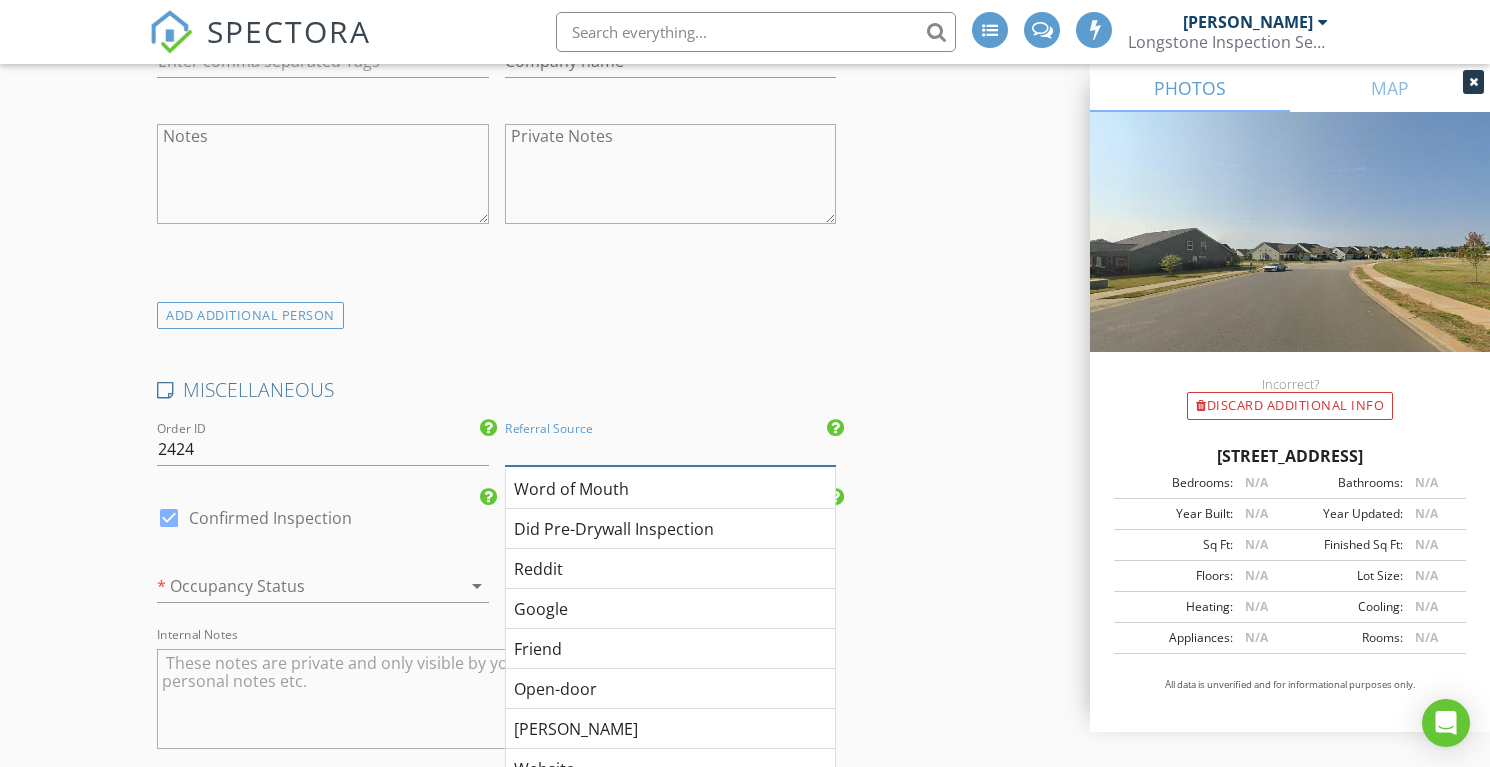 type on "A" 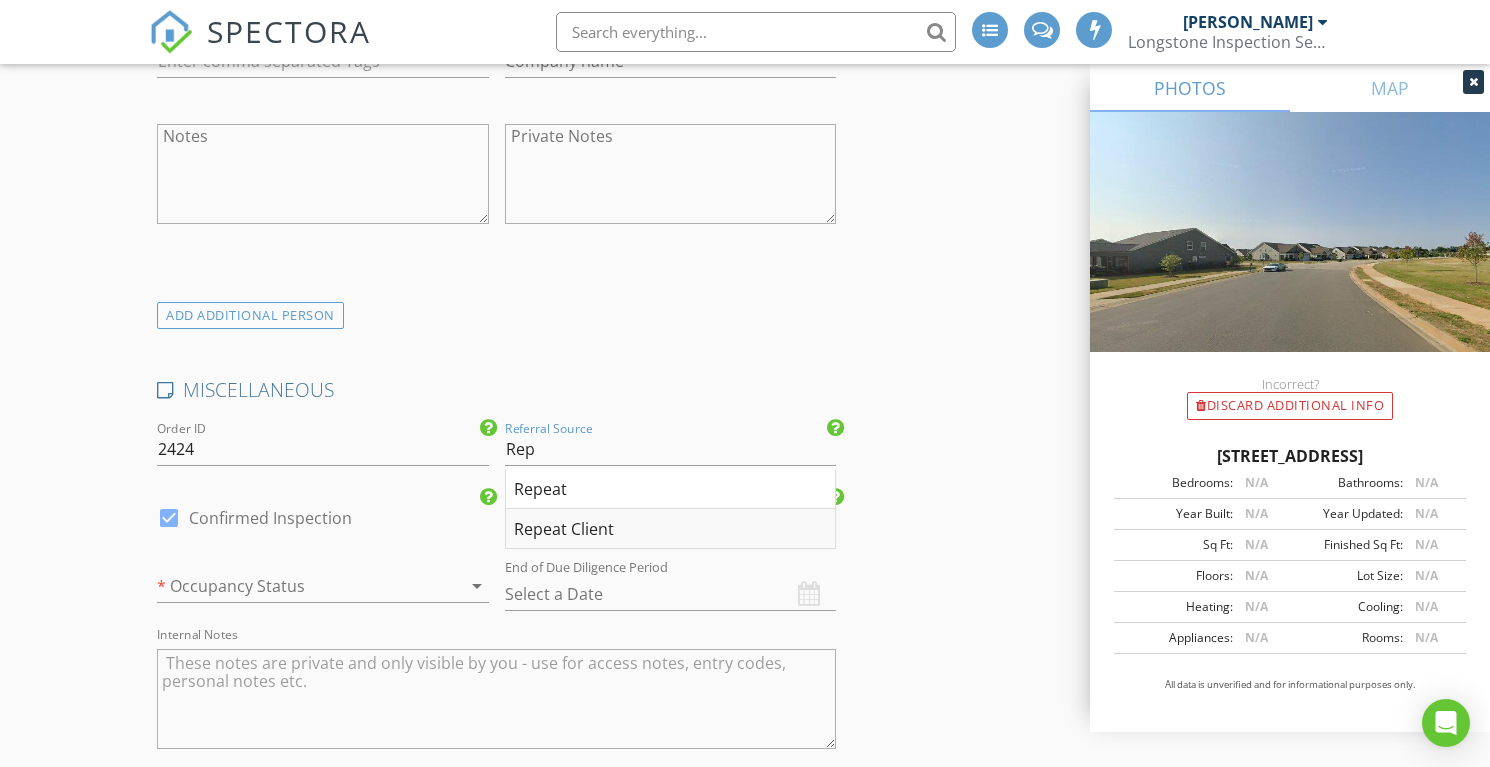 click on "Repeat Client" at bounding box center [671, 529] 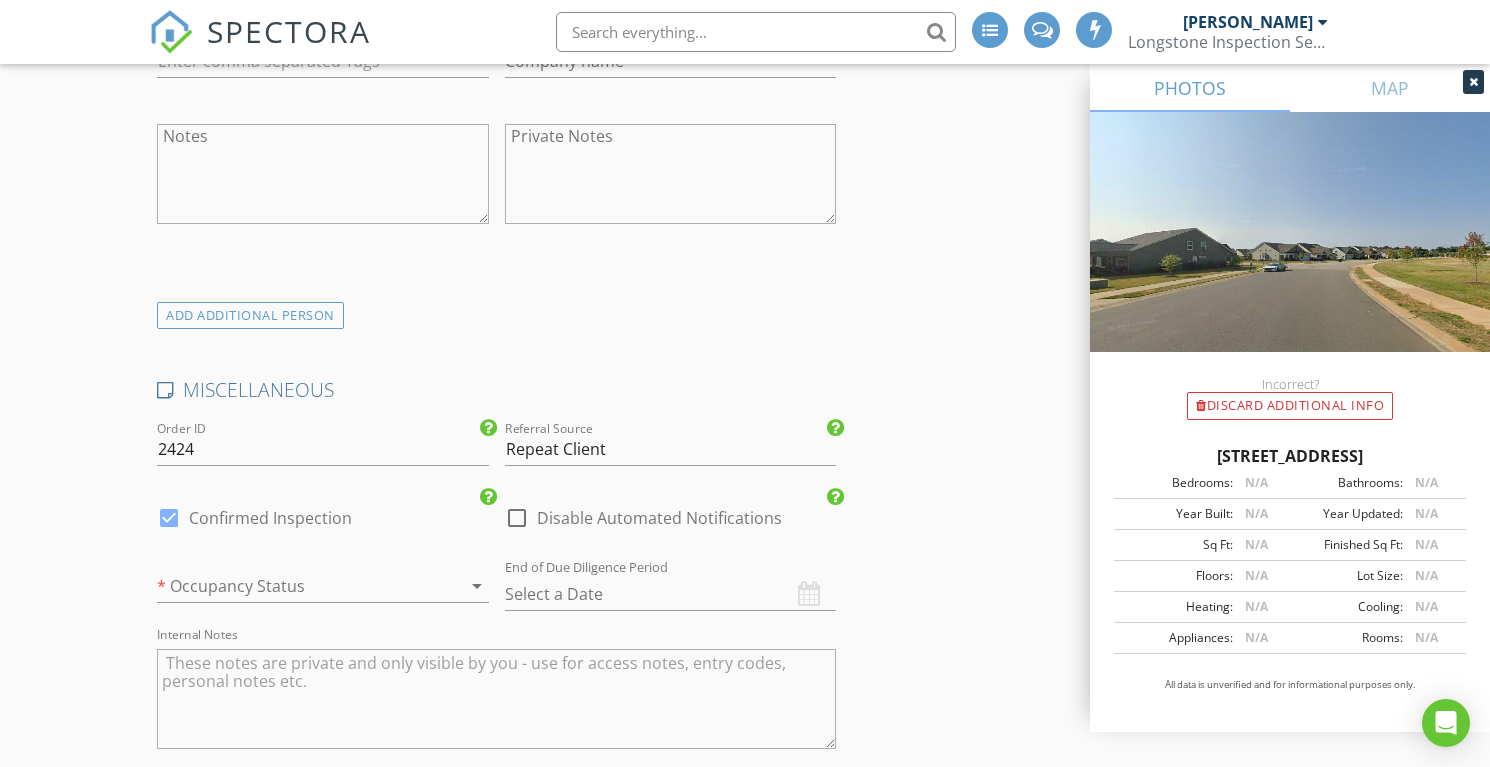 click on "*   Occupancy Status arrow_drop_down" at bounding box center (323, 596) 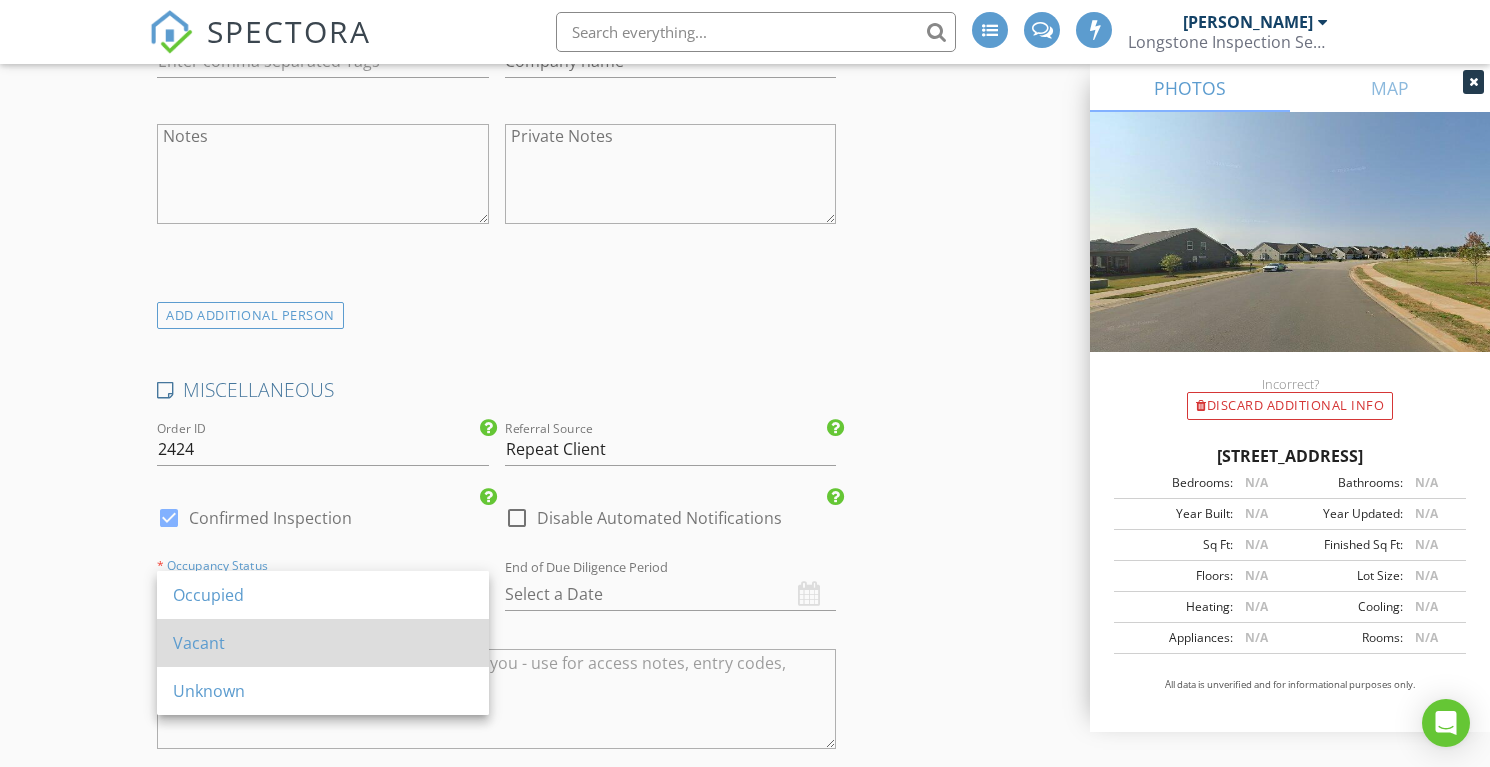 click on "Vacant" at bounding box center [323, 643] 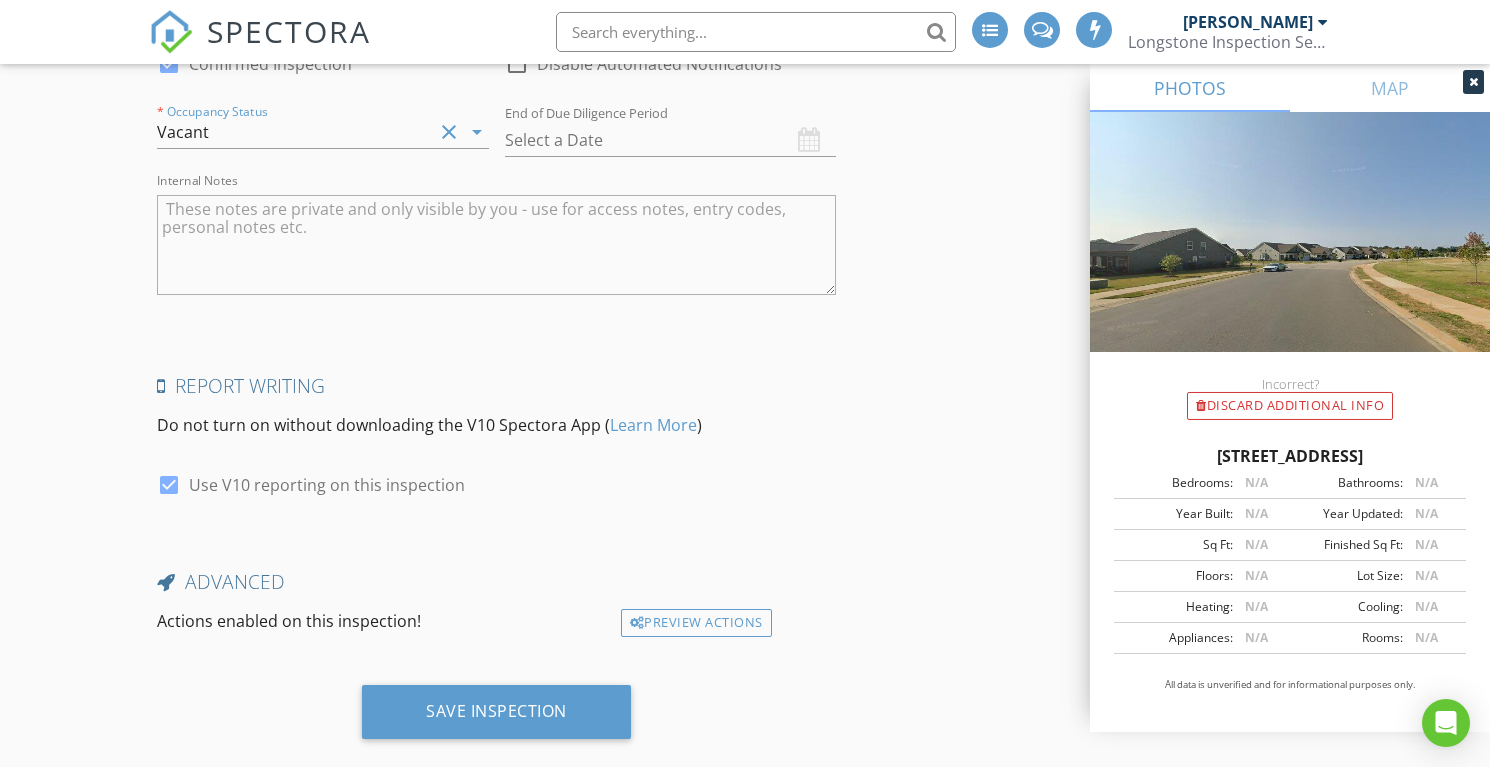 scroll, scrollTop: 4701, scrollLeft: 0, axis: vertical 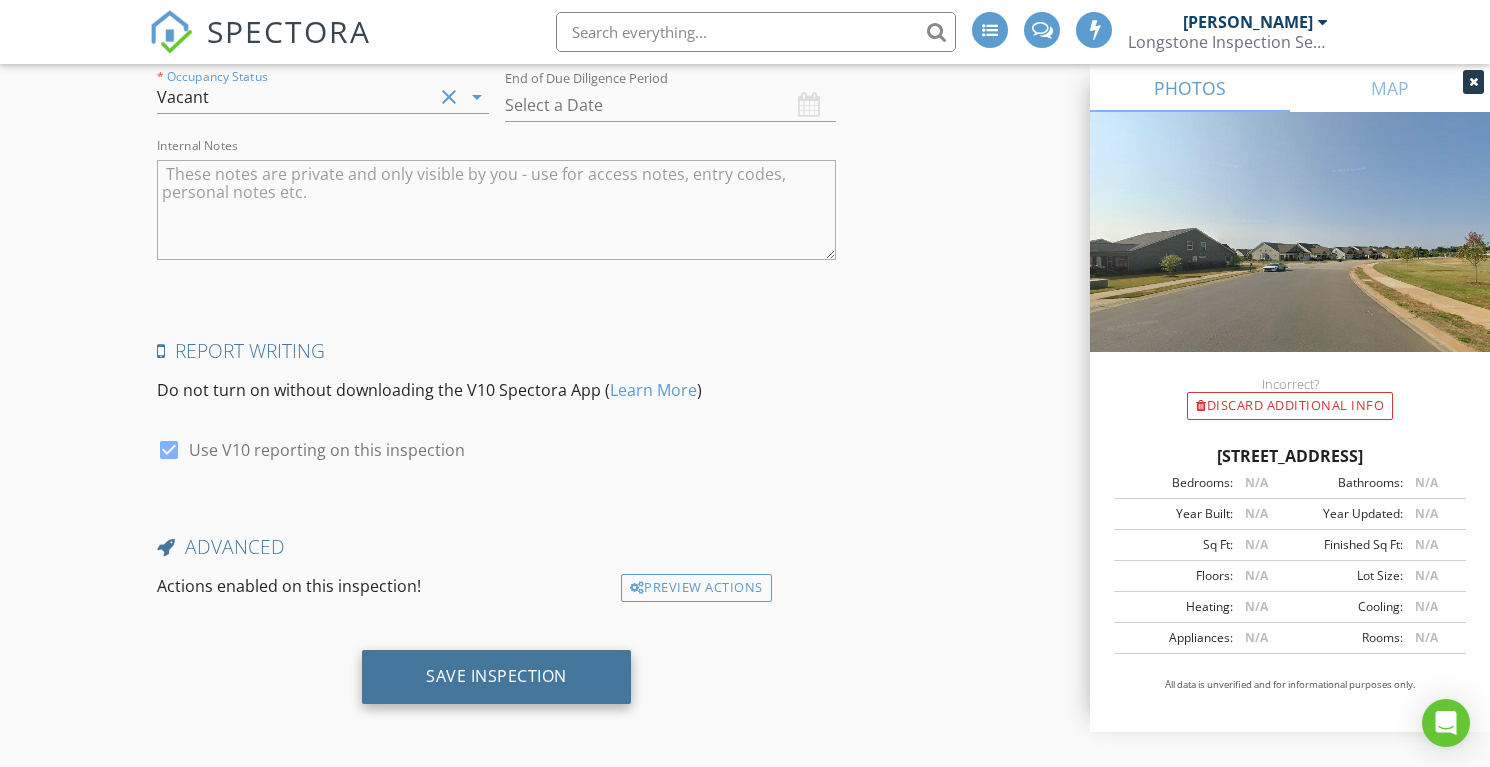 click on "Save Inspection" at bounding box center [496, 676] 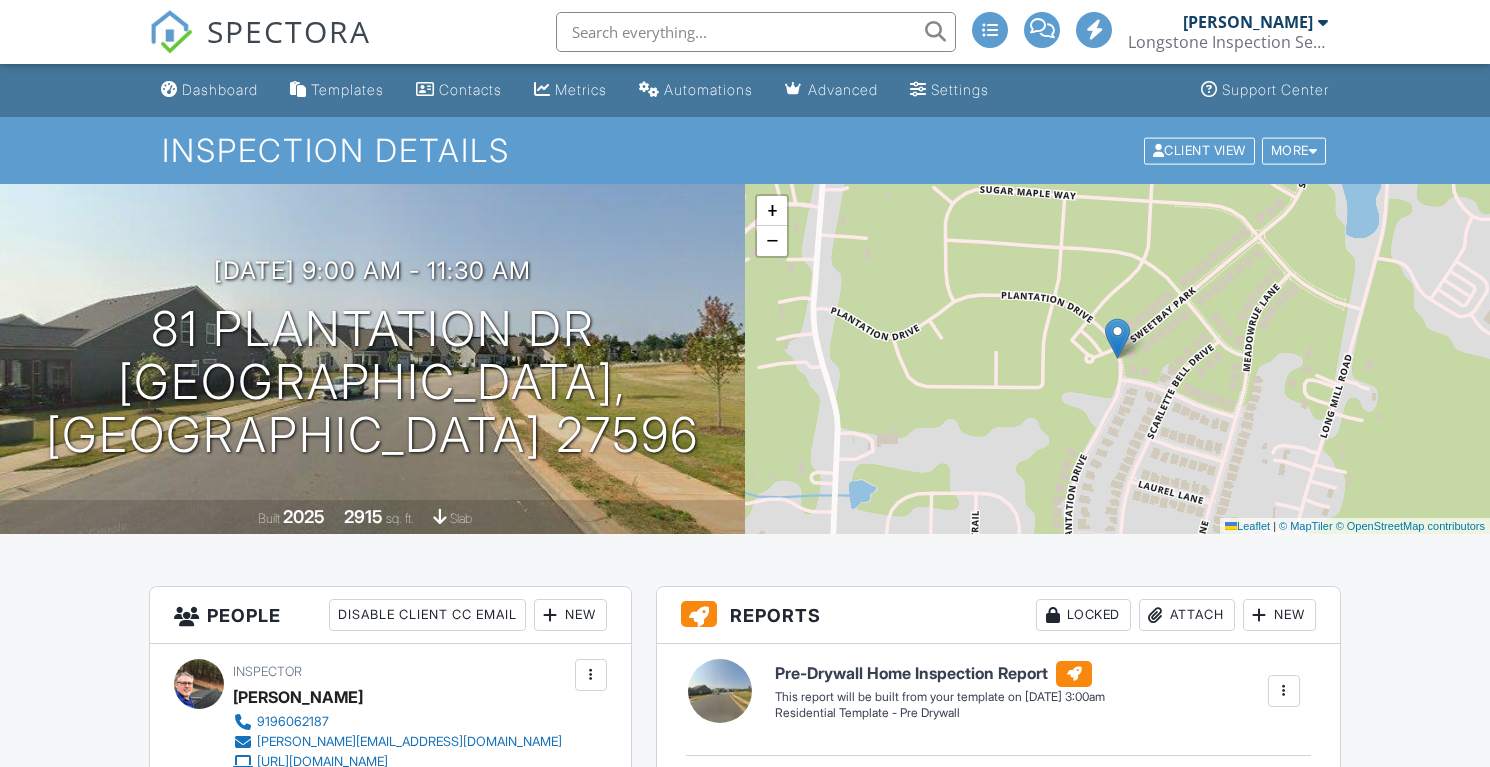 scroll, scrollTop: 0, scrollLeft: 0, axis: both 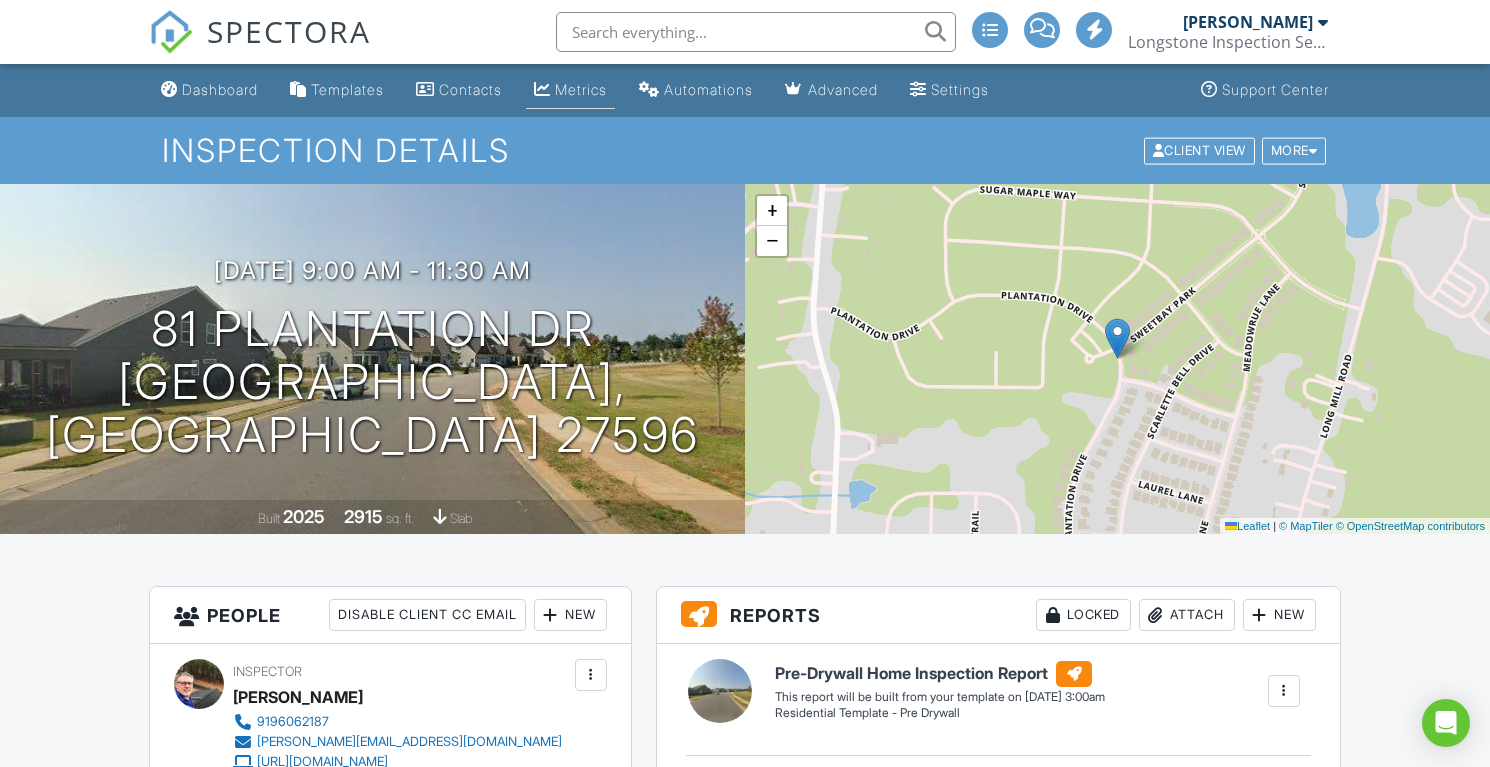 click at bounding box center (542, 89) 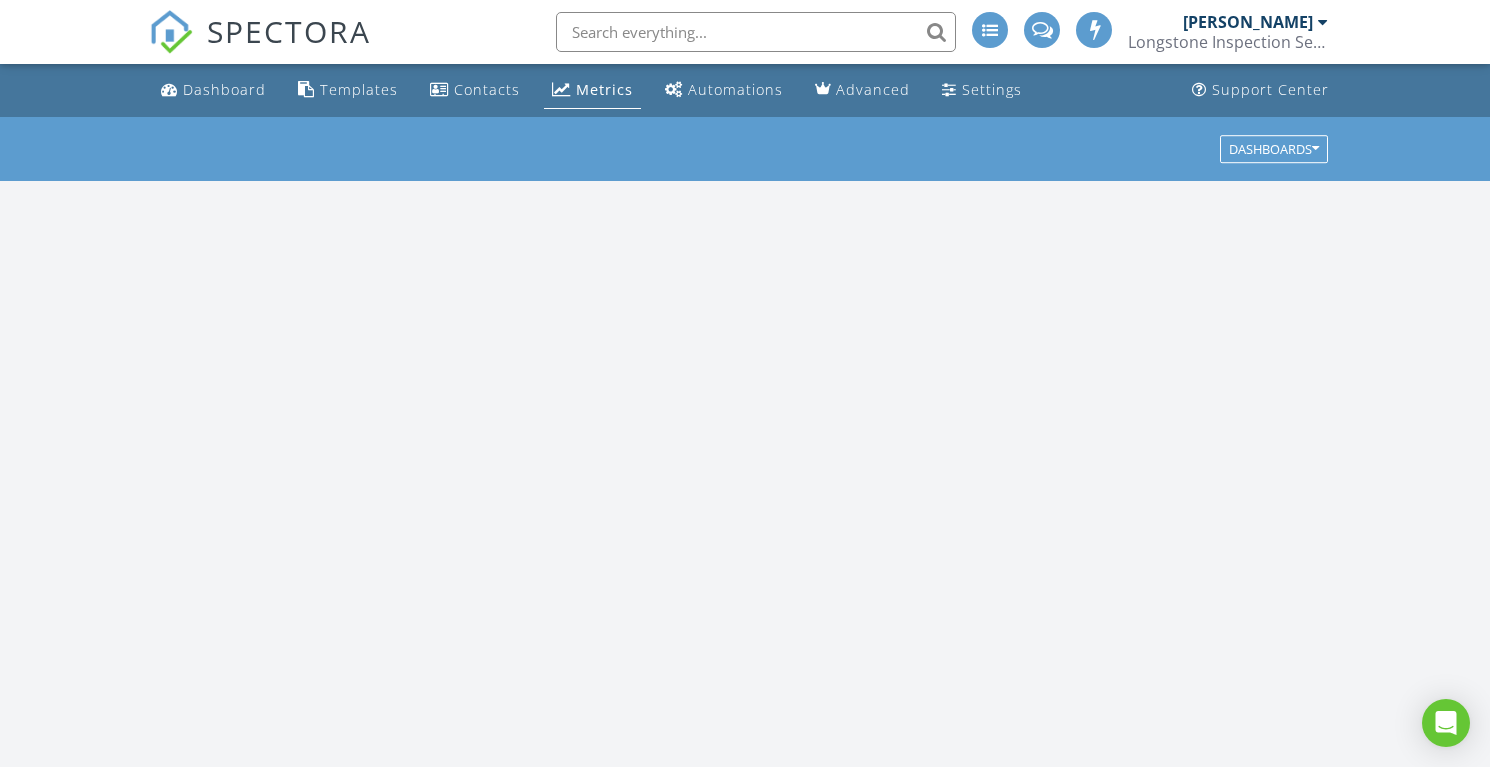 scroll, scrollTop: 0, scrollLeft: 0, axis: both 